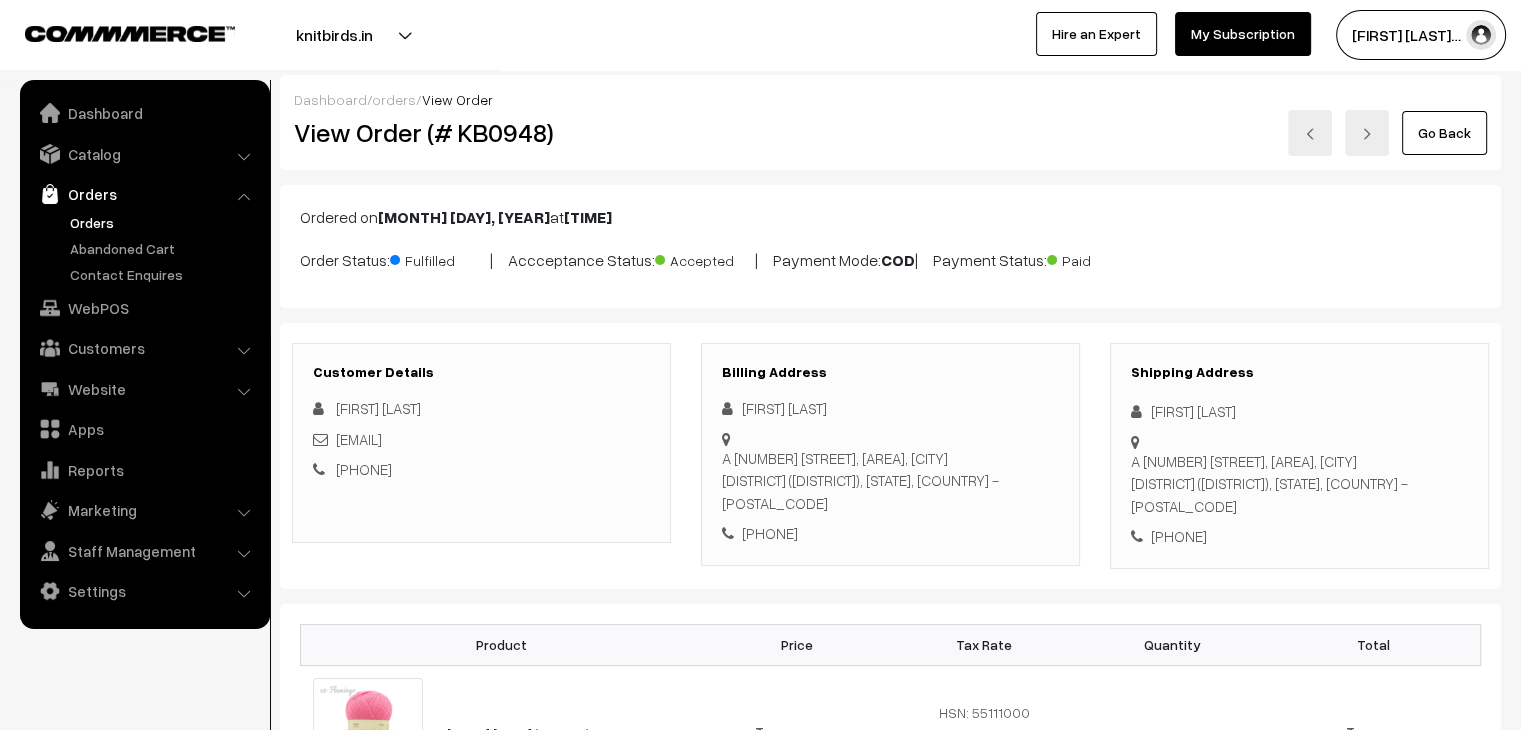 scroll, scrollTop: 0, scrollLeft: 0, axis: both 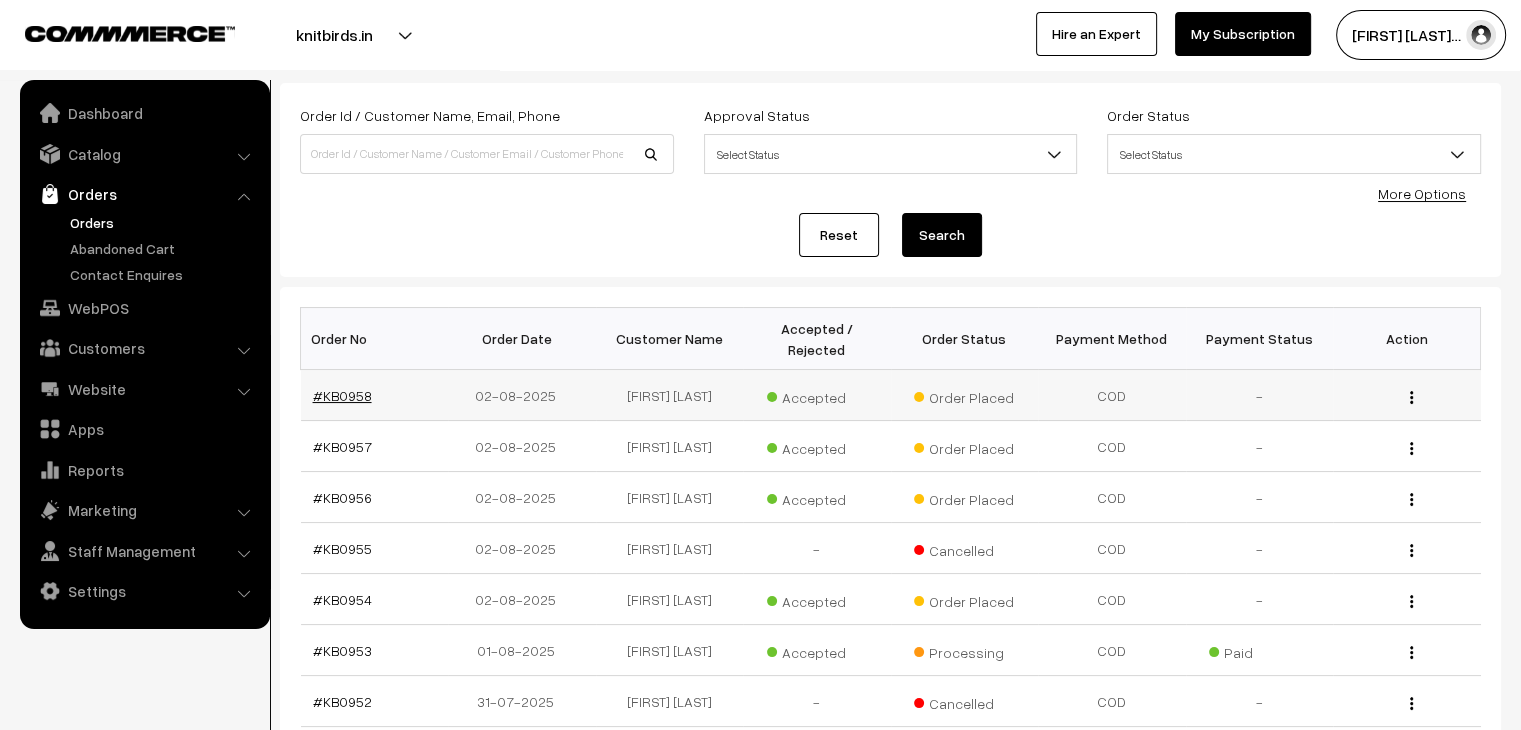 click on "#KB0958" at bounding box center [342, 395] 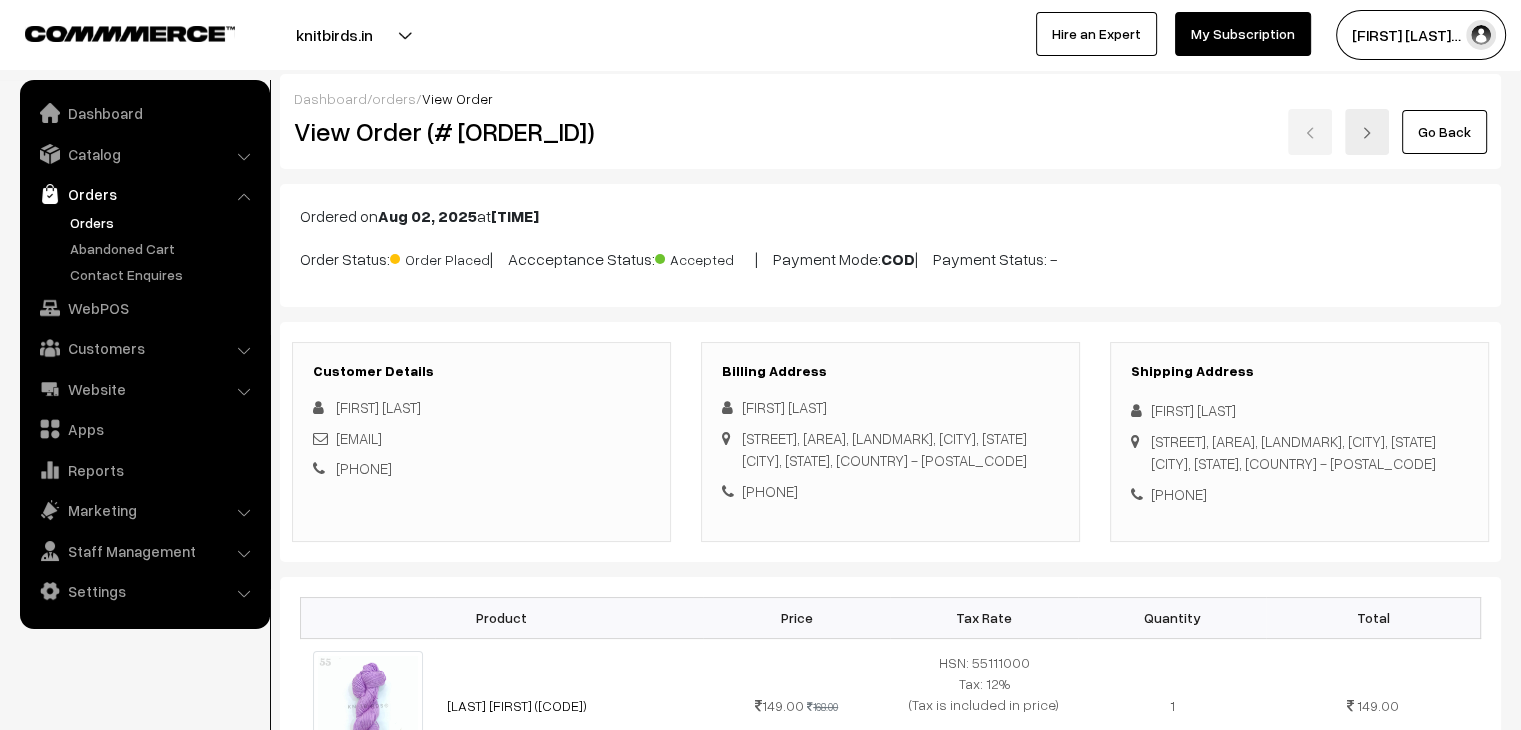 scroll, scrollTop: 0, scrollLeft: 0, axis: both 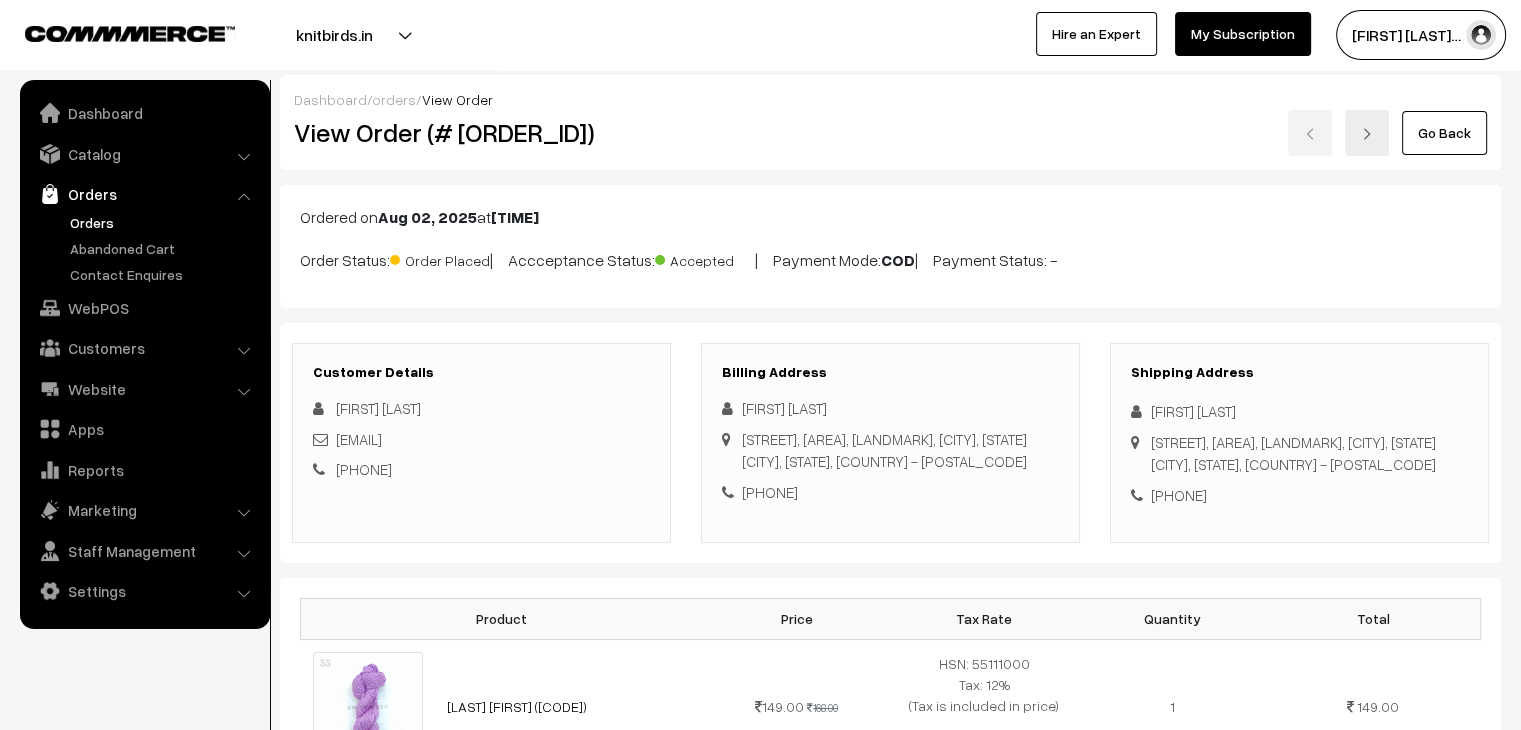 click on "Orders" at bounding box center (164, 222) 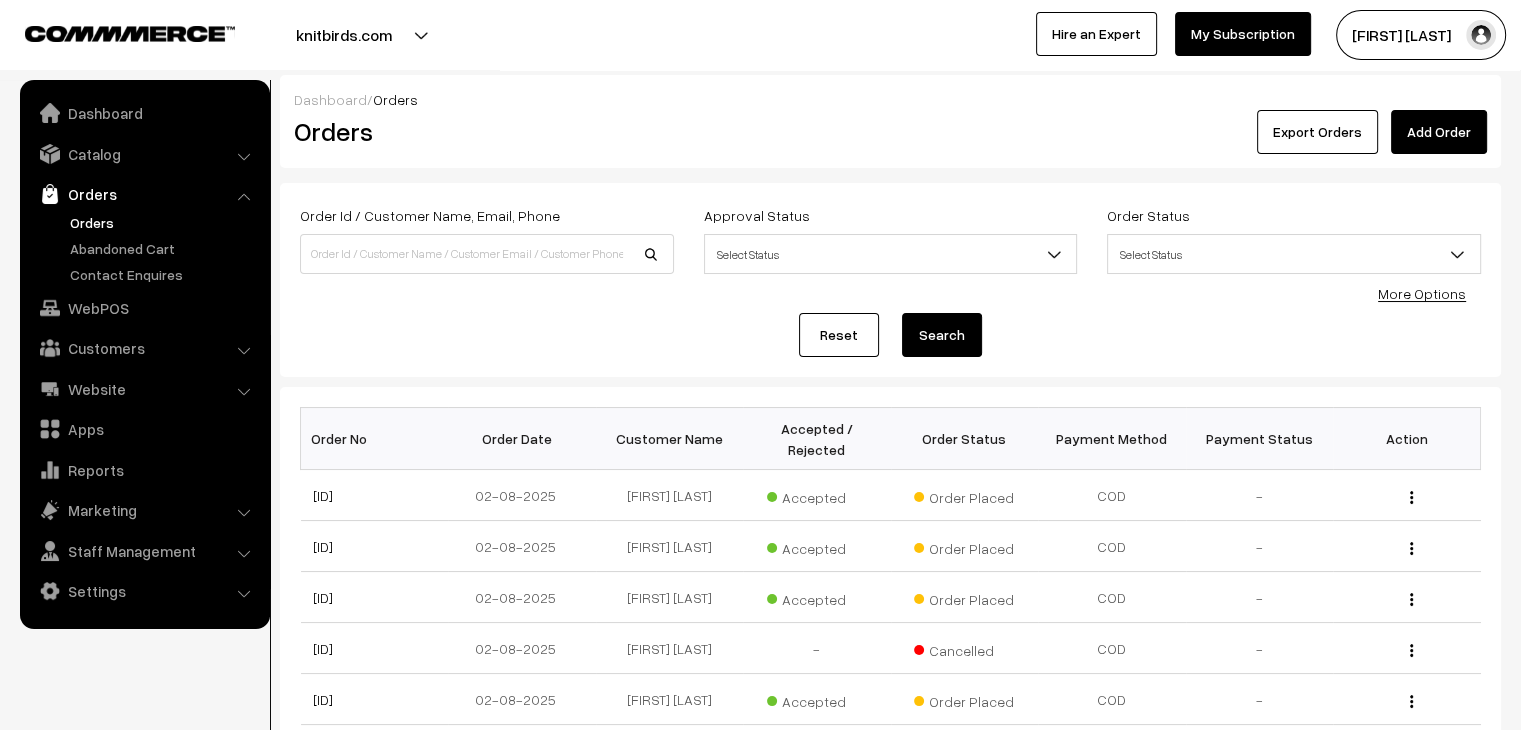 scroll, scrollTop: 0, scrollLeft: 0, axis: both 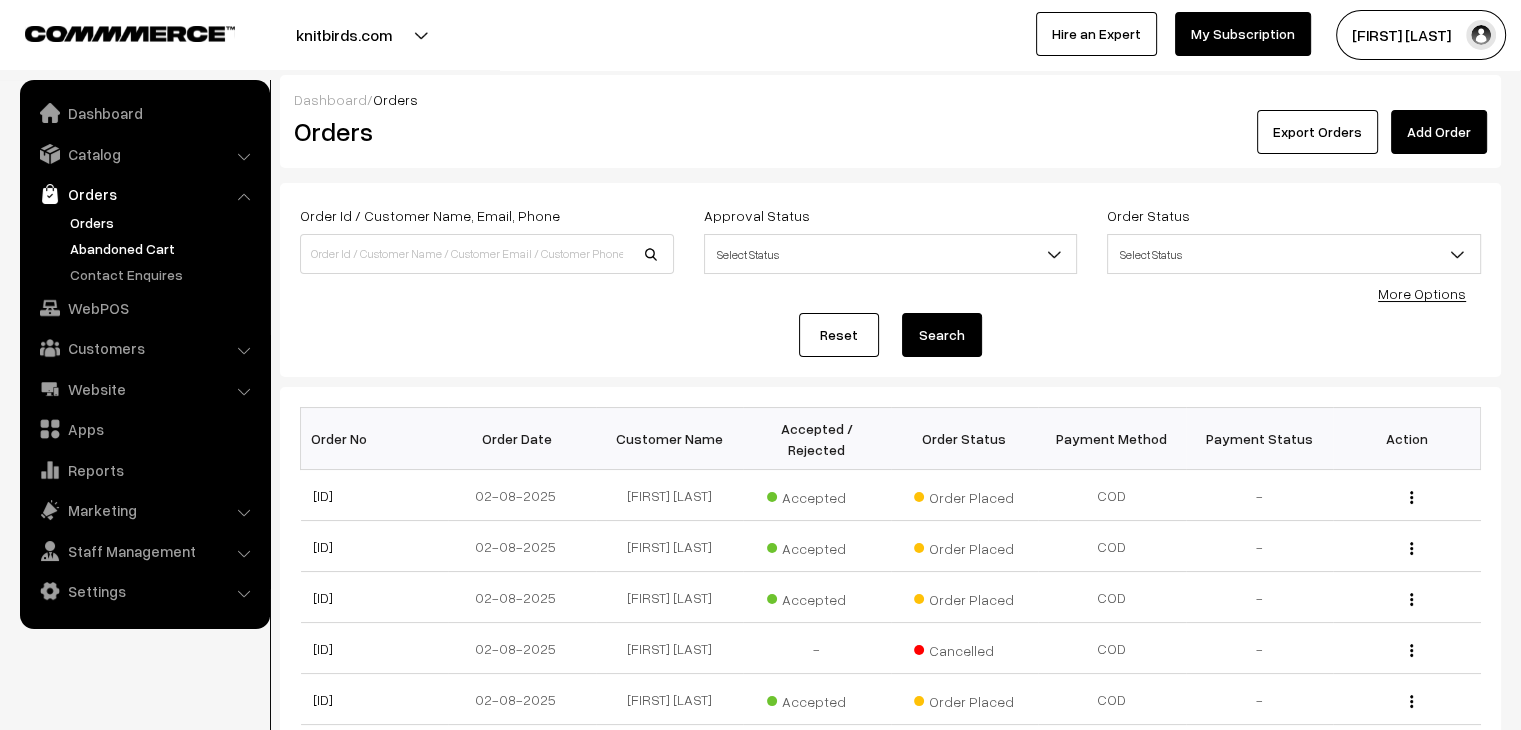 click on "Abandoned Cart" at bounding box center (164, 248) 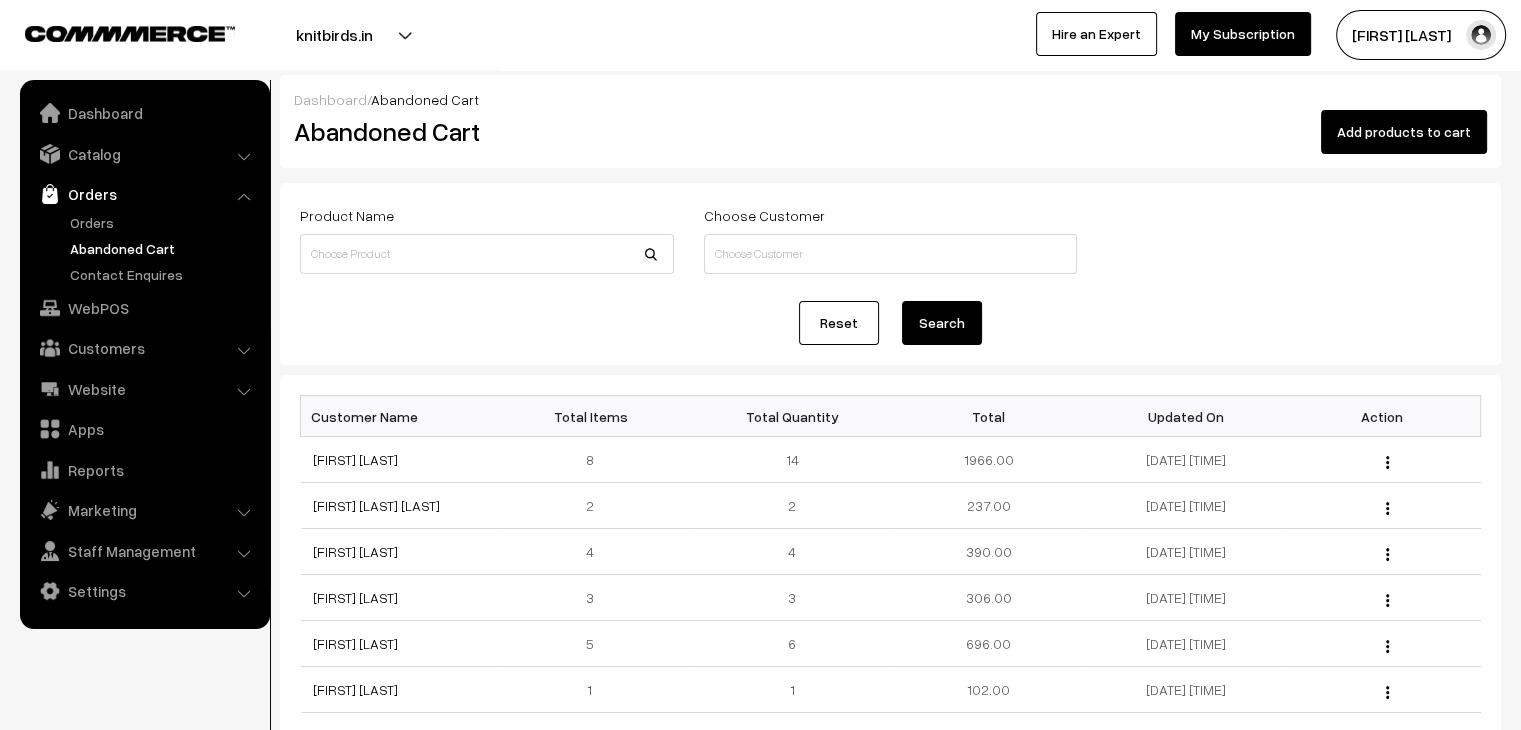 scroll, scrollTop: 0, scrollLeft: 0, axis: both 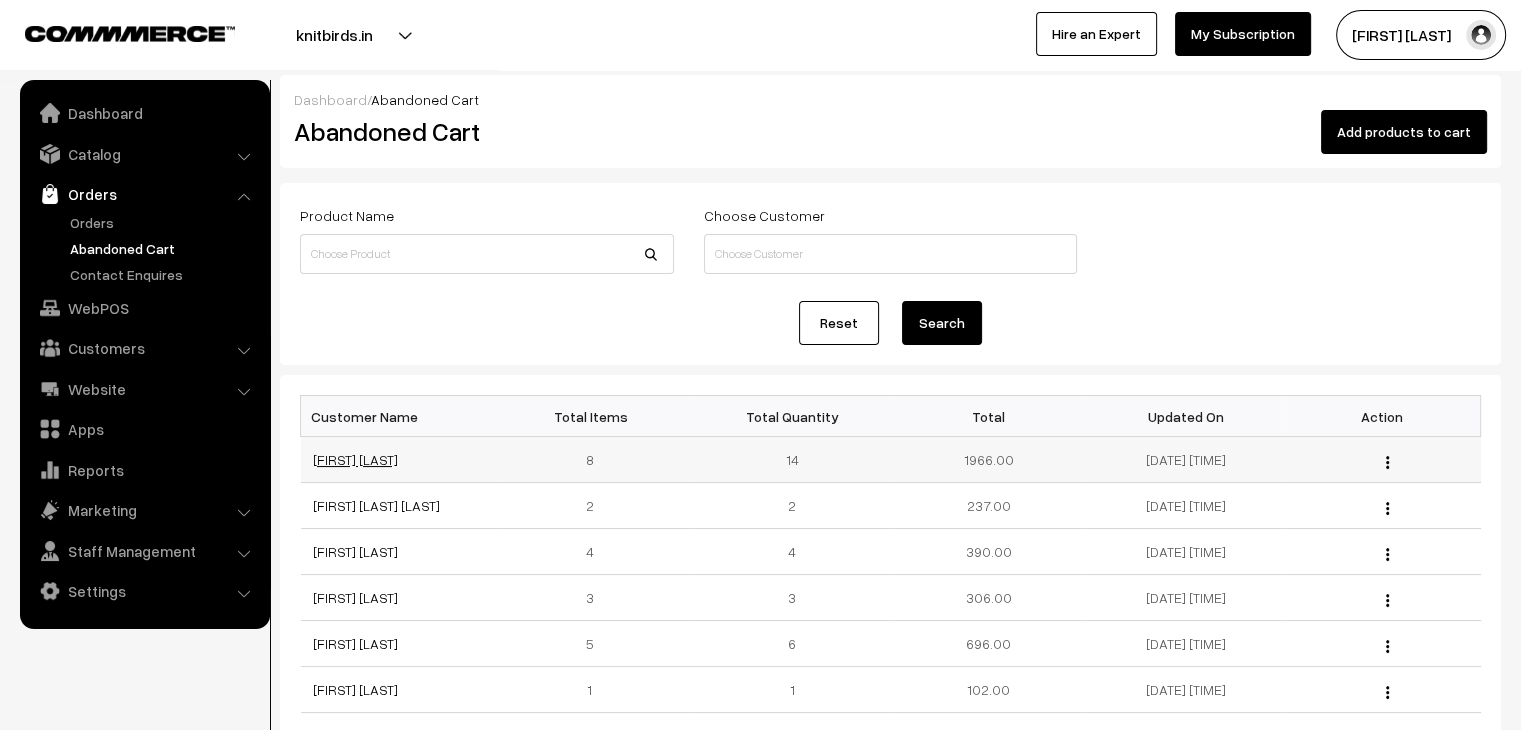 click on "Janvi Nandha" at bounding box center (355, 459) 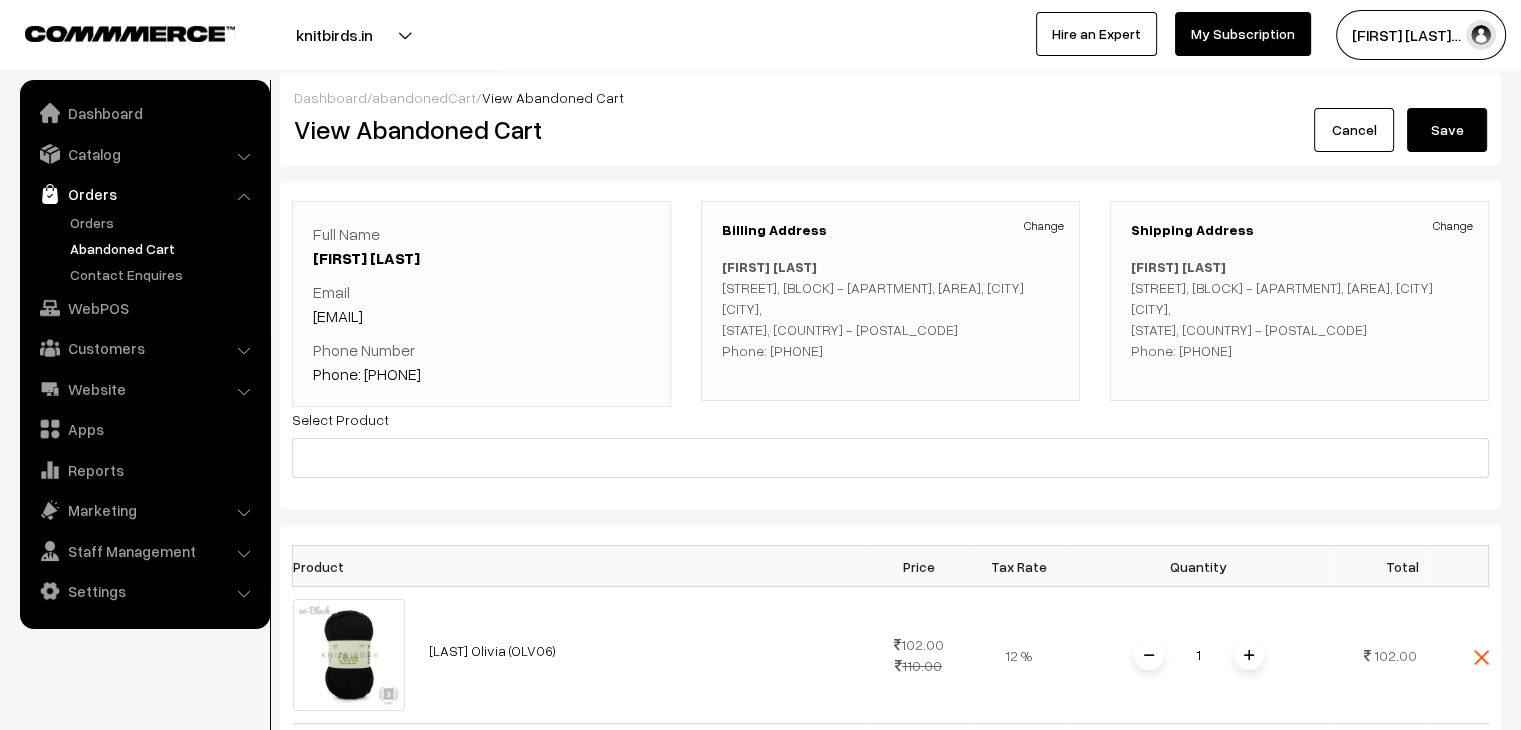 scroll, scrollTop: 0, scrollLeft: 0, axis: both 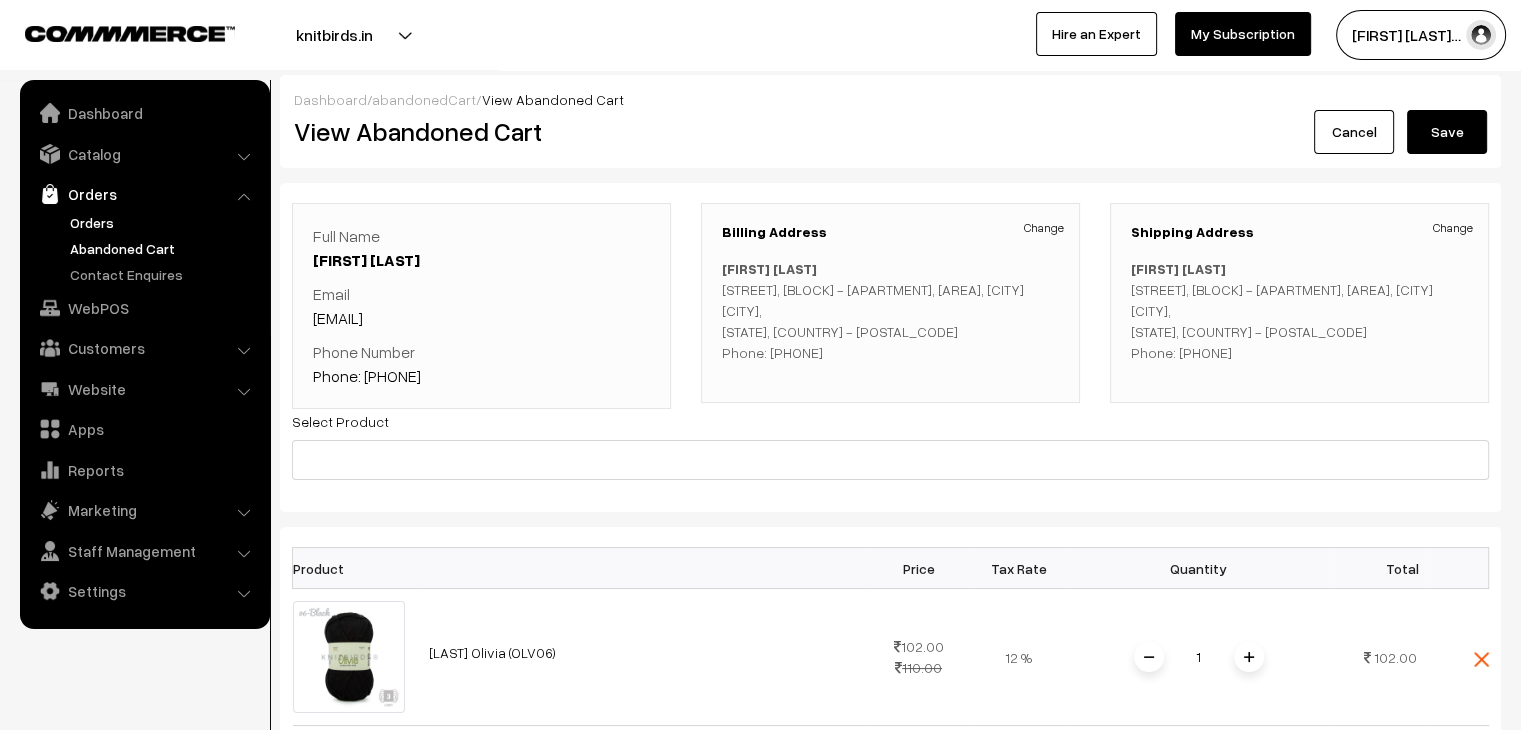 click on "Orders" at bounding box center [164, 222] 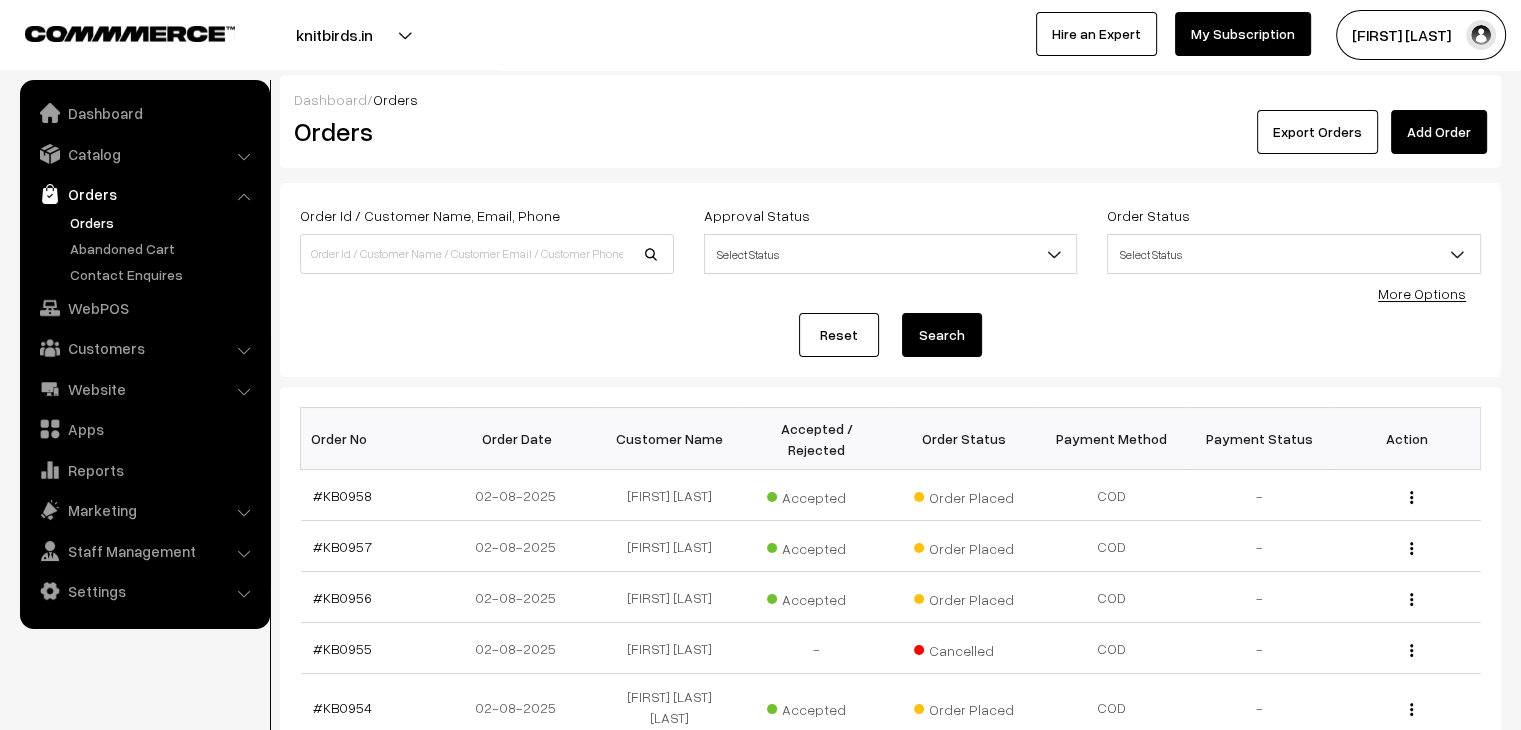 scroll, scrollTop: 0, scrollLeft: 0, axis: both 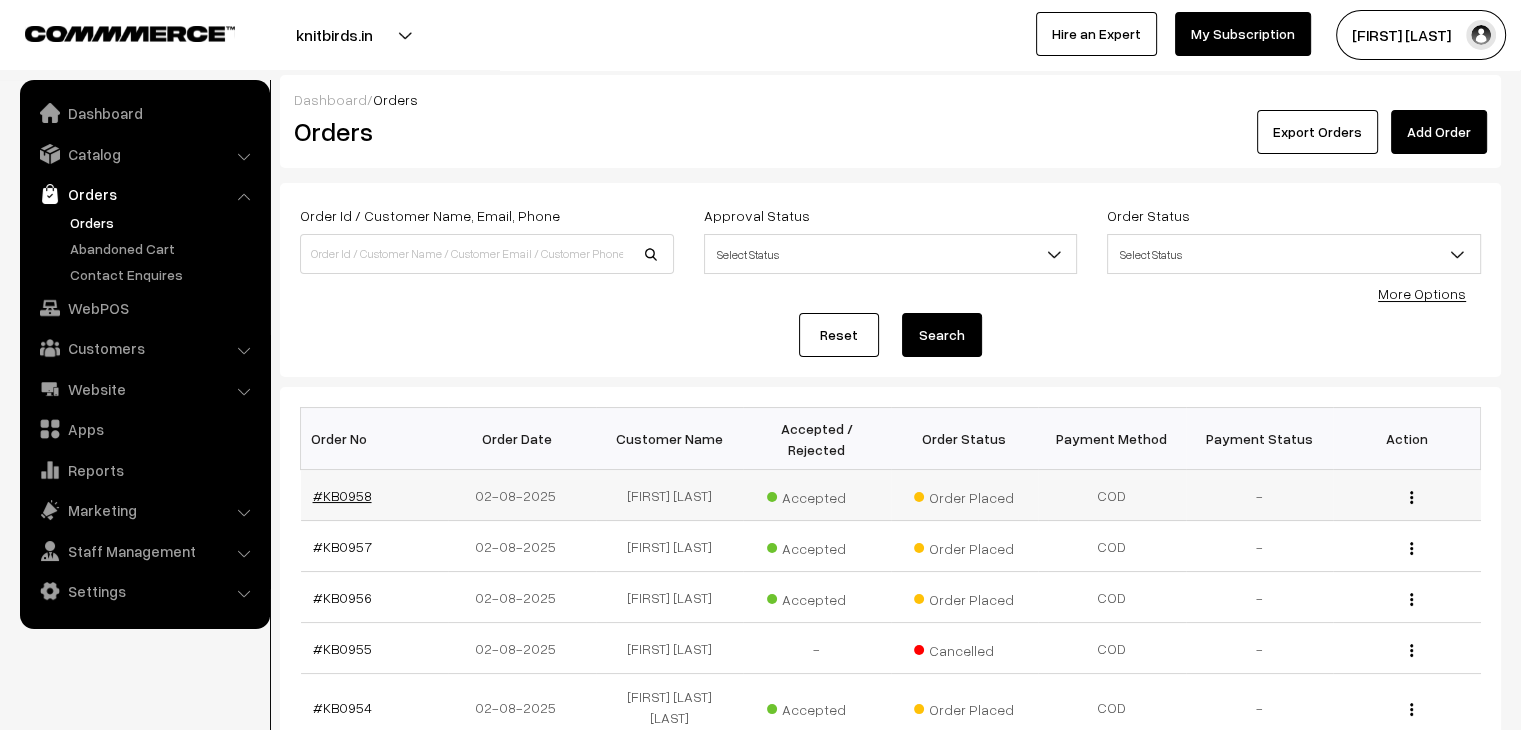 click on "#KB0958" at bounding box center [342, 495] 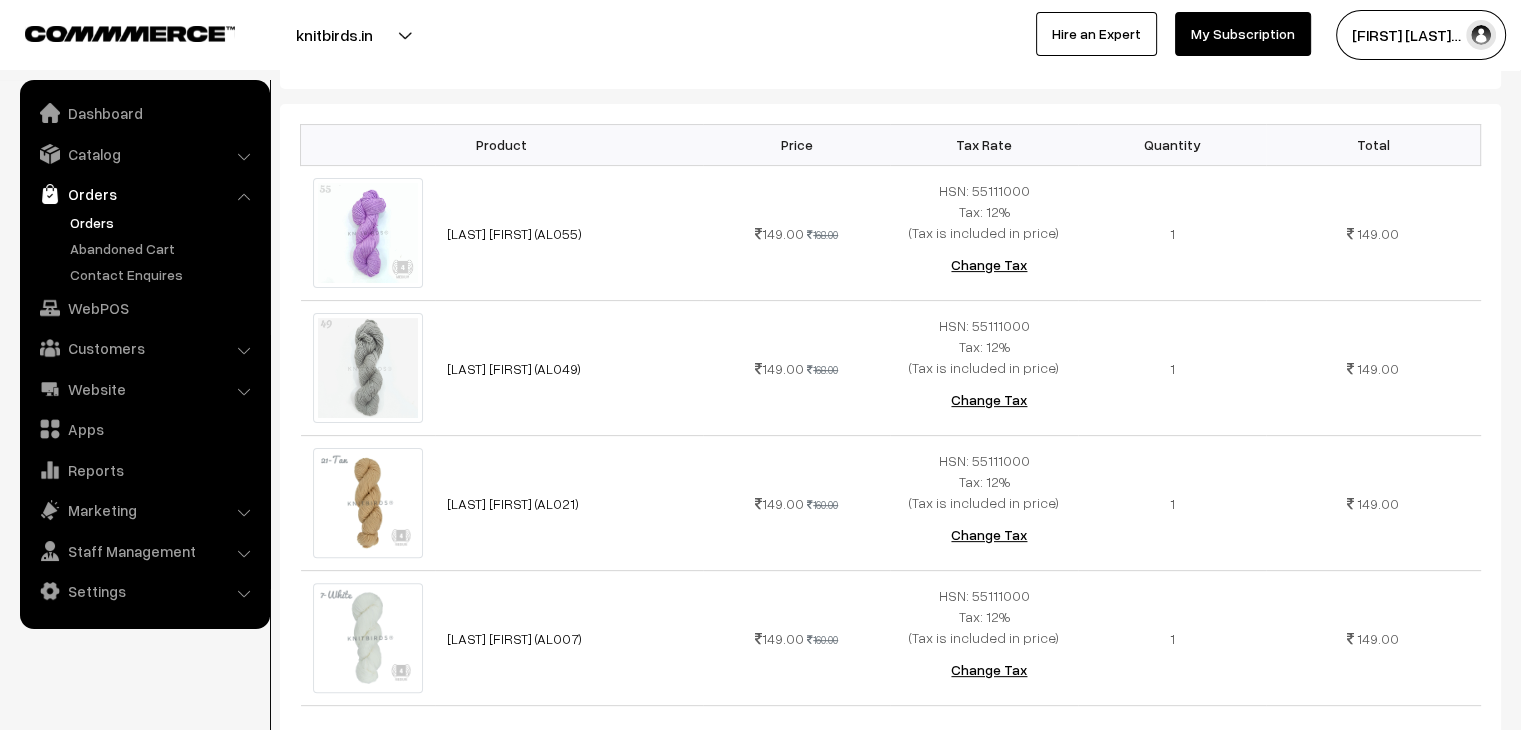 scroll, scrollTop: 0, scrollLeft: 0, axis: both 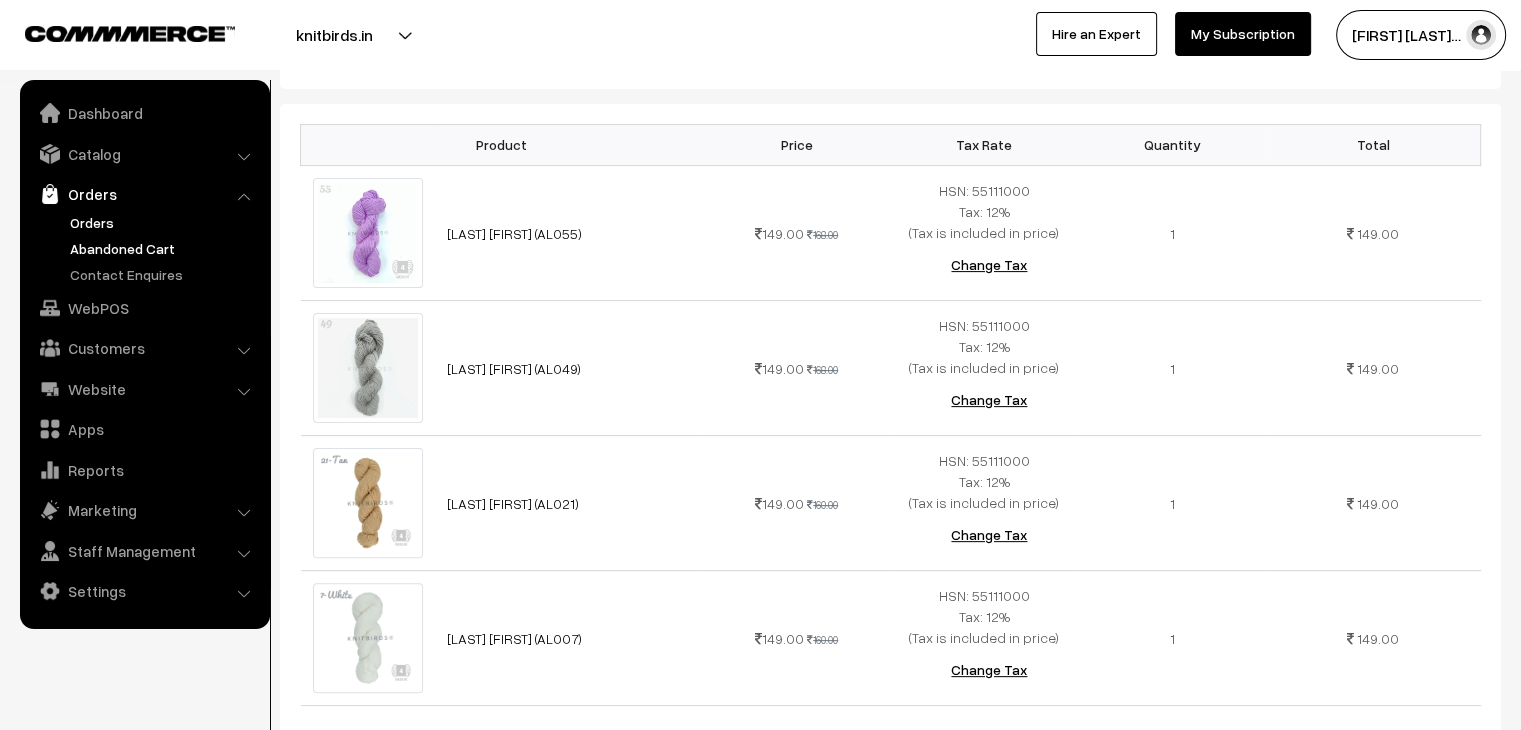 click on "Abandoned Cart" at bounding box center (164, 248) 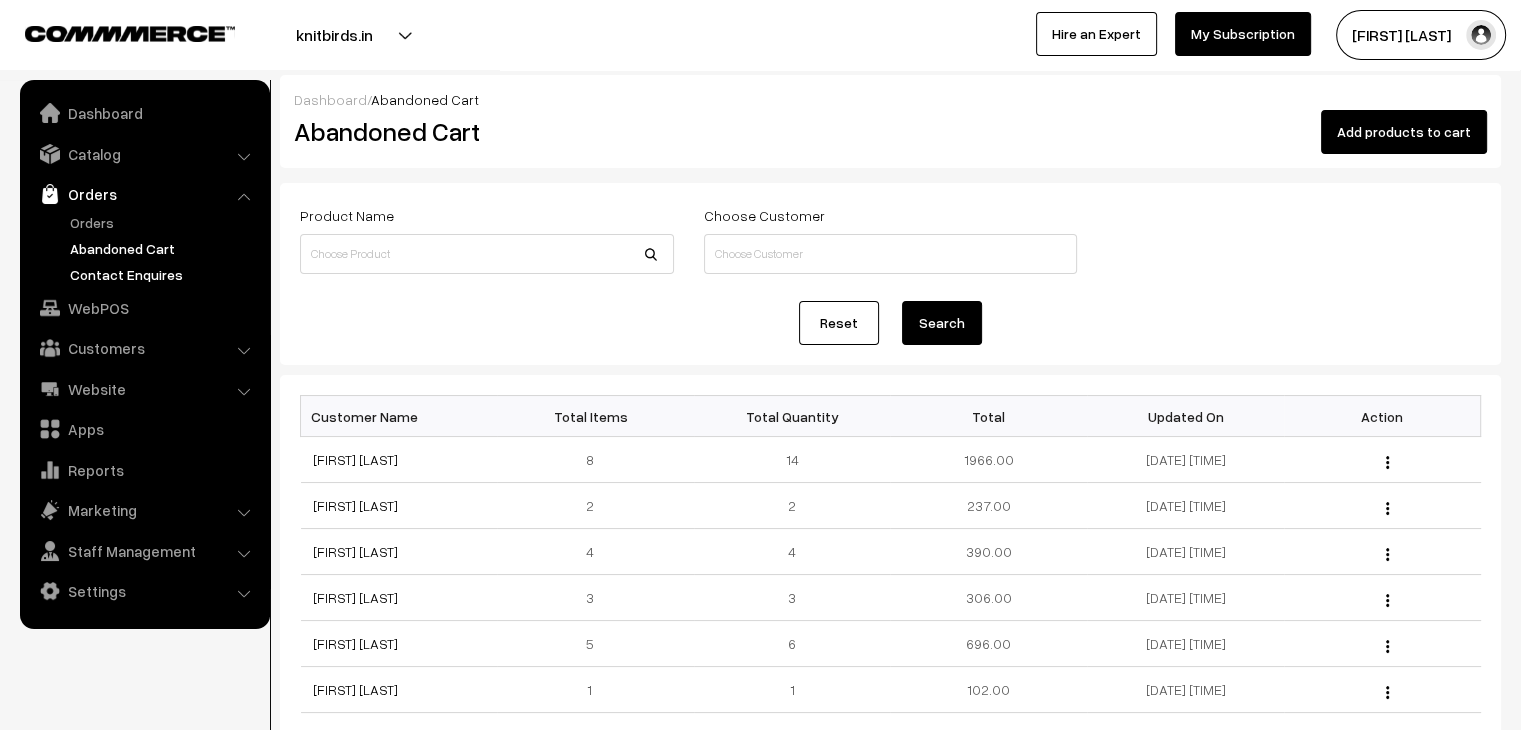 scroll, scrollTop: 0, scrollLeft: 0, axis: both 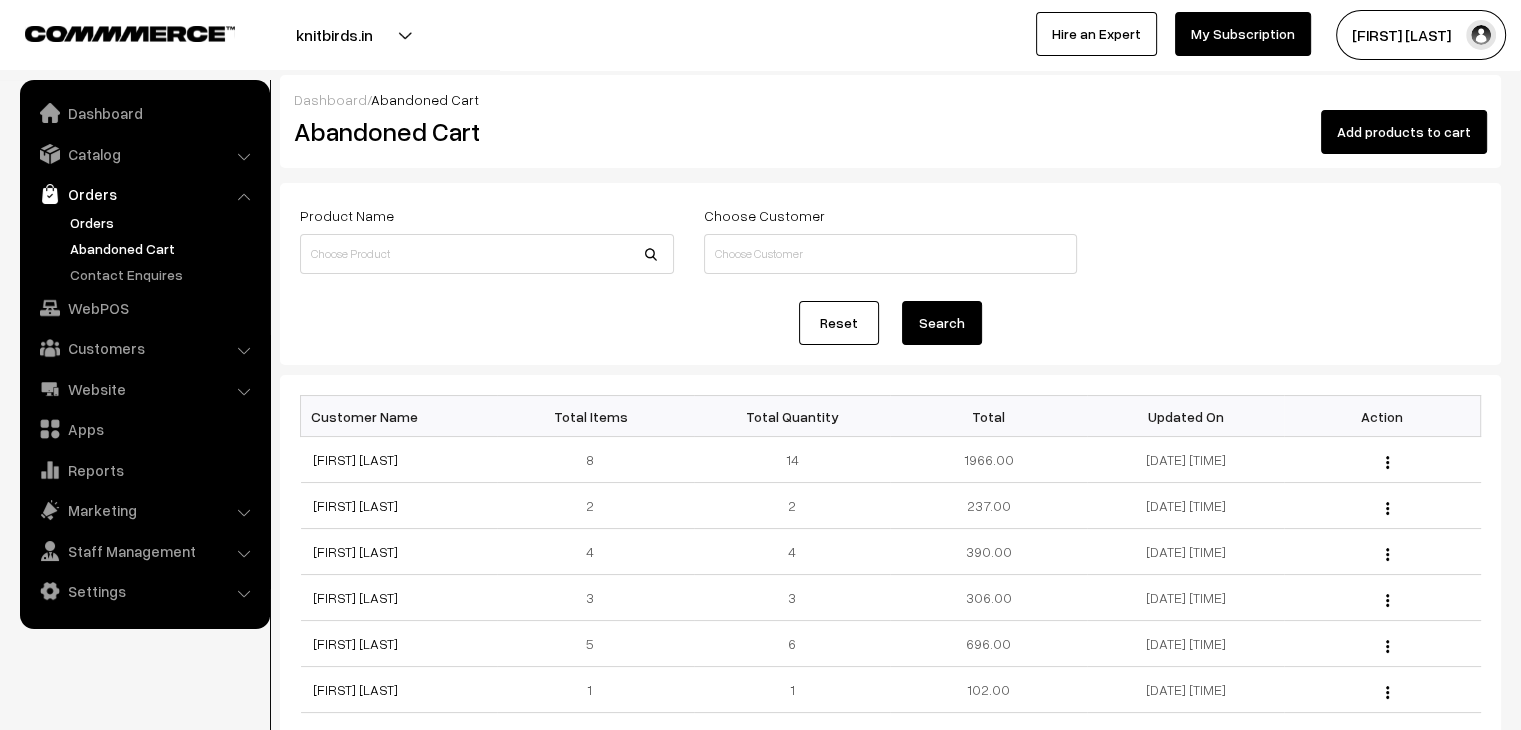click on "Orders" at bounding box center [164, 222] 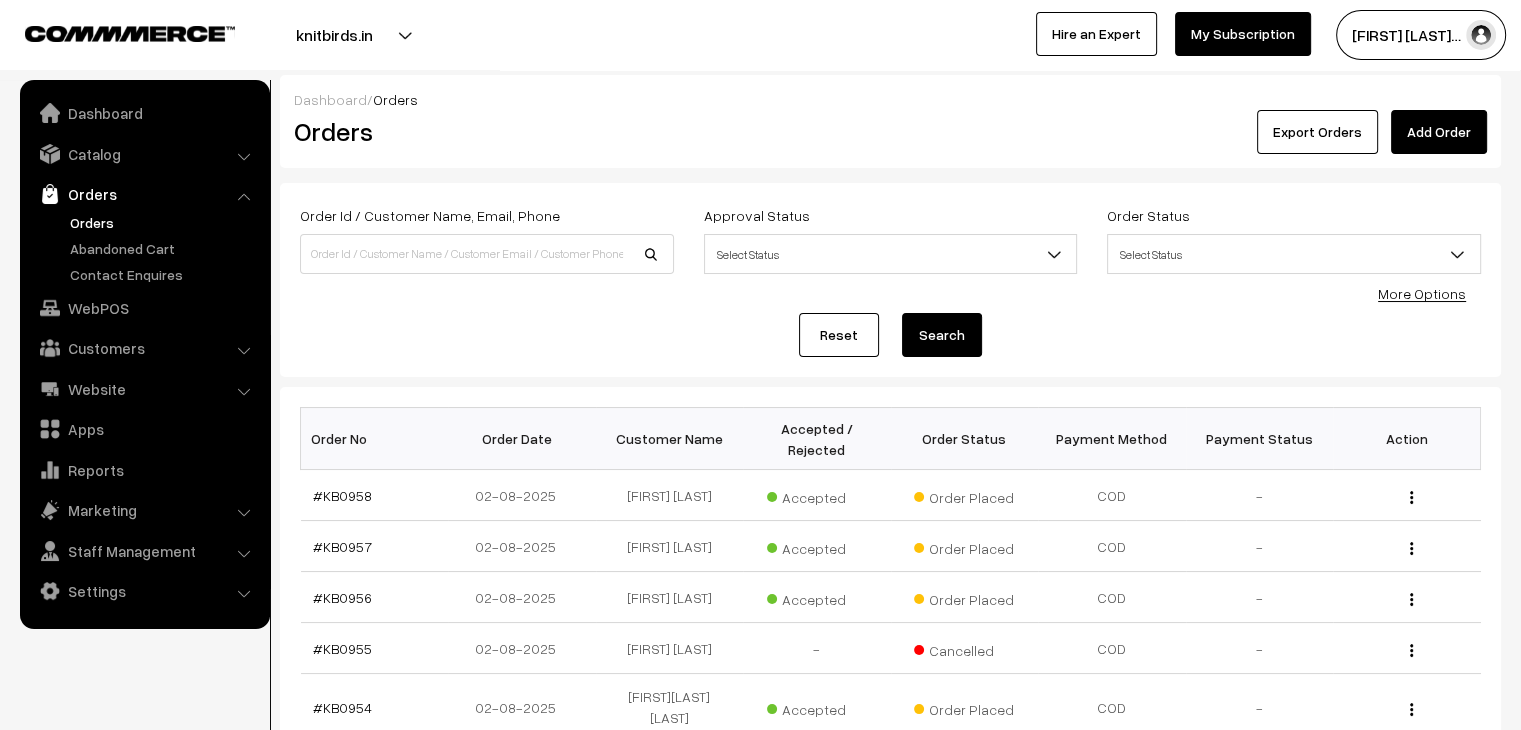 scroll, scrollTop: 0, scrollLeft: 0, axis: both 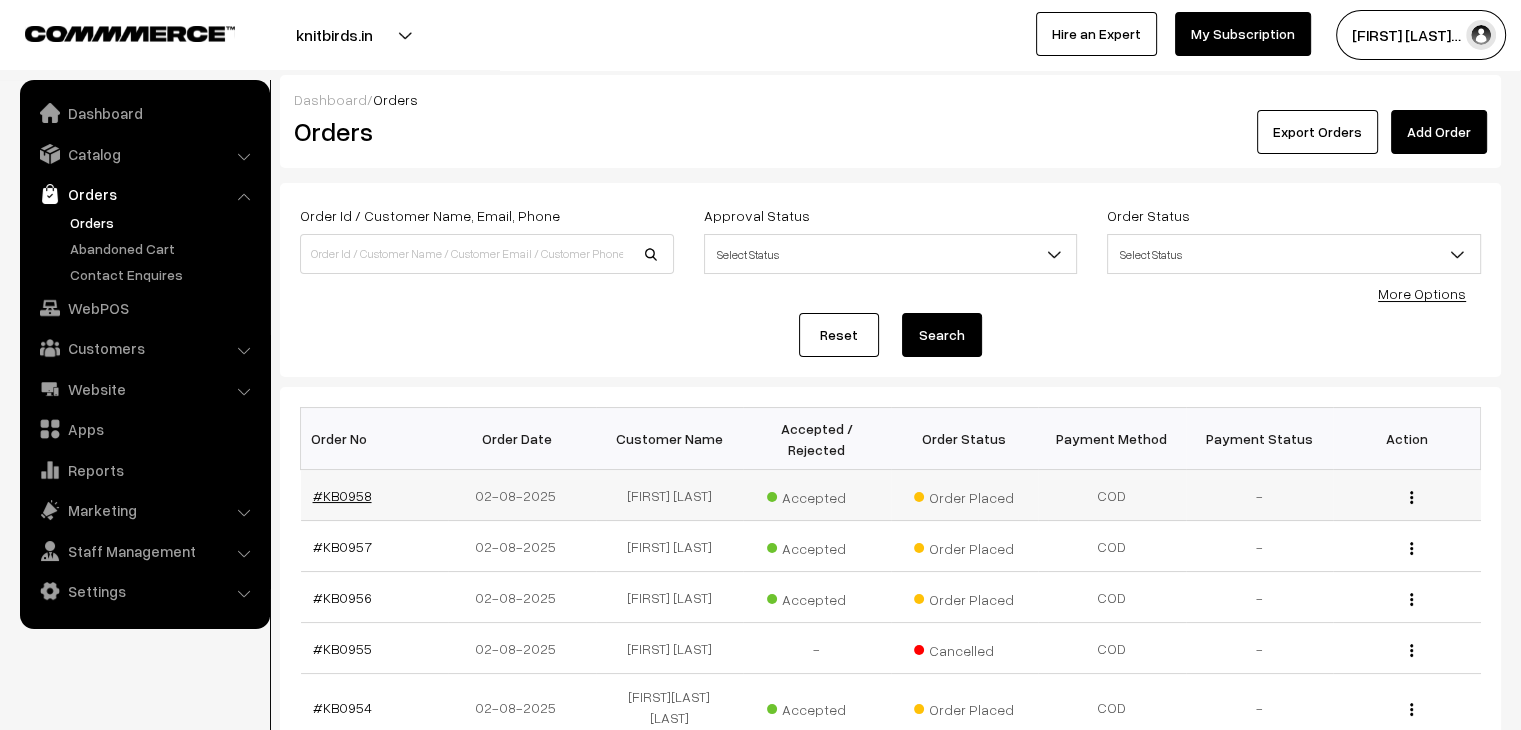 click on "#KB0958" at bounding box center (342, 495) 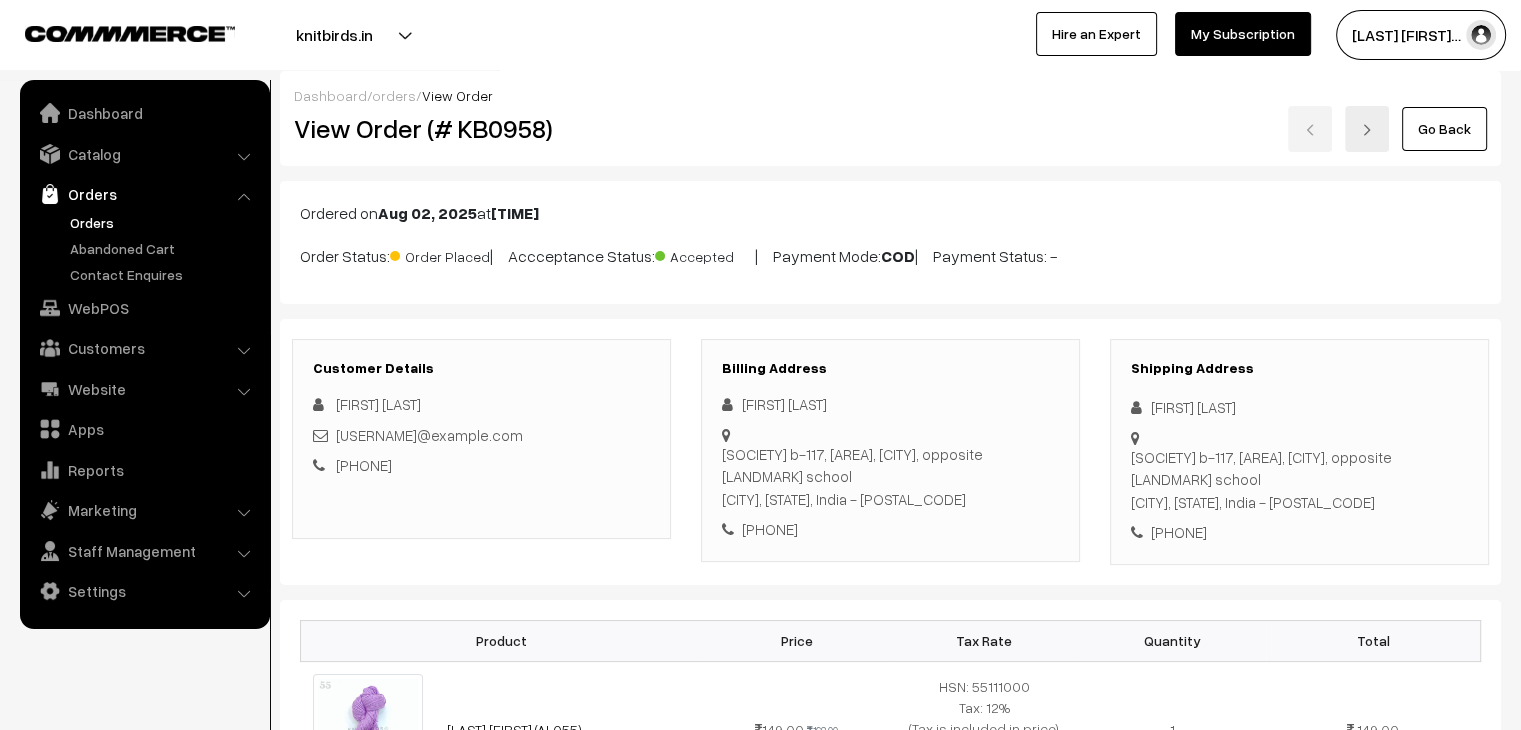scroll, scrollTop: 0, scrollLeft: 0, axis: both 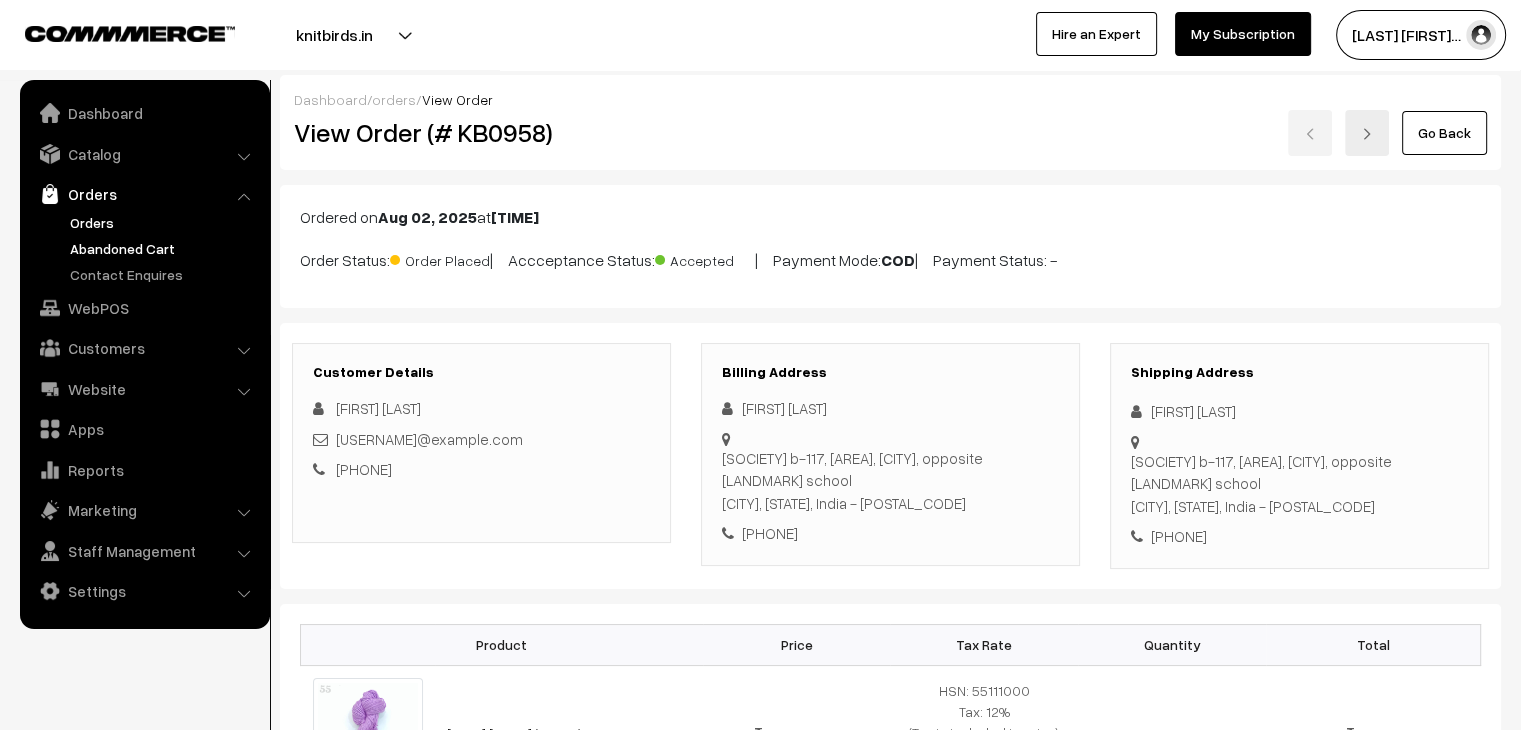 click on "Abandoned Cart" at bounding box center [164, 248] 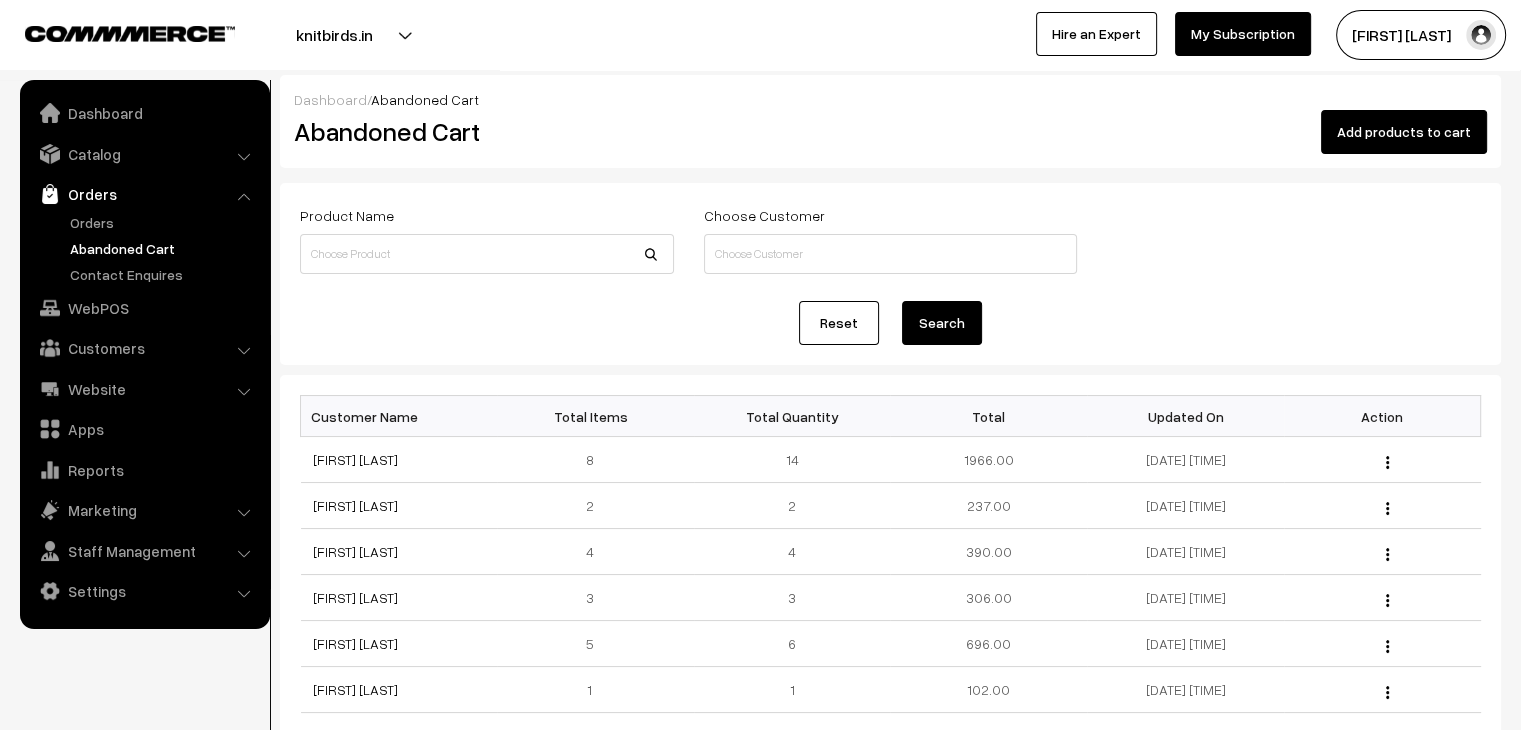 scroll, scrollTop: 0, scrollLeft: 0, axis: both 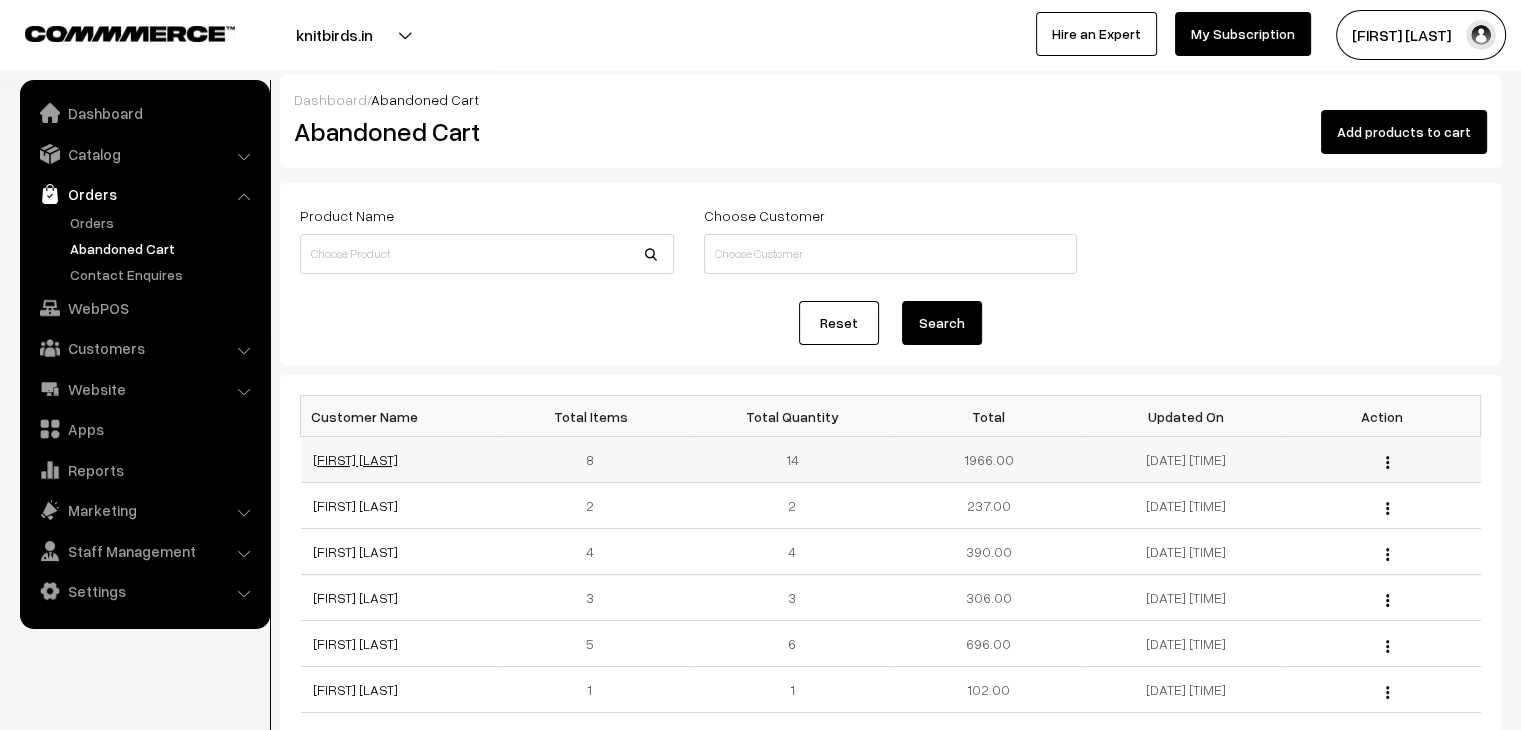 click on "[FIRST] [LAST]" at bounding box center [355, 459] 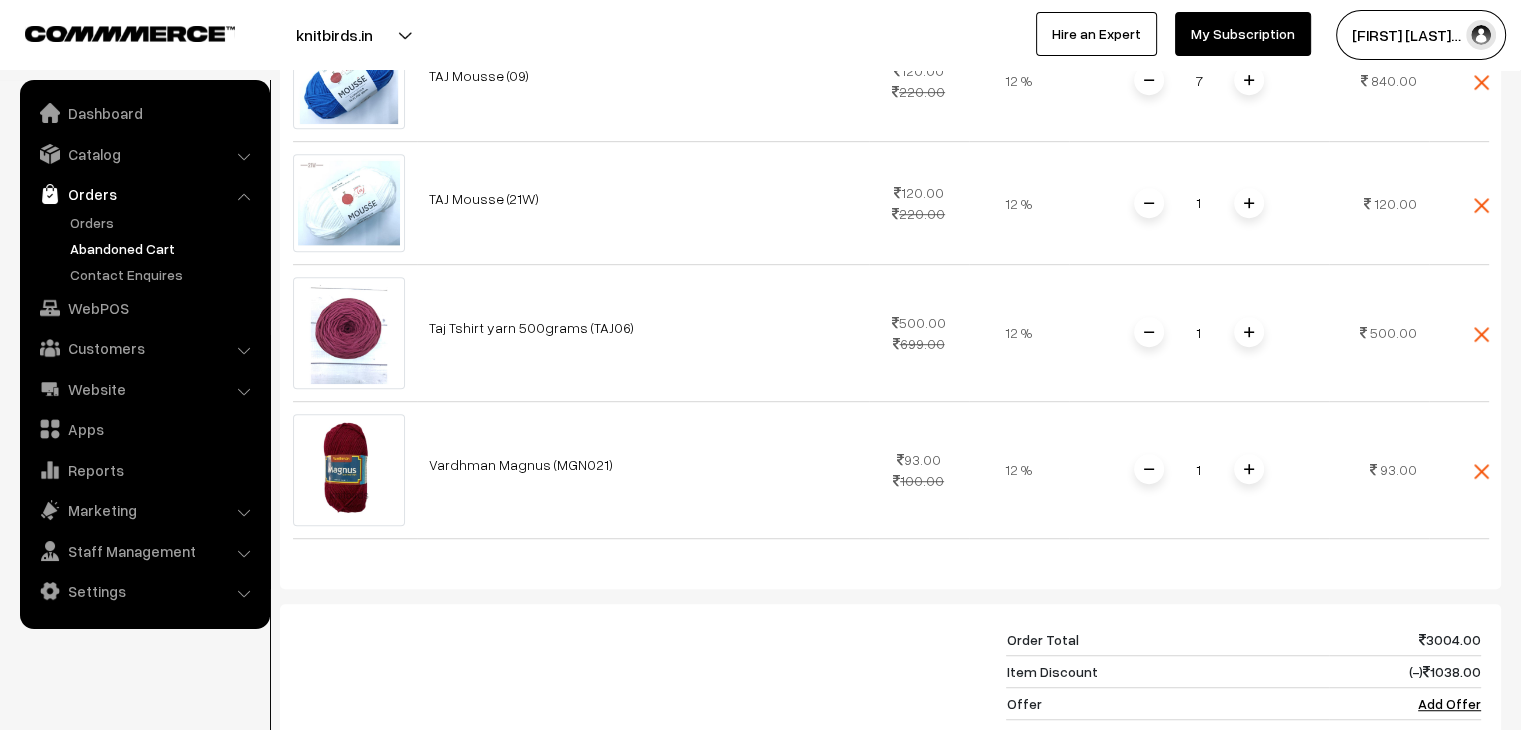 scroll, scrollTop: 1200, scrollLeft: 0, axis: vertical 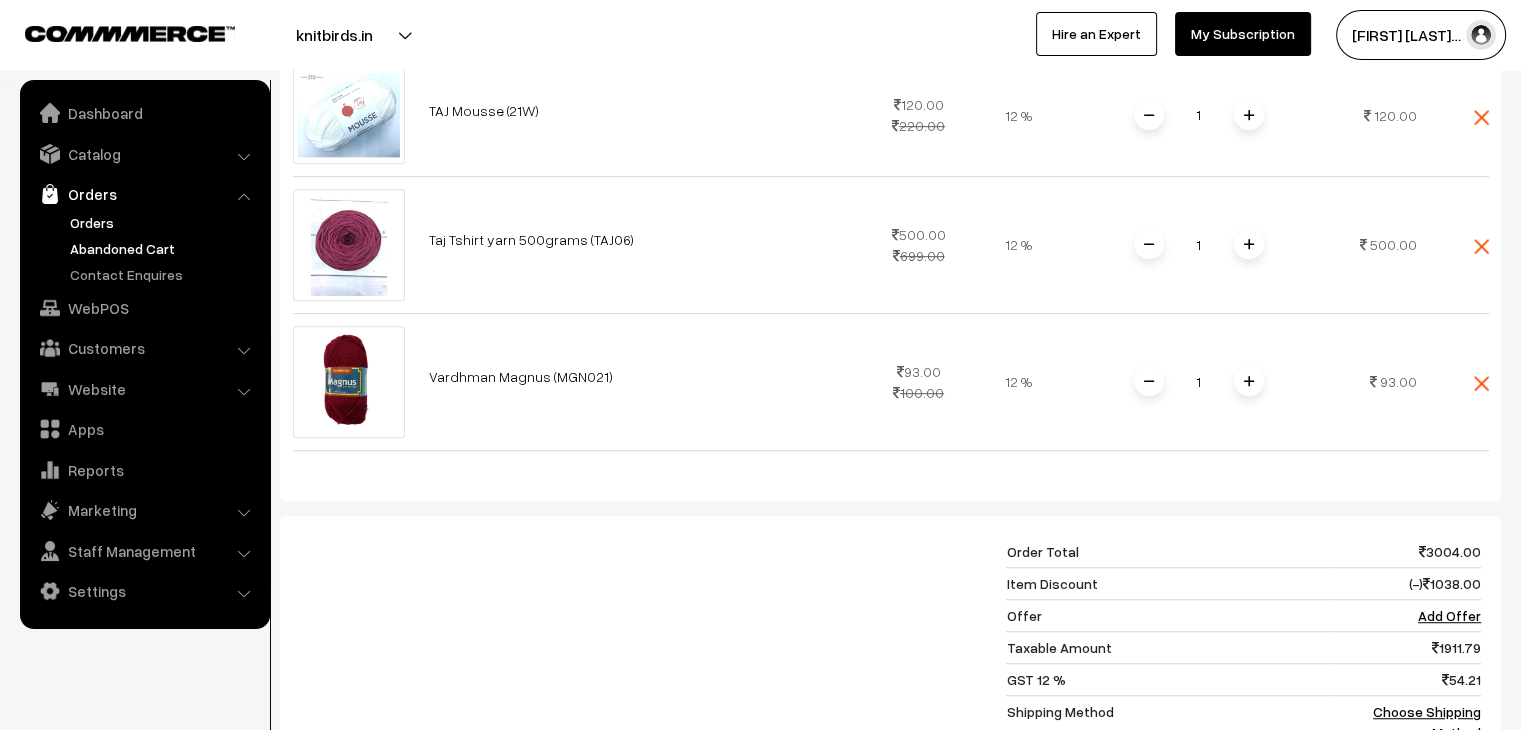 click on "Orders" at bounding box center (164, 222) 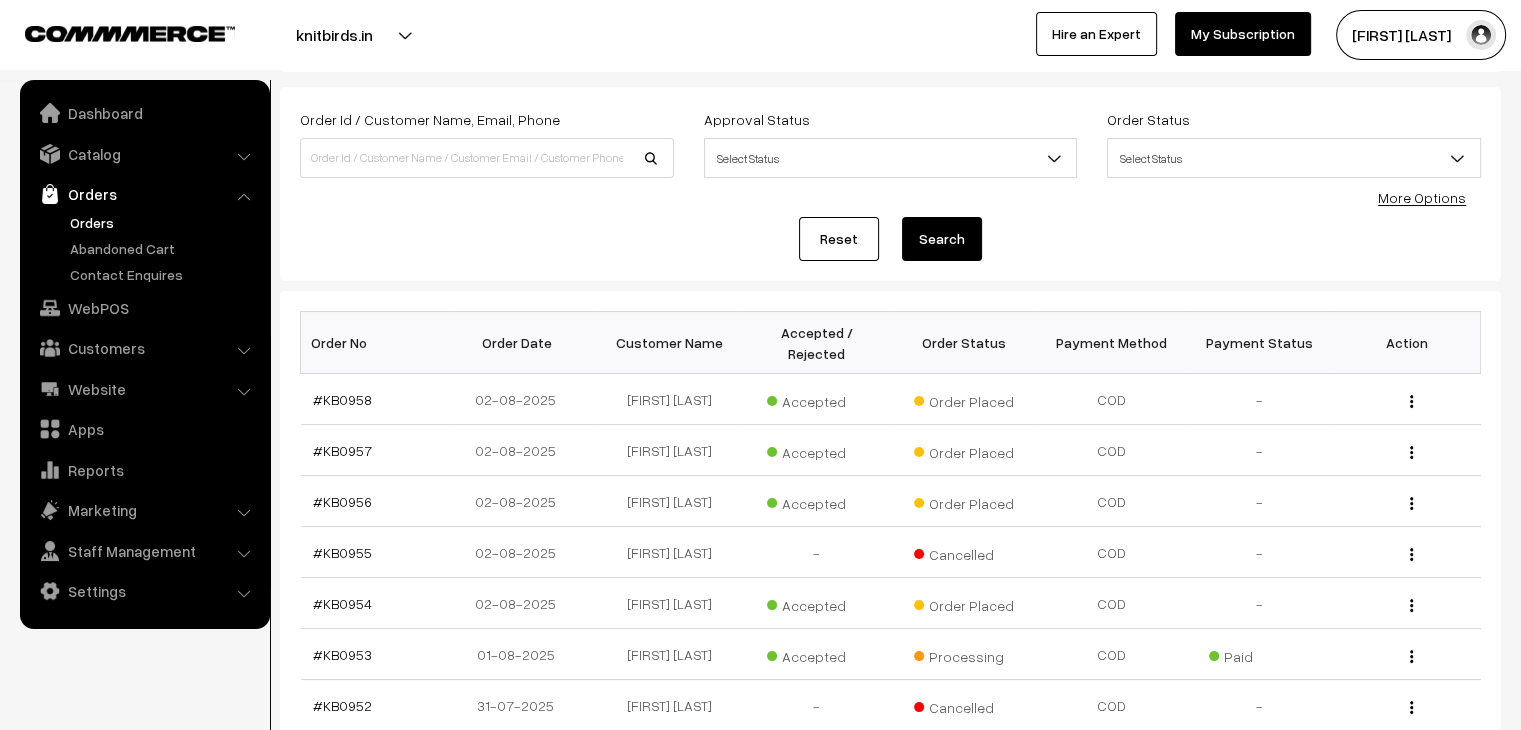 scroll, scrollTop: 77, scrollLeft: 0, axis: vertical 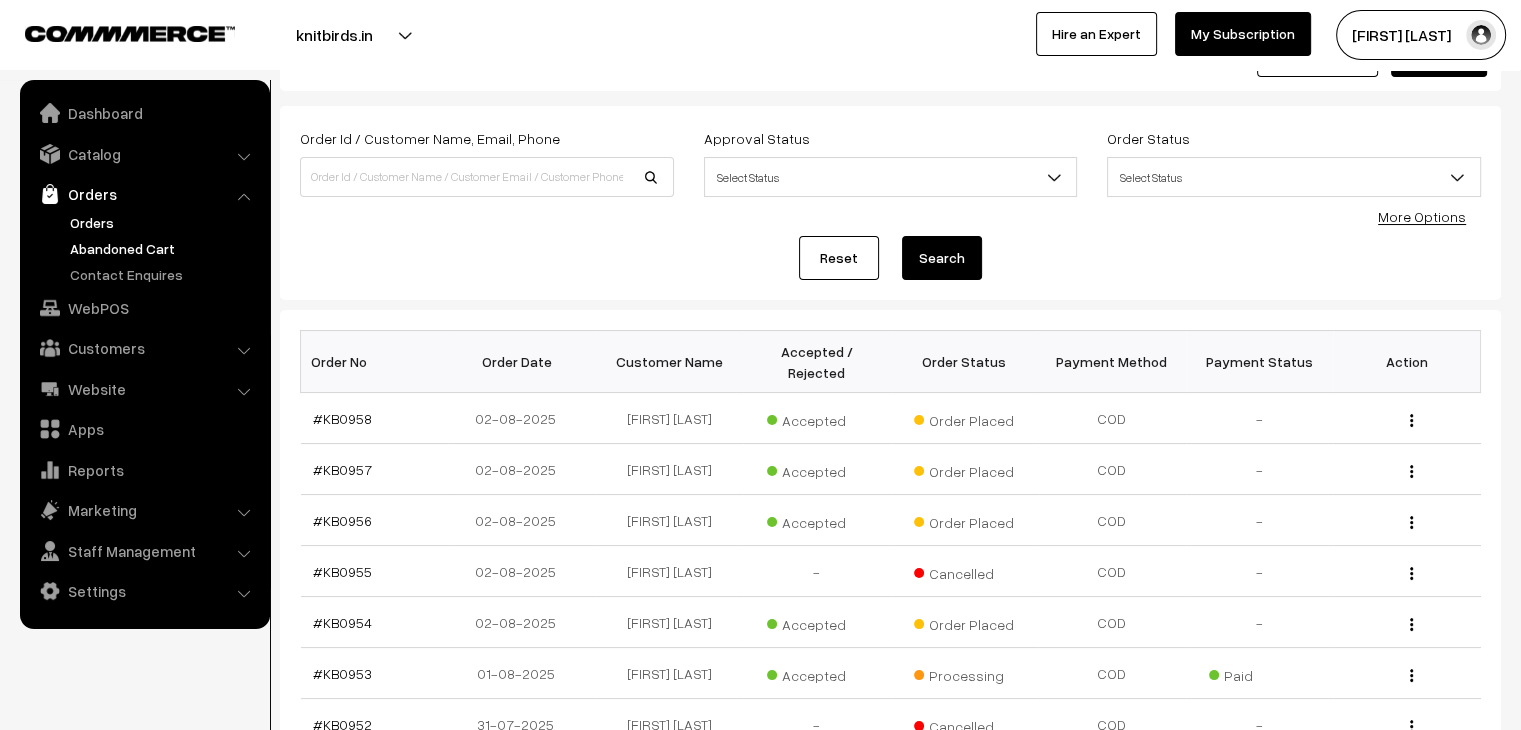 click on "Abandoned Cart" at bounding box center [164, 248] 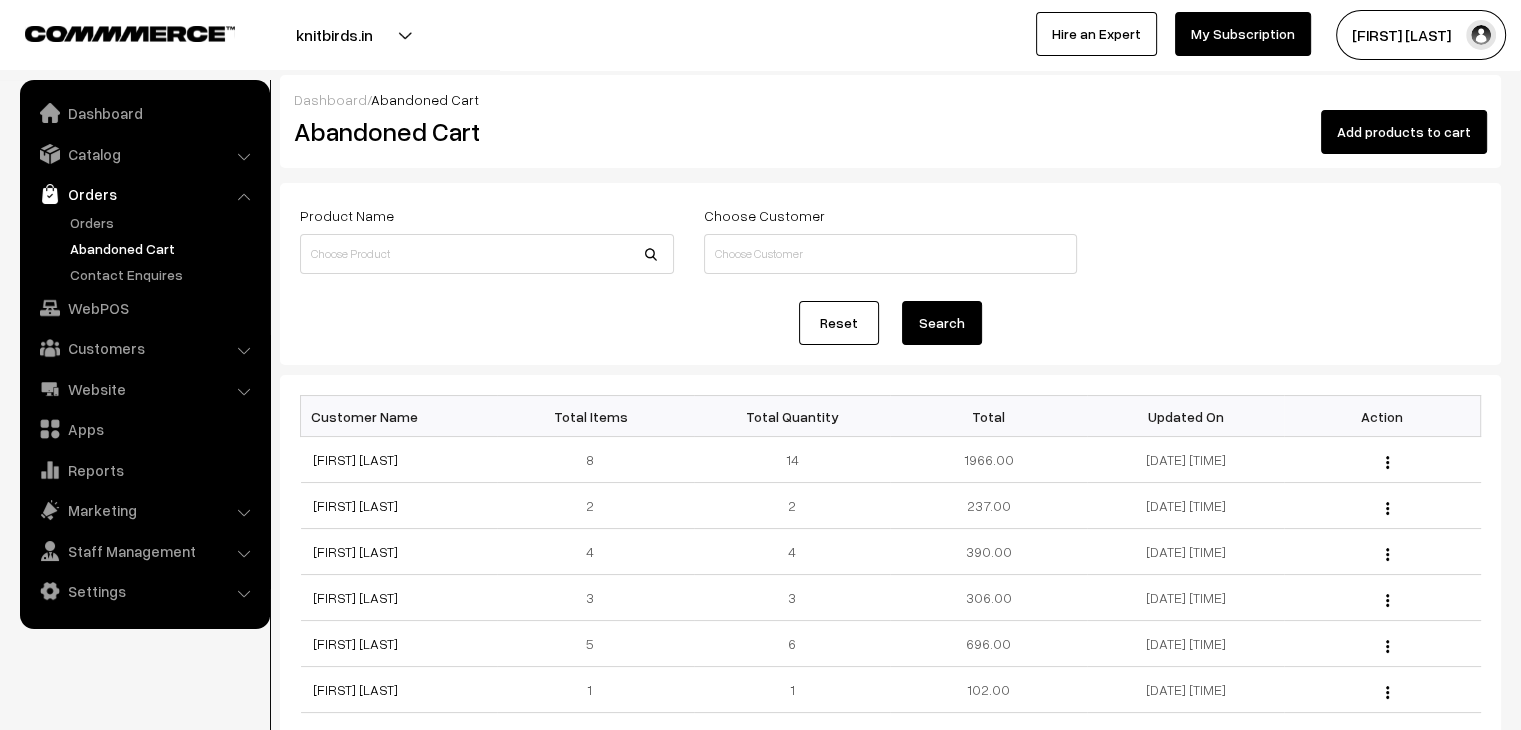 scroll, scrollTop: 0, scrollLeft: 0, axis: both 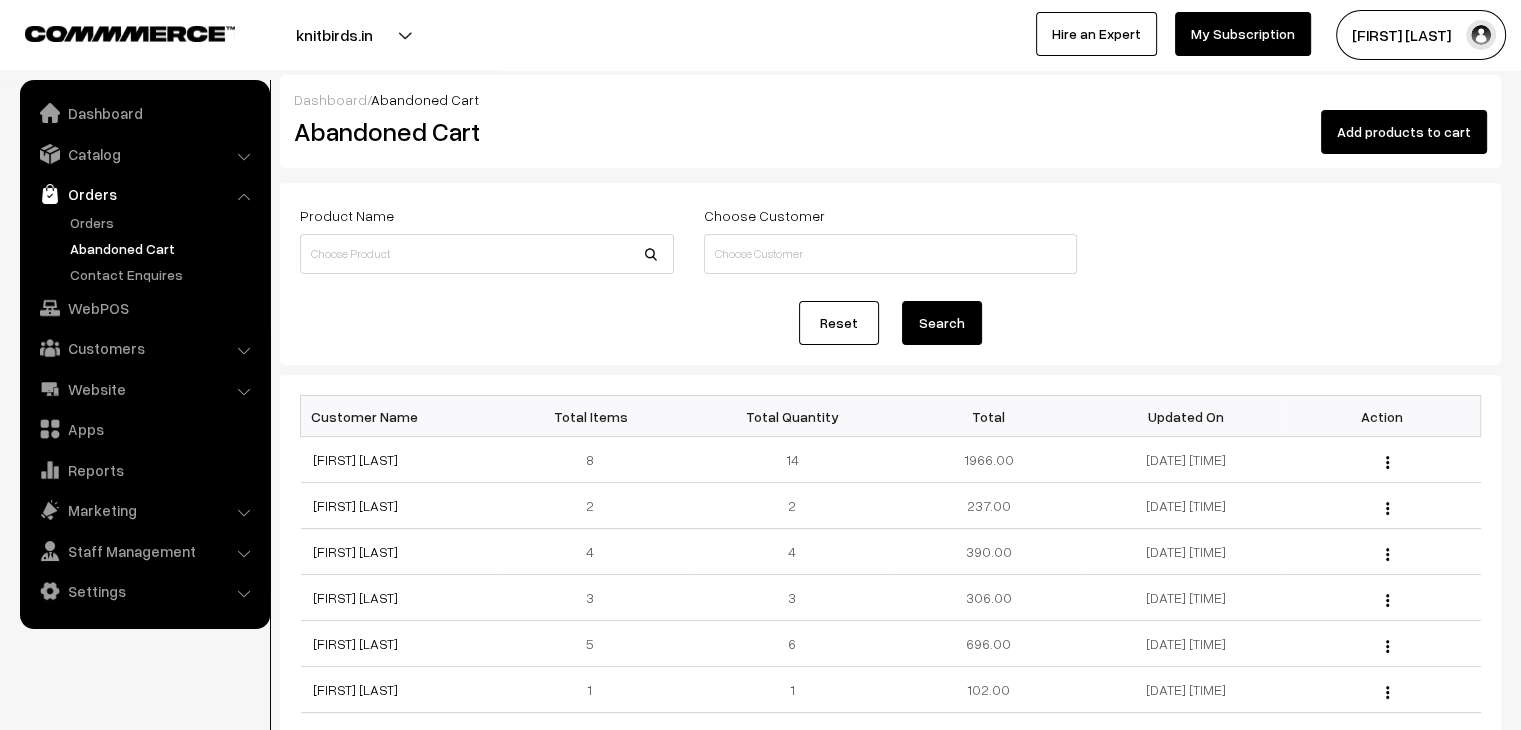 drag, startPoint x: 108, startPoint y: 157, endPoint x: 105, endPoint y: 172, distance: 15.297058 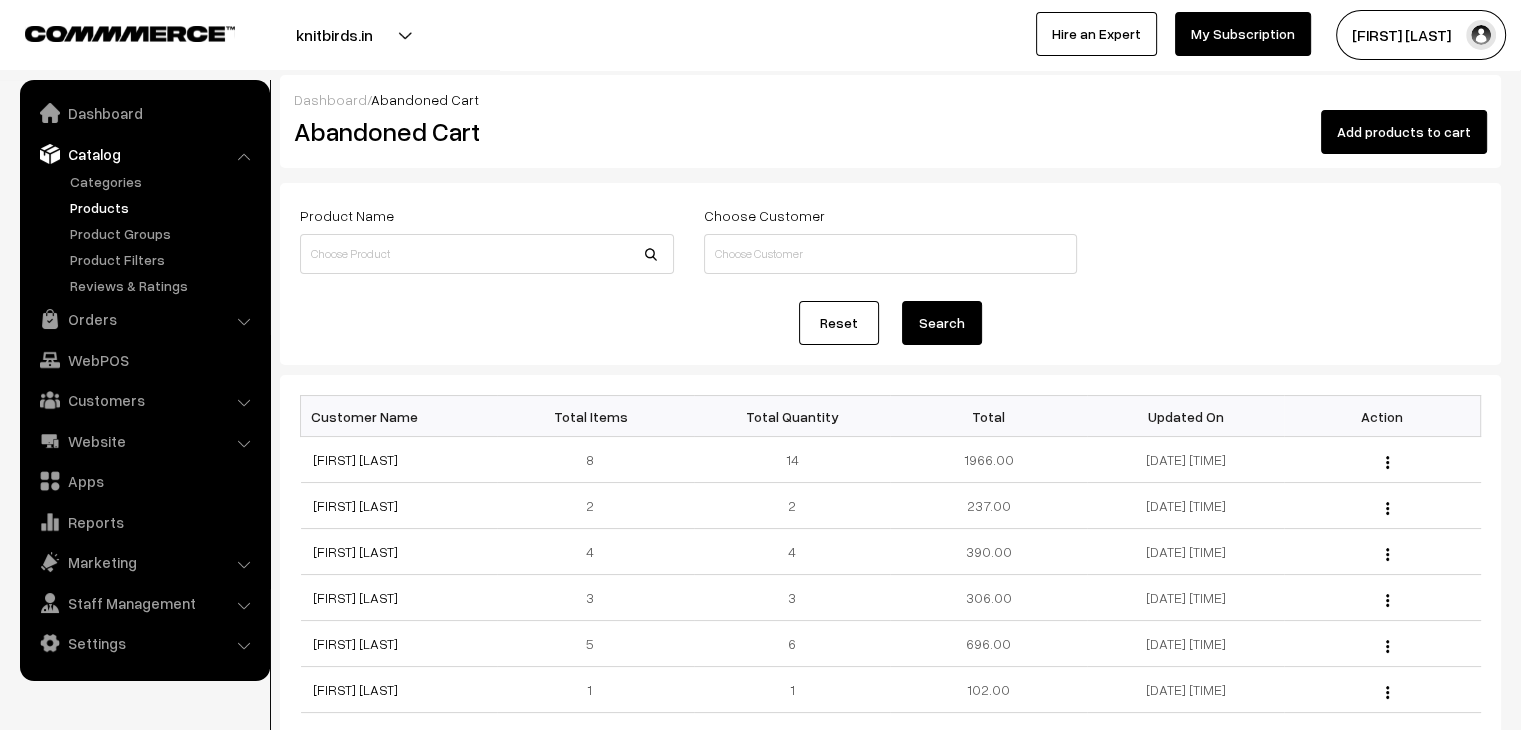 click on "Products" at bounding box center [164, 207] 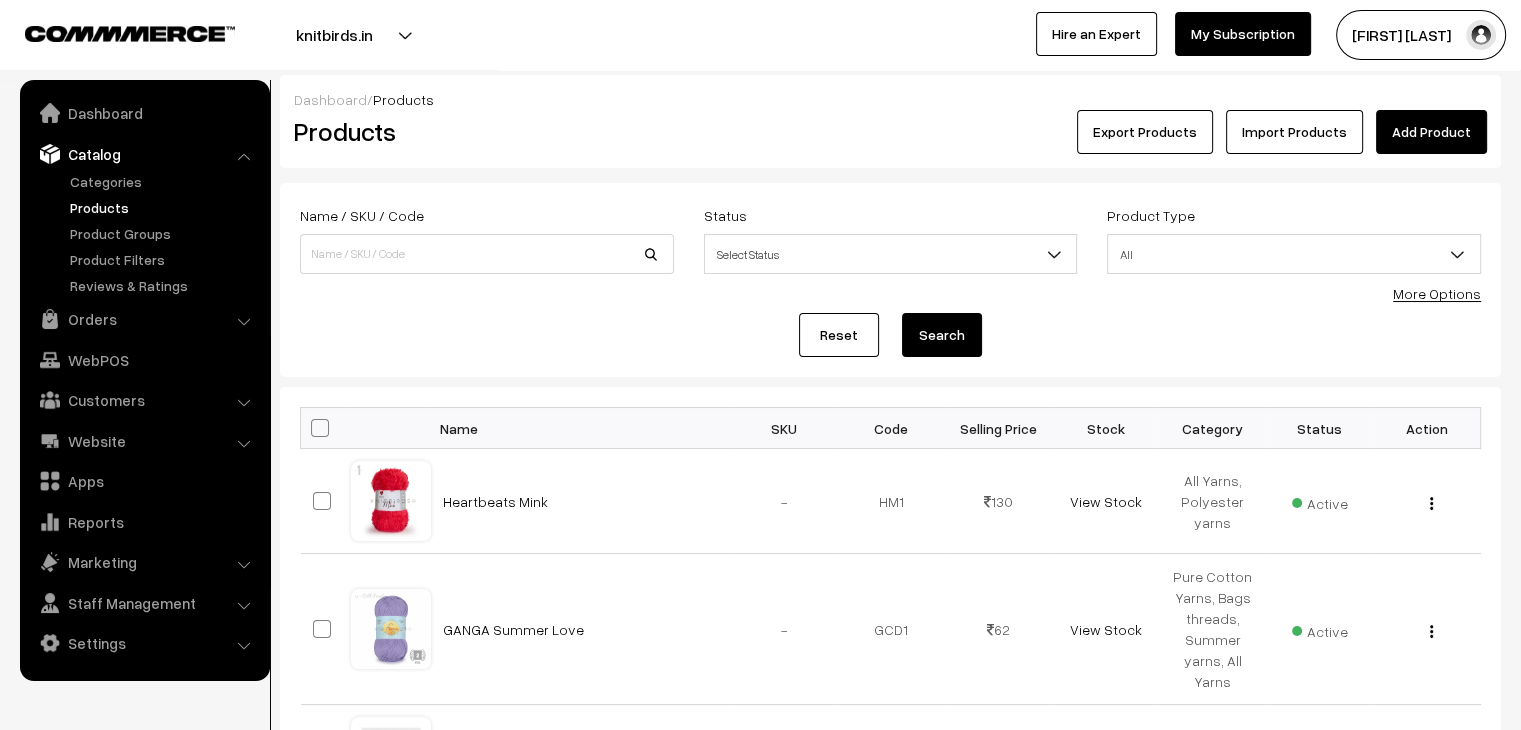 scroll, scrollTop: 0, scrollLeft: 0, axis: both 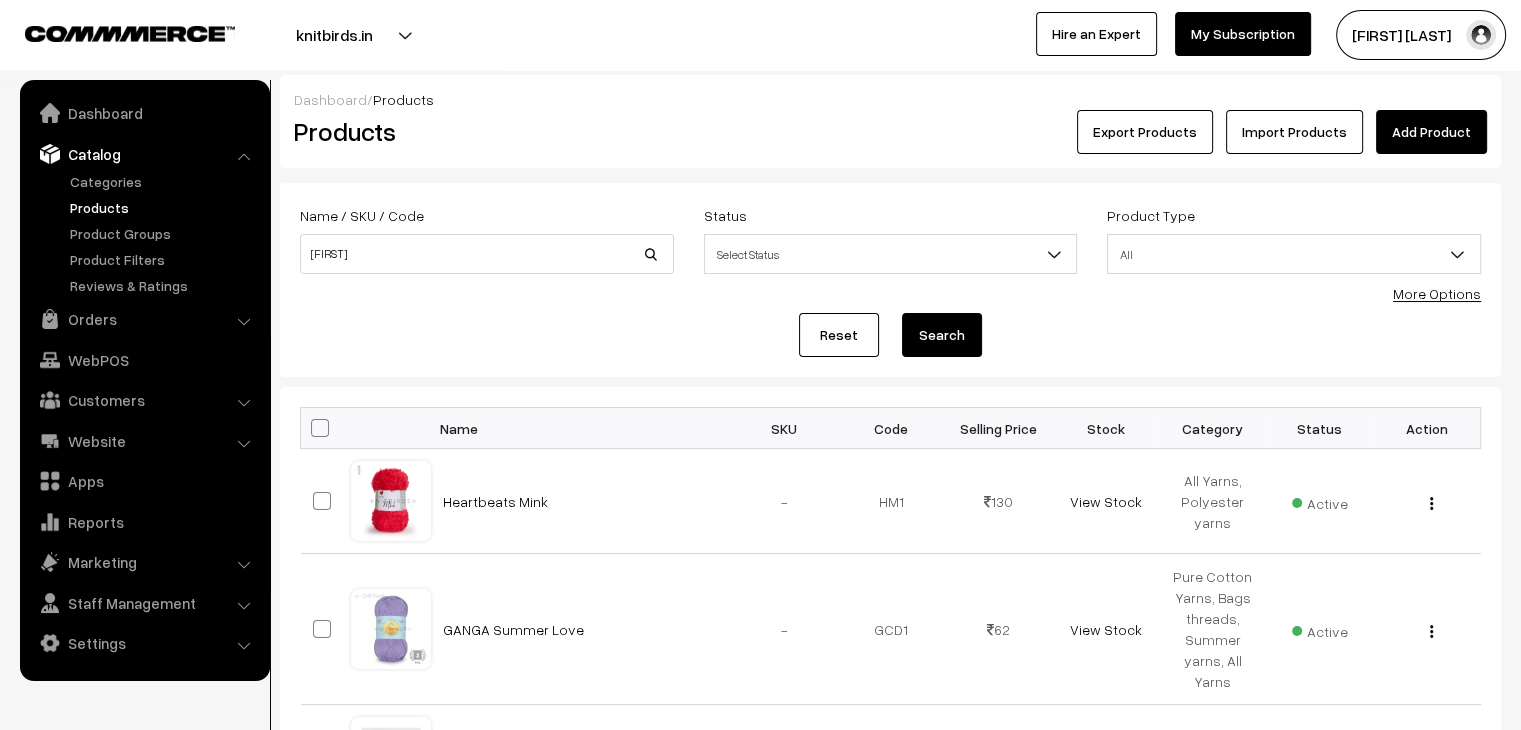 type on "[FIRST]" 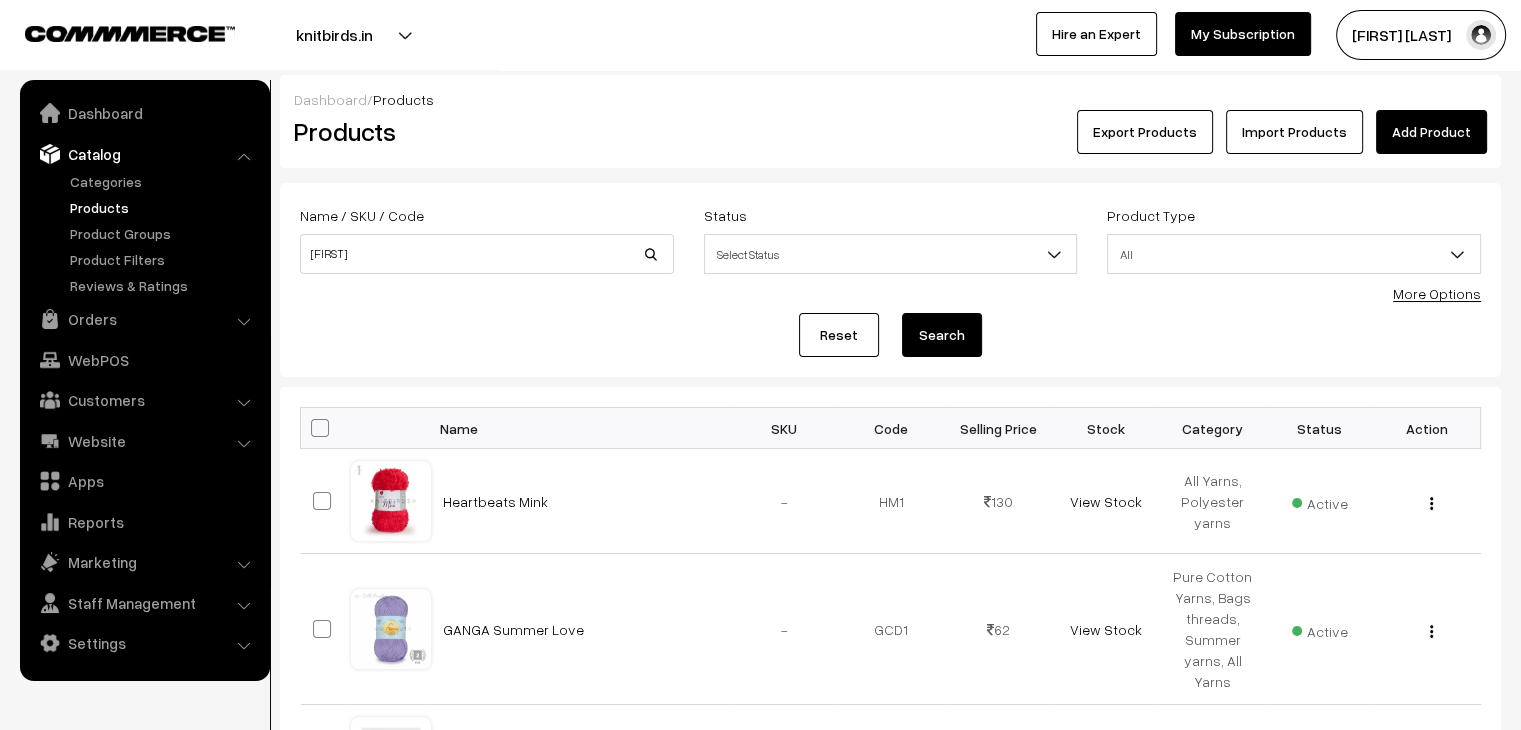 click on "Search" at bounding box center (942, 335) 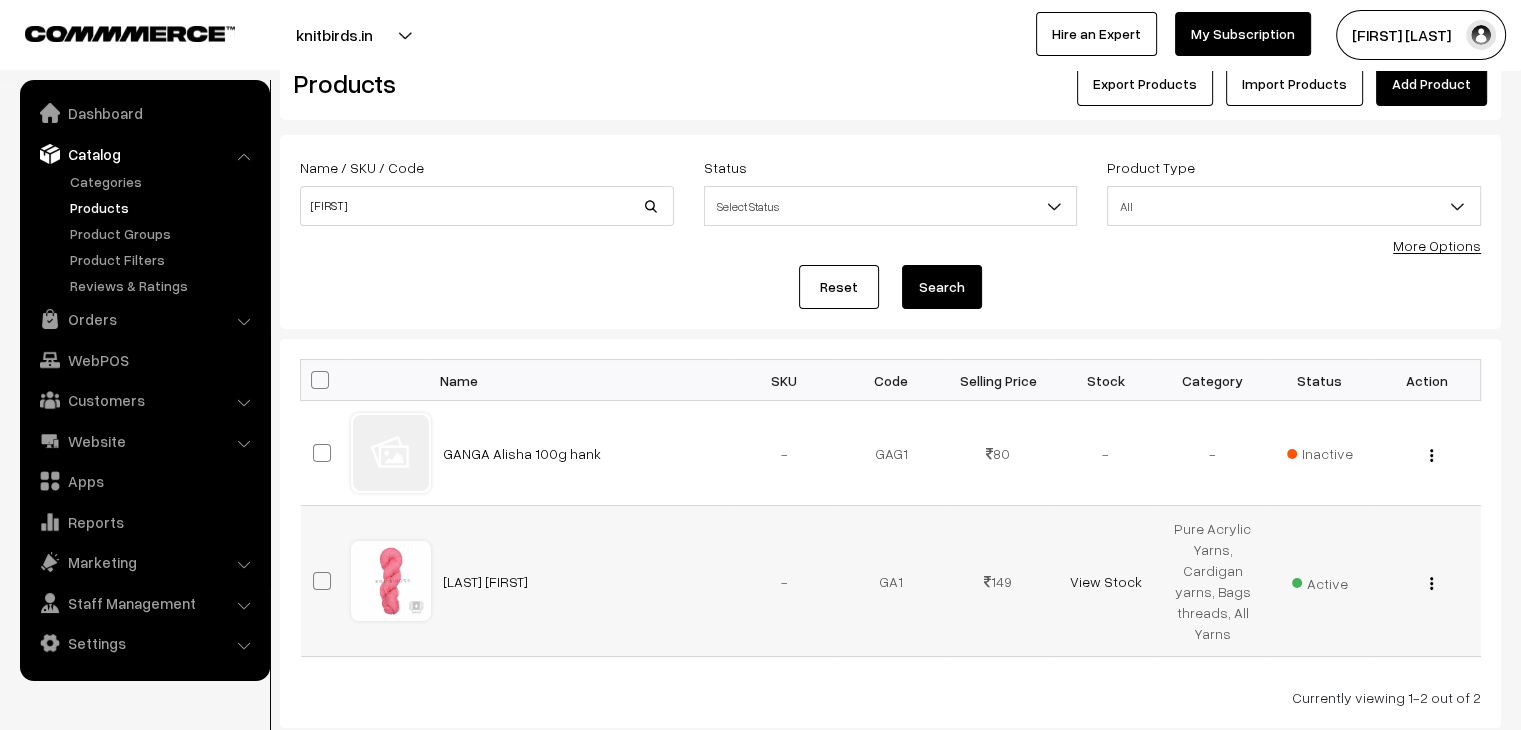 scroll, scrollTop: 175, scrollLeft: 0, axis: vertical 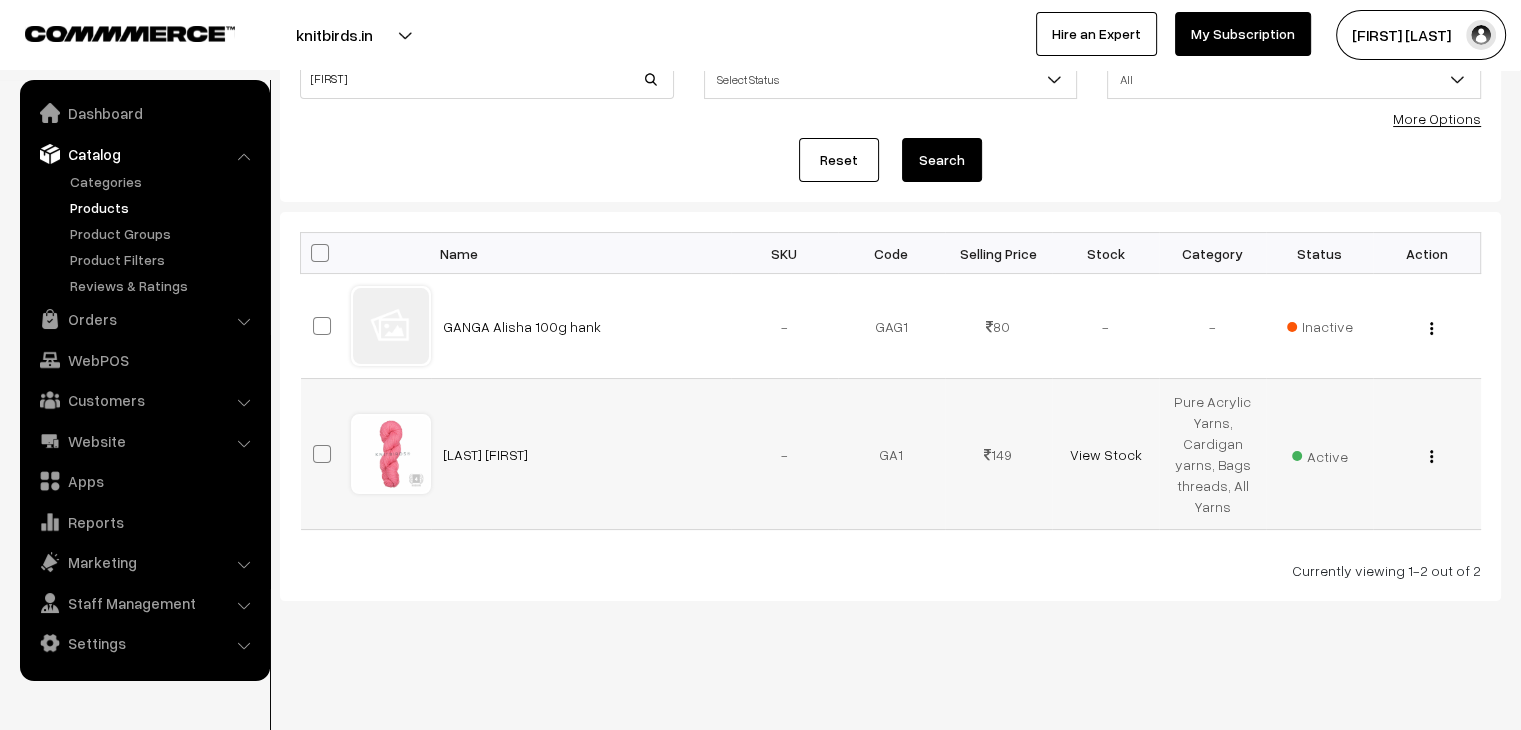 click at bounding box center [1431, 456] 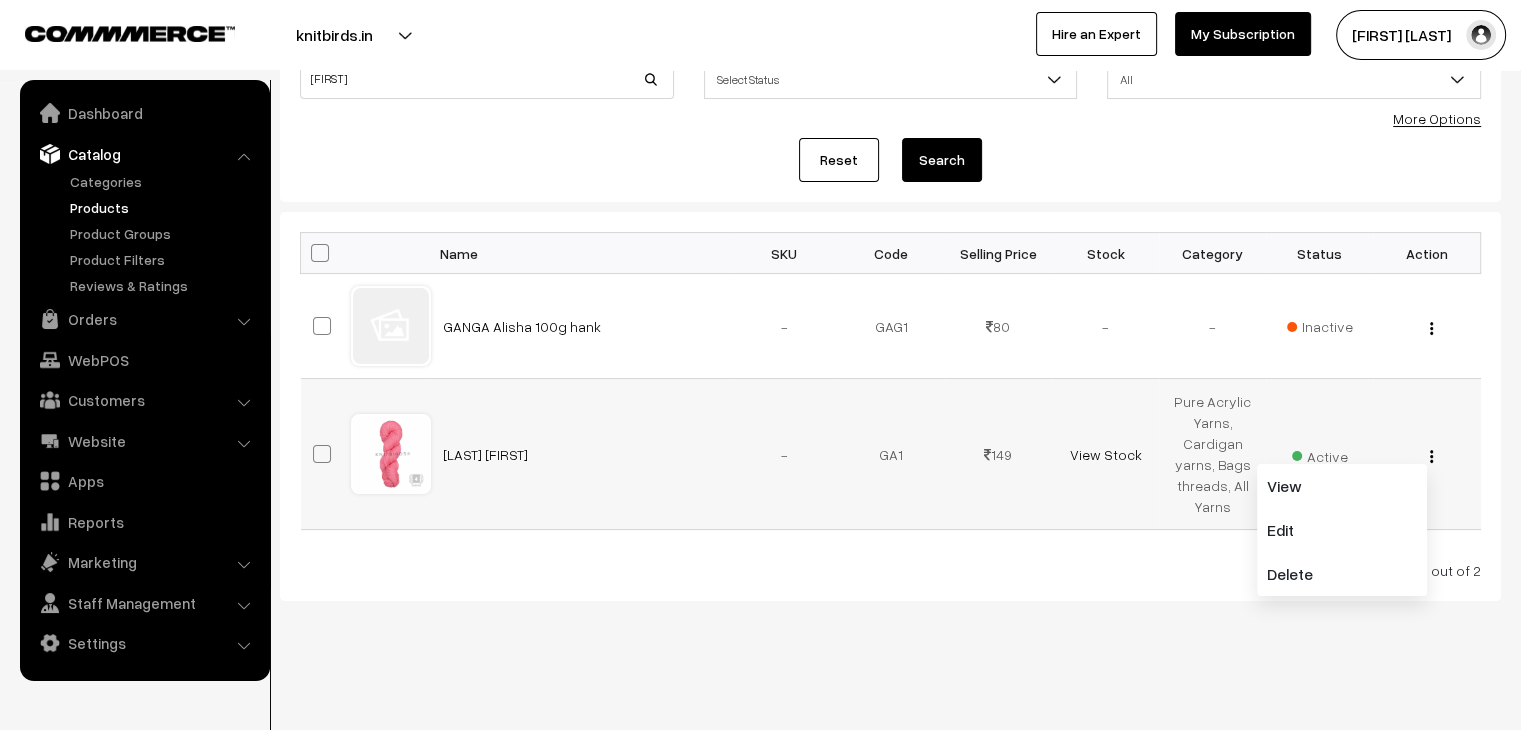 click at bounding box center [1431, 456] 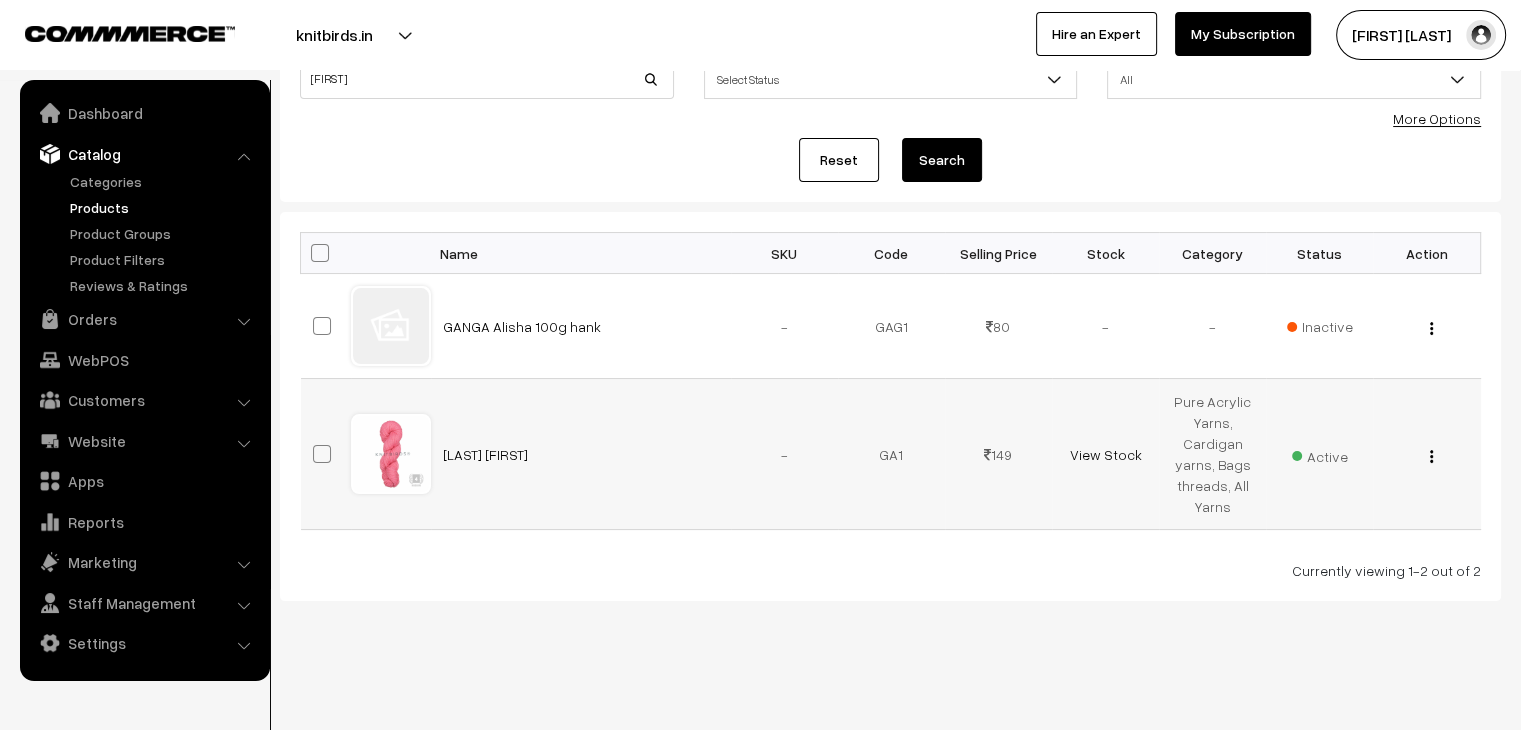 click at bounding box center [1431, 456] 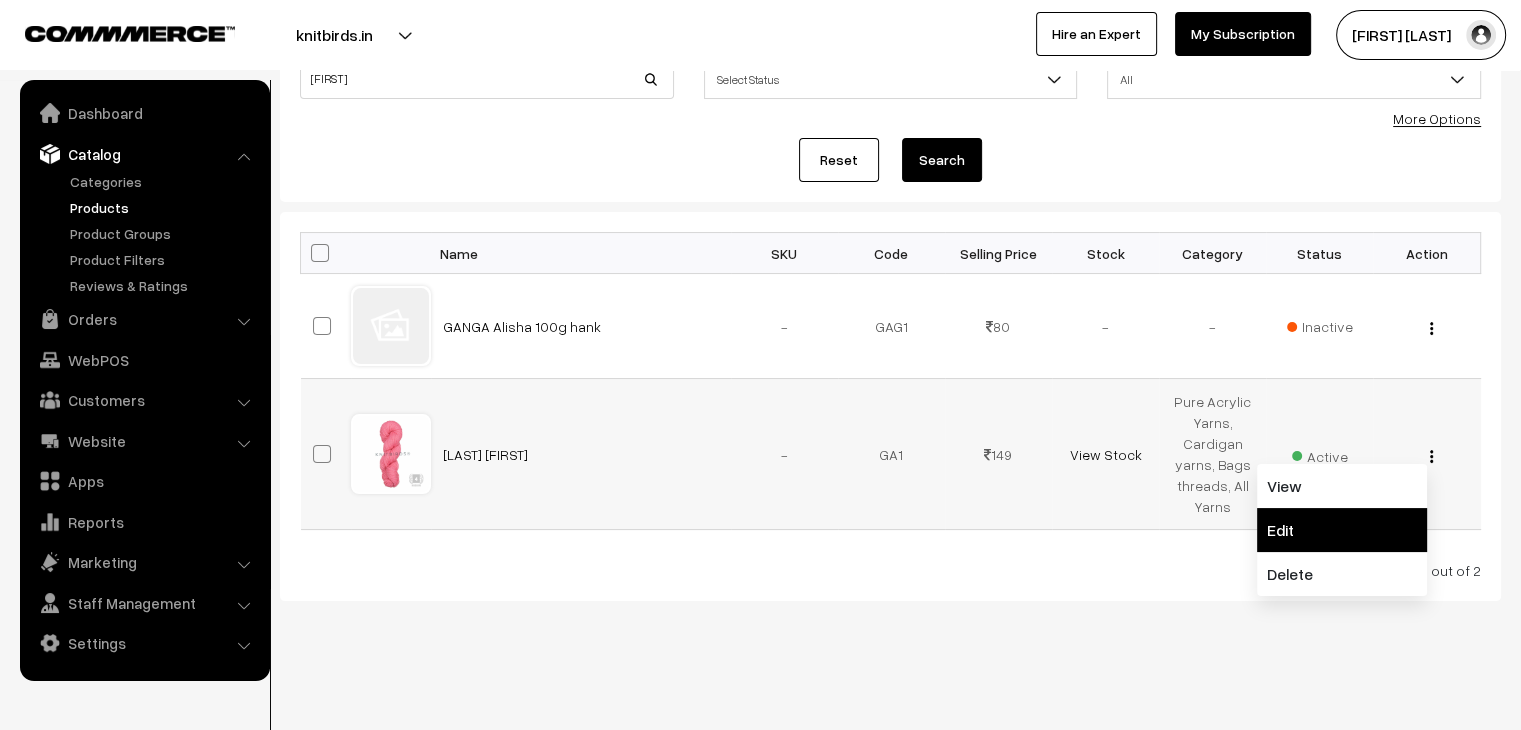 click on "Edit" at bounding box center (1342, 530) 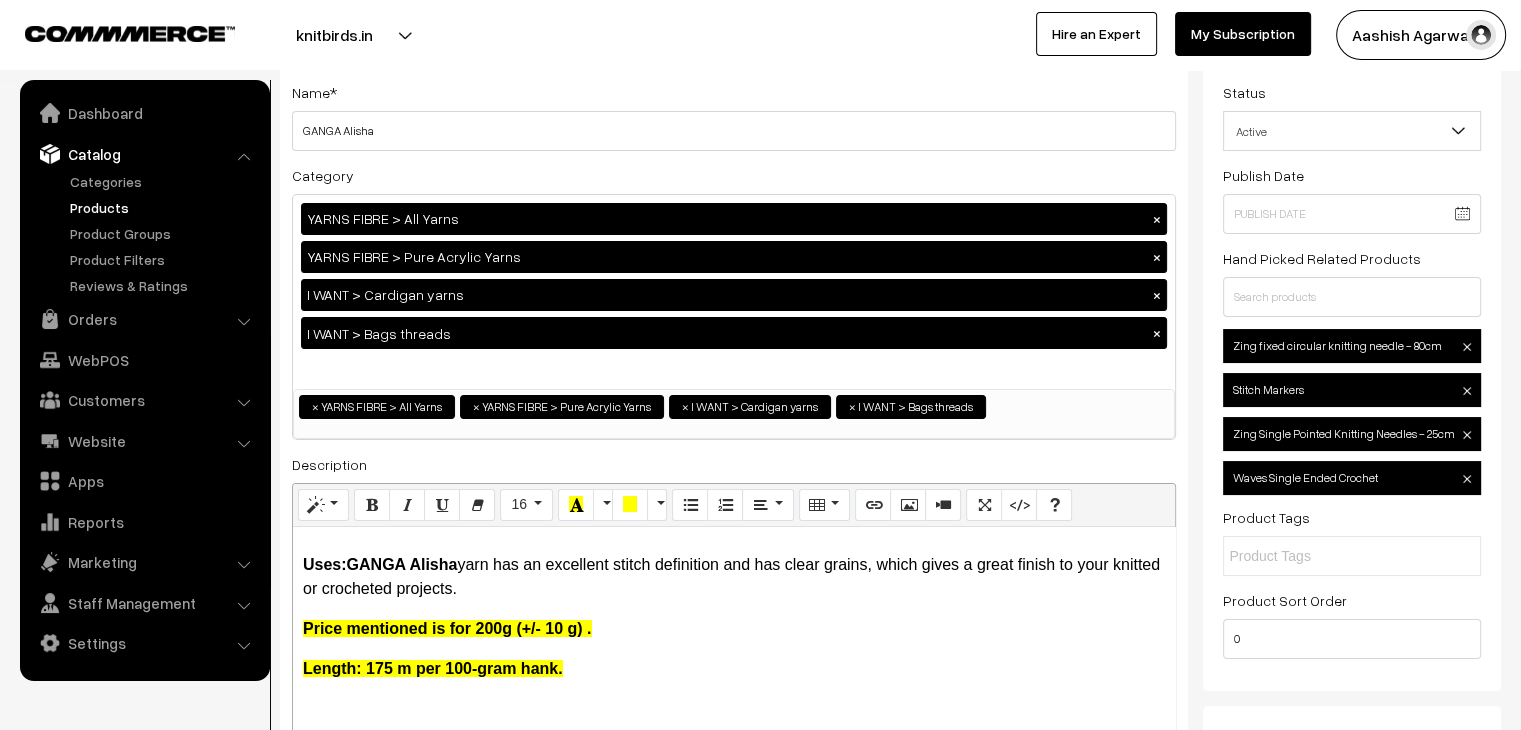 scroll, scrollTop: 0, scrollLeft: 0, axis: both 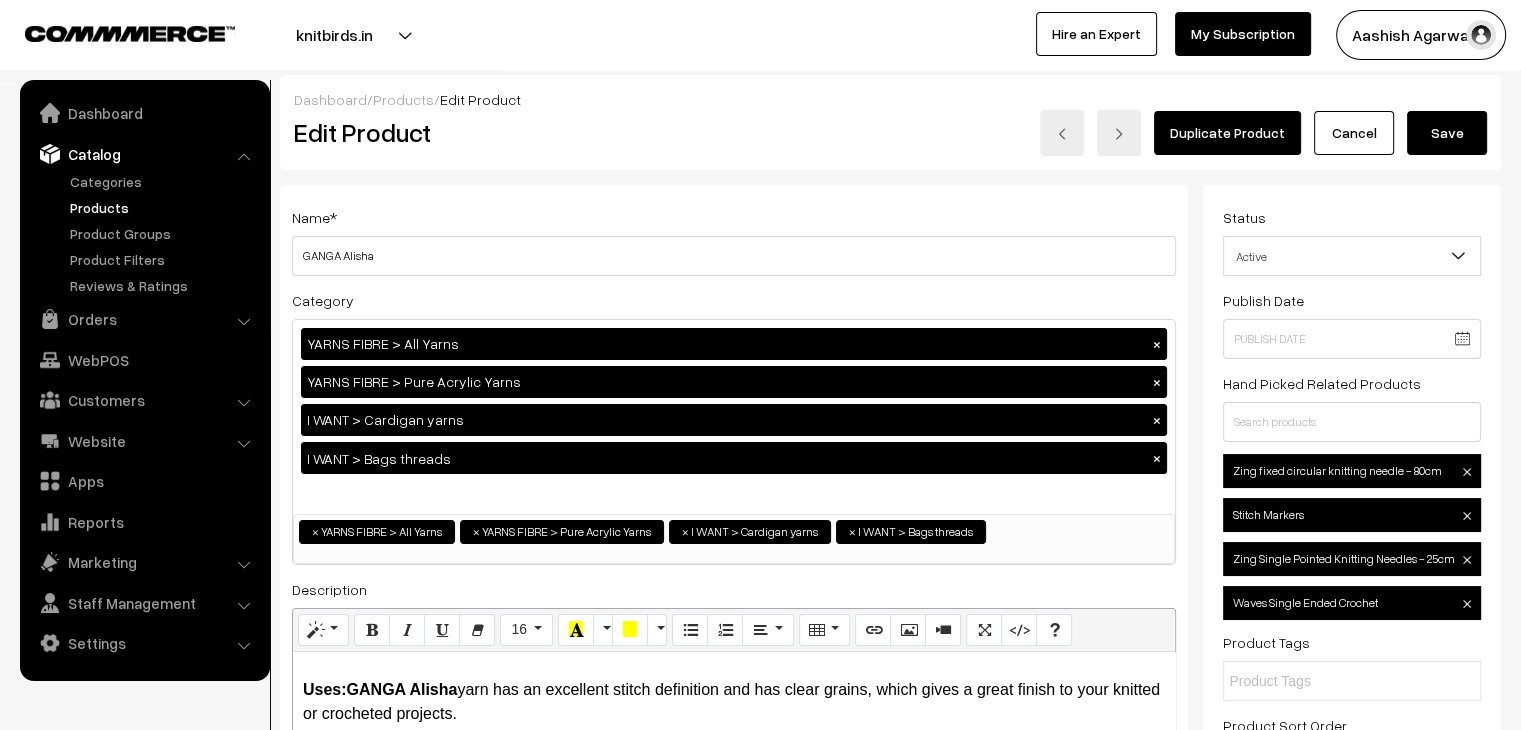 click on "Products" at bounding box center [164, 207] 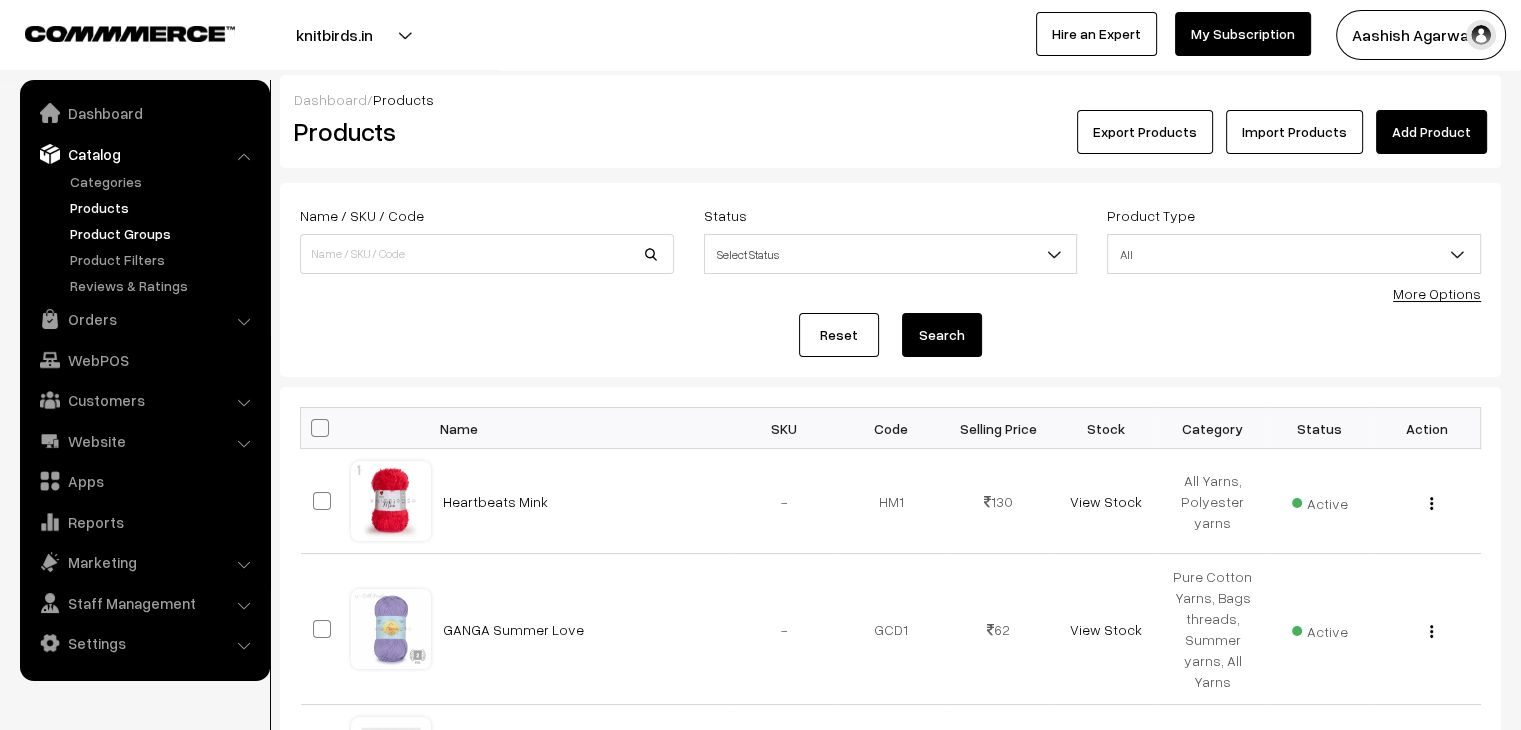 scroll, scrollTop: 0, scrollLeft: 0, axis: both 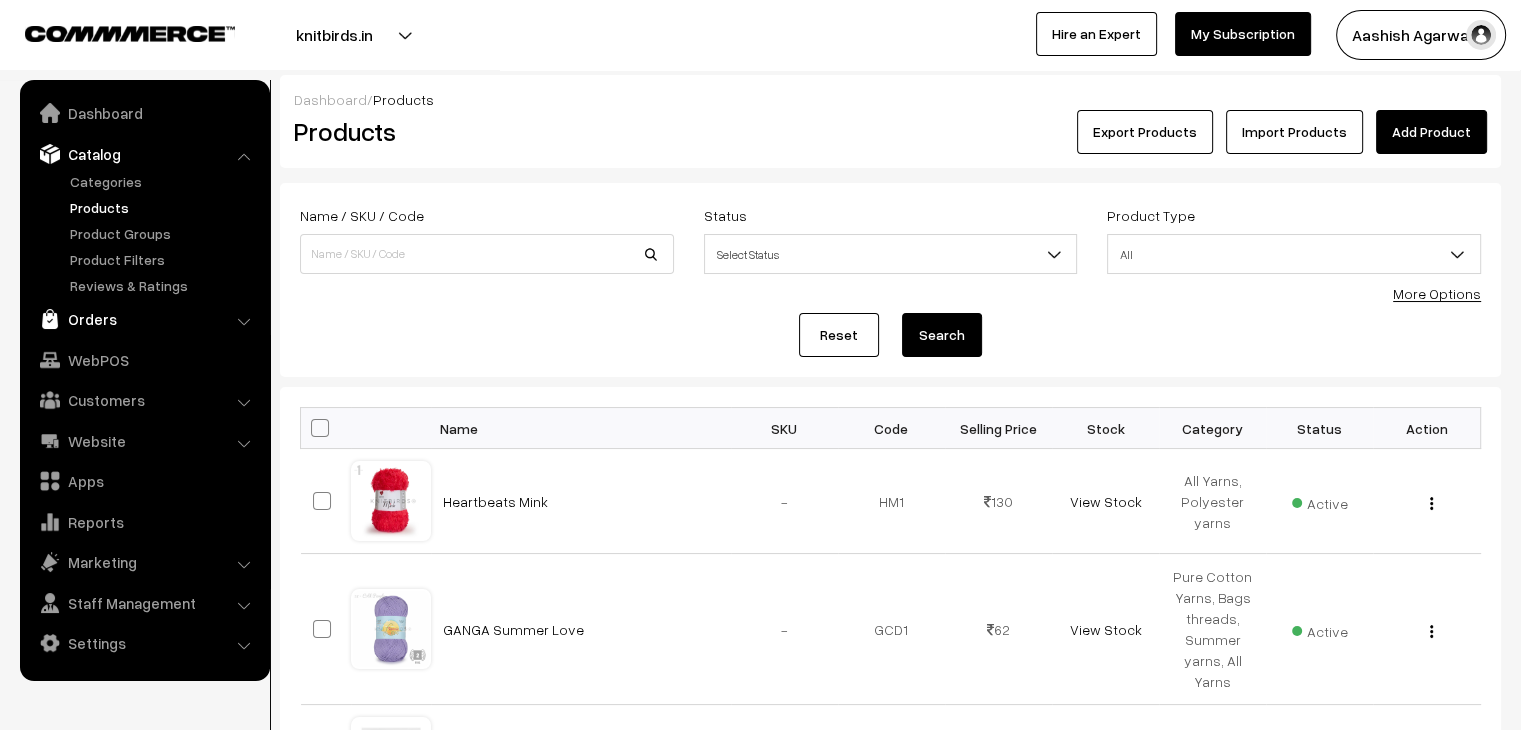 click on "Orders" at bounding box center [144, 319] 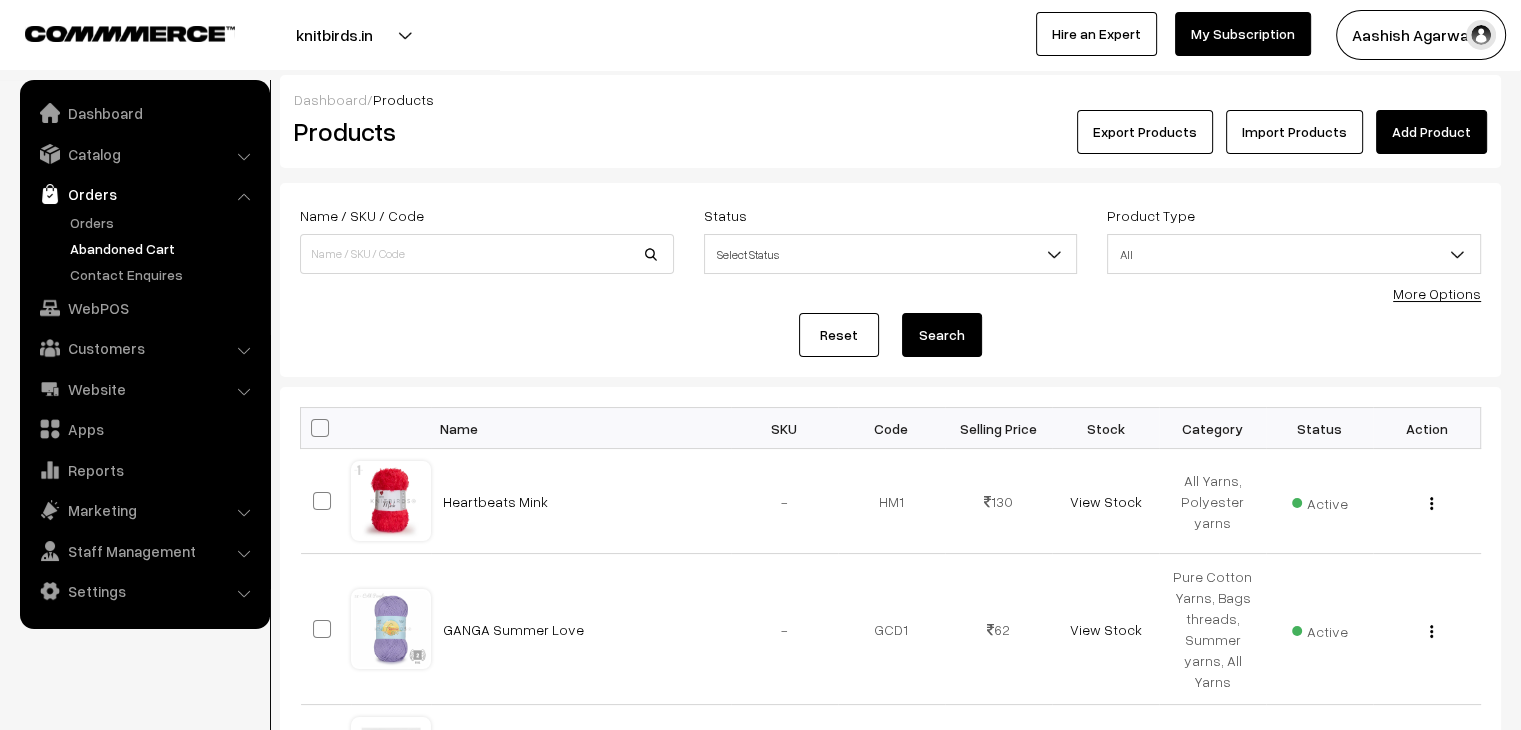 click on "Abandoned Cart" at bounding box center [164, 248] 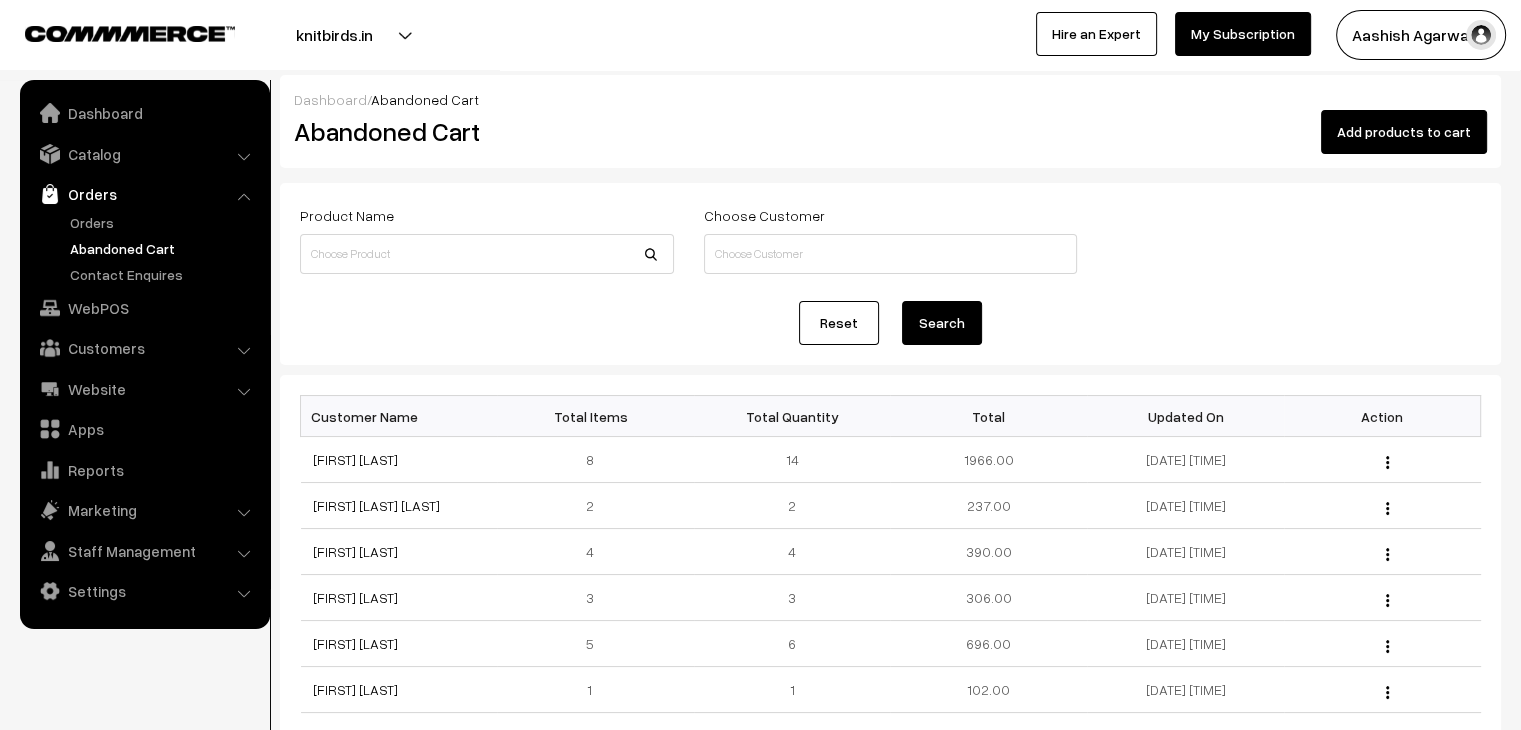 scroll, scrollTop: 0, scrollLeft: 0, axis: both 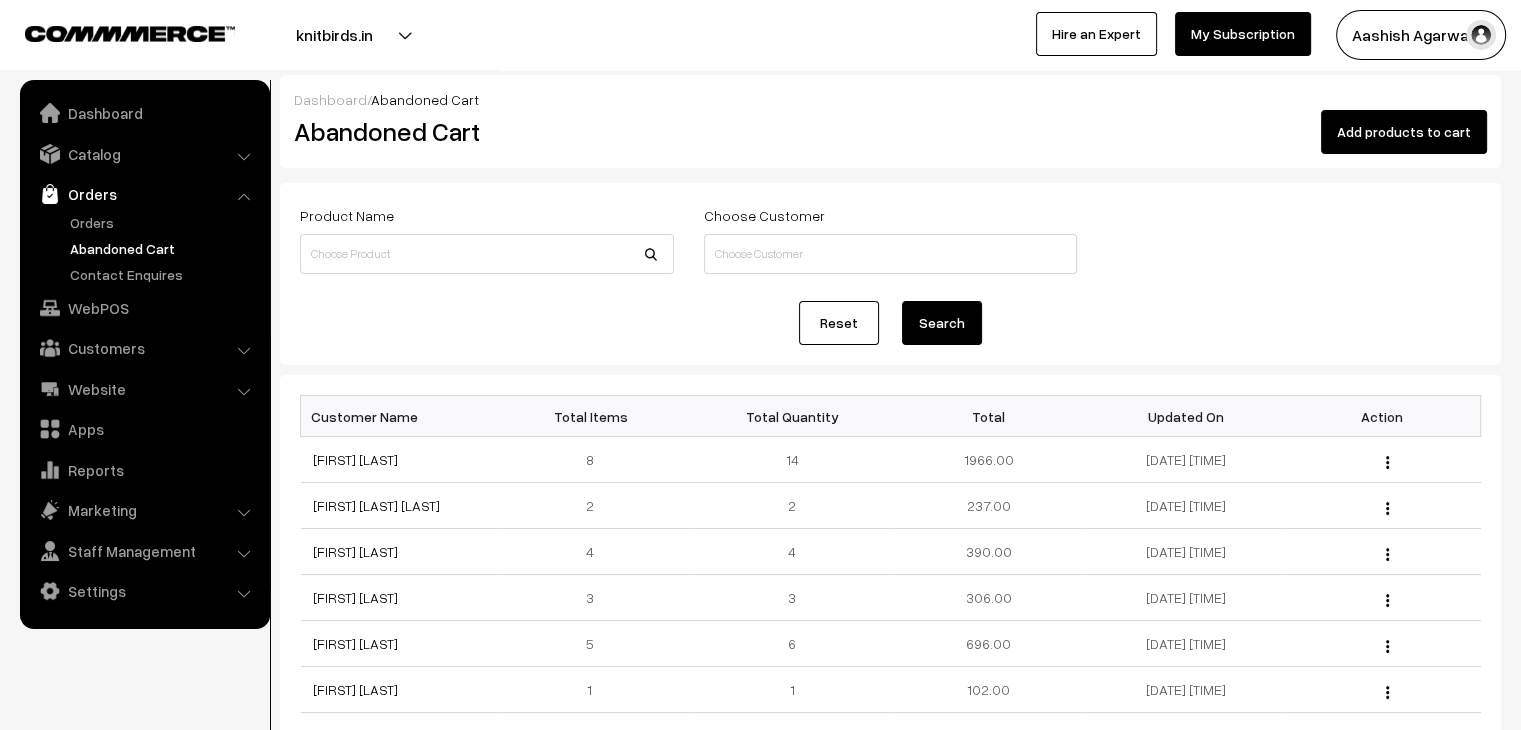 click on "Orders" at bounding box center [145, 248] 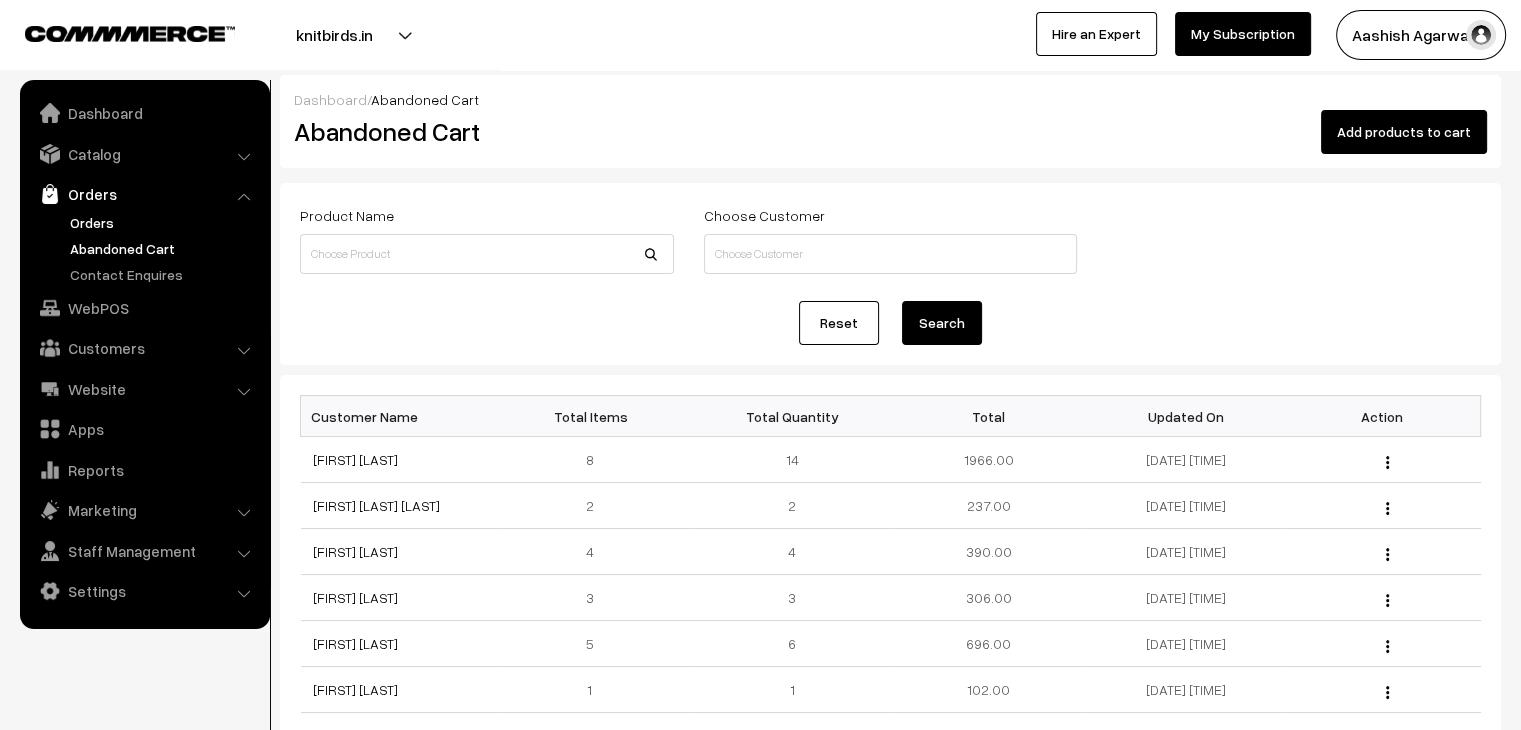 click on "Orders" at bounding box center (164, 222) 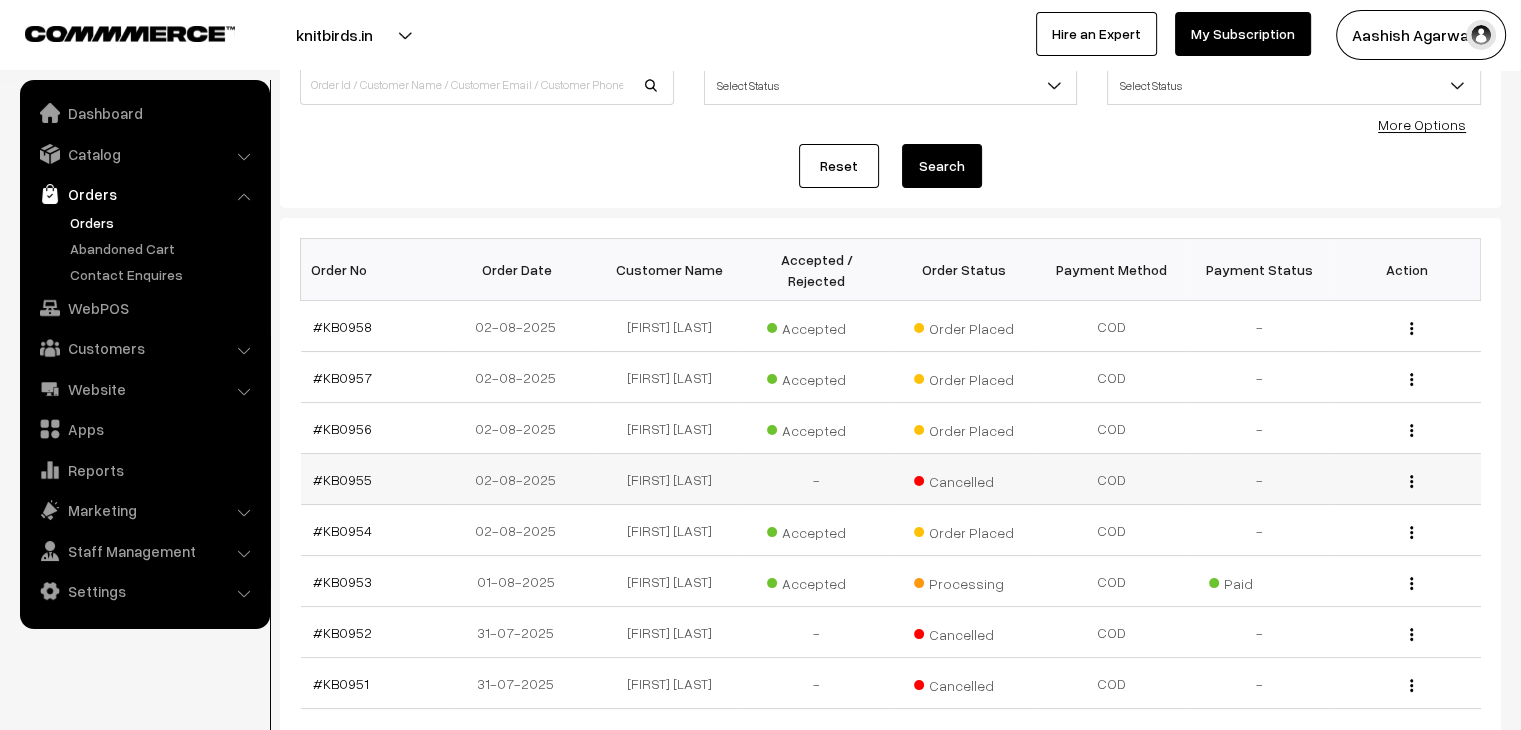 scroll, scrollTop: 100, scrollLeft: 0, axis: vertical 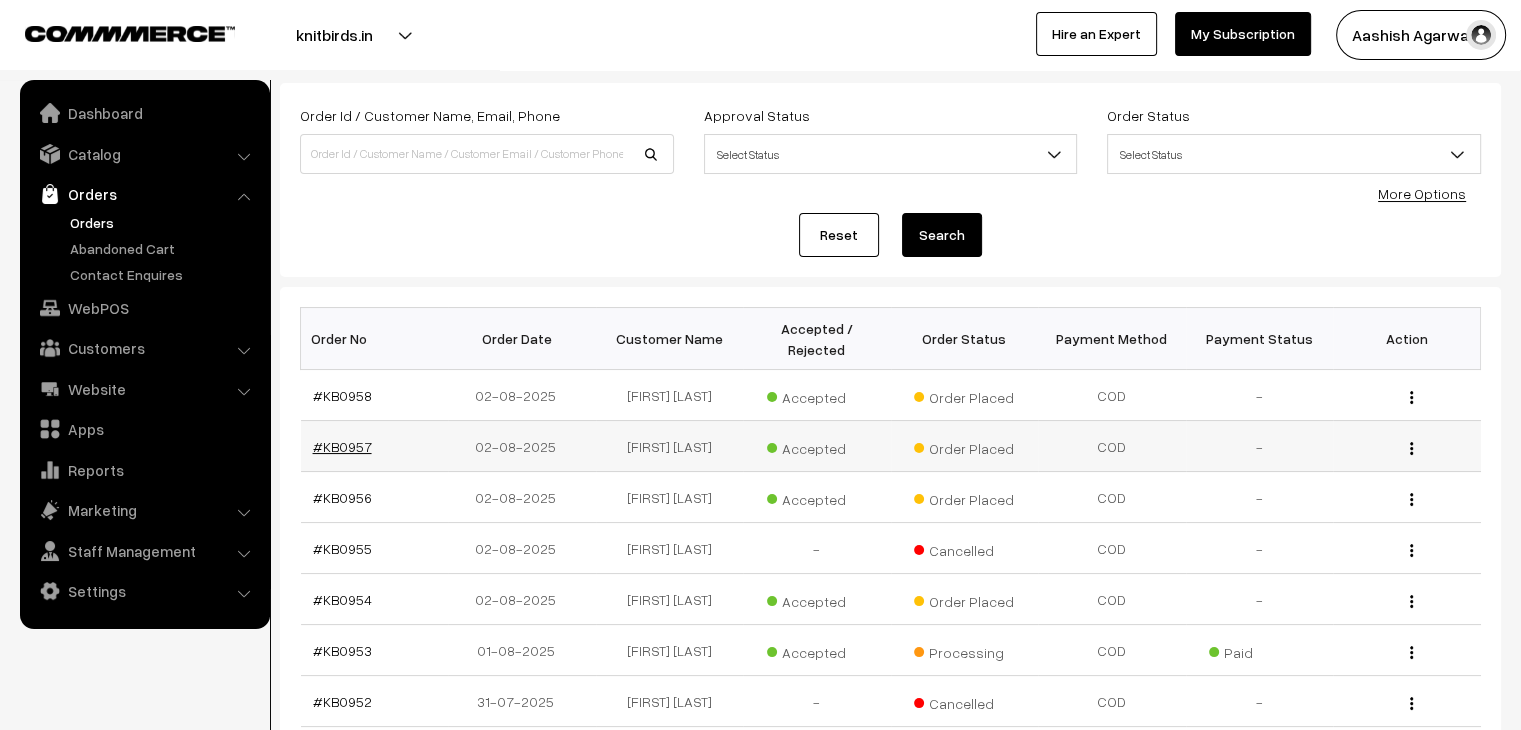 click on "#KB0957" at bounding box center [342, 446] 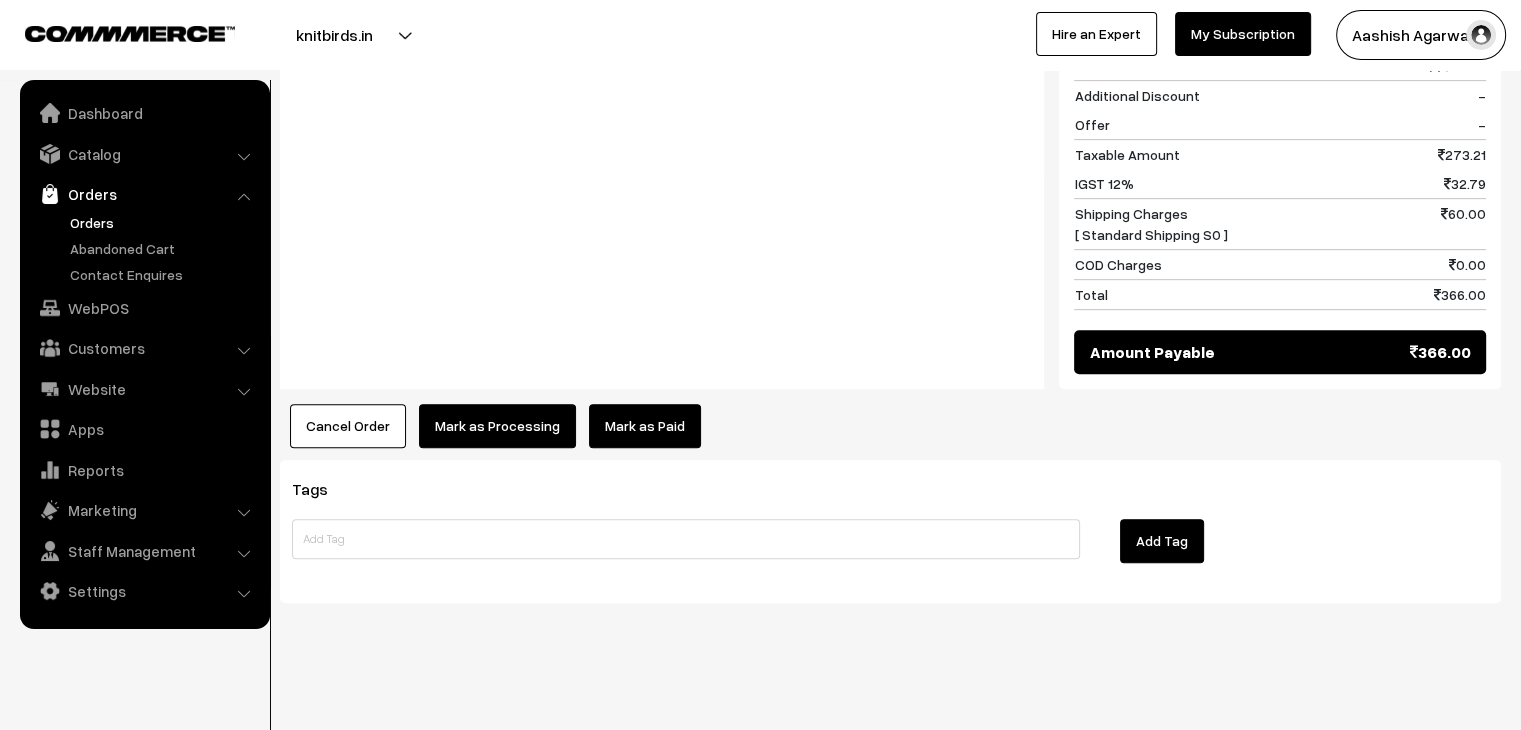 scroll, scrollTop: 0, scrollLeft: 0, axis: both 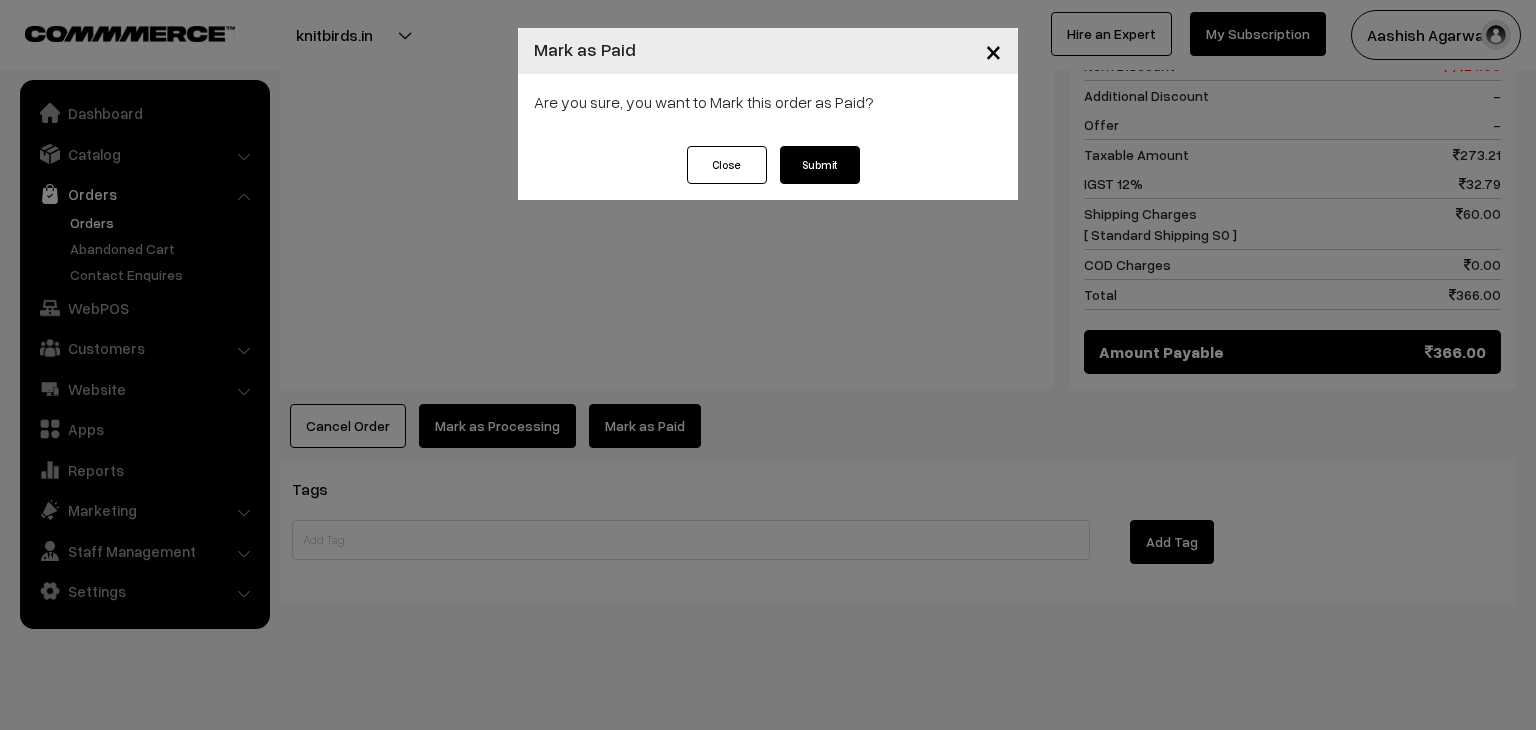 click on "Submit" at bounding box center [820, 165] 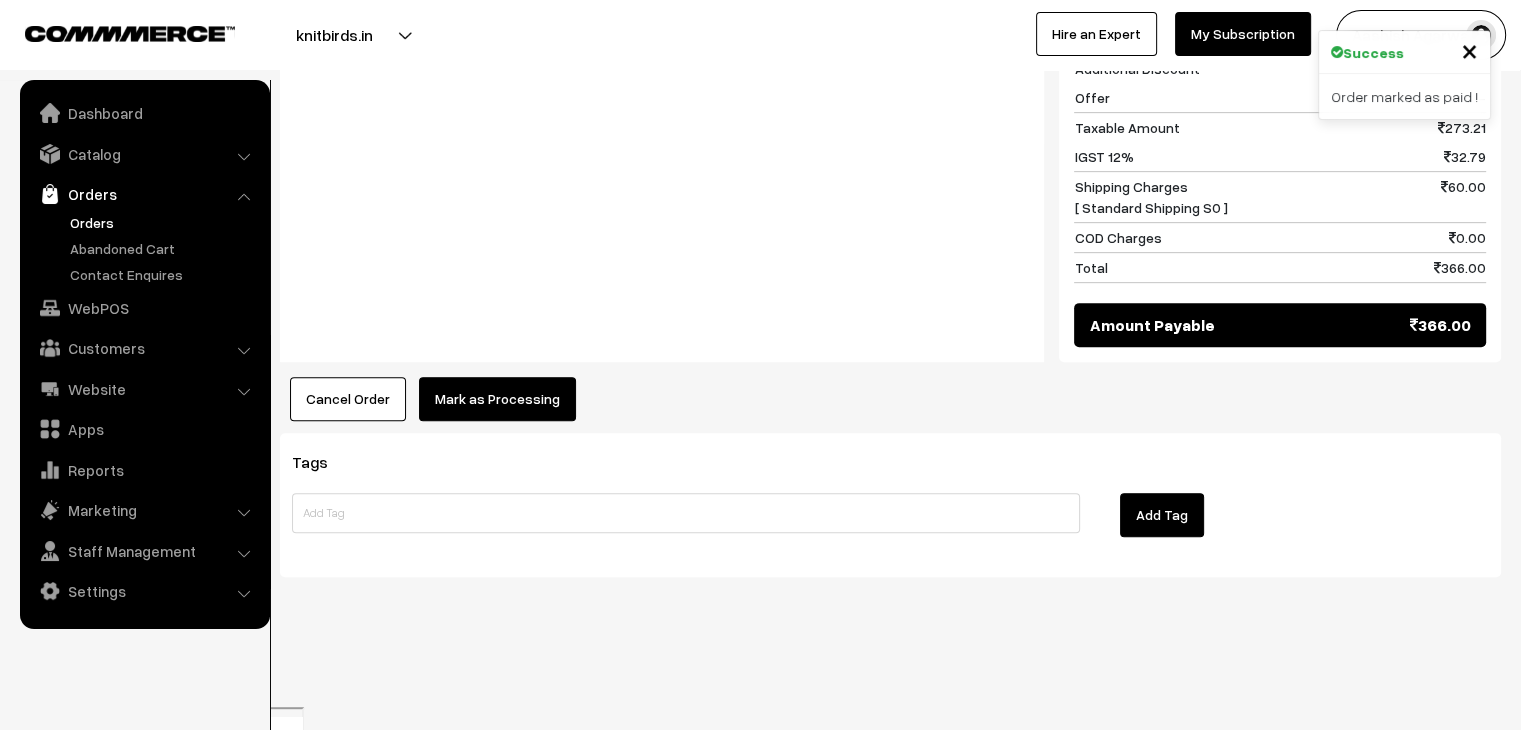 scroll, scrollTop: 0, scrollLeft: 0, axis: both 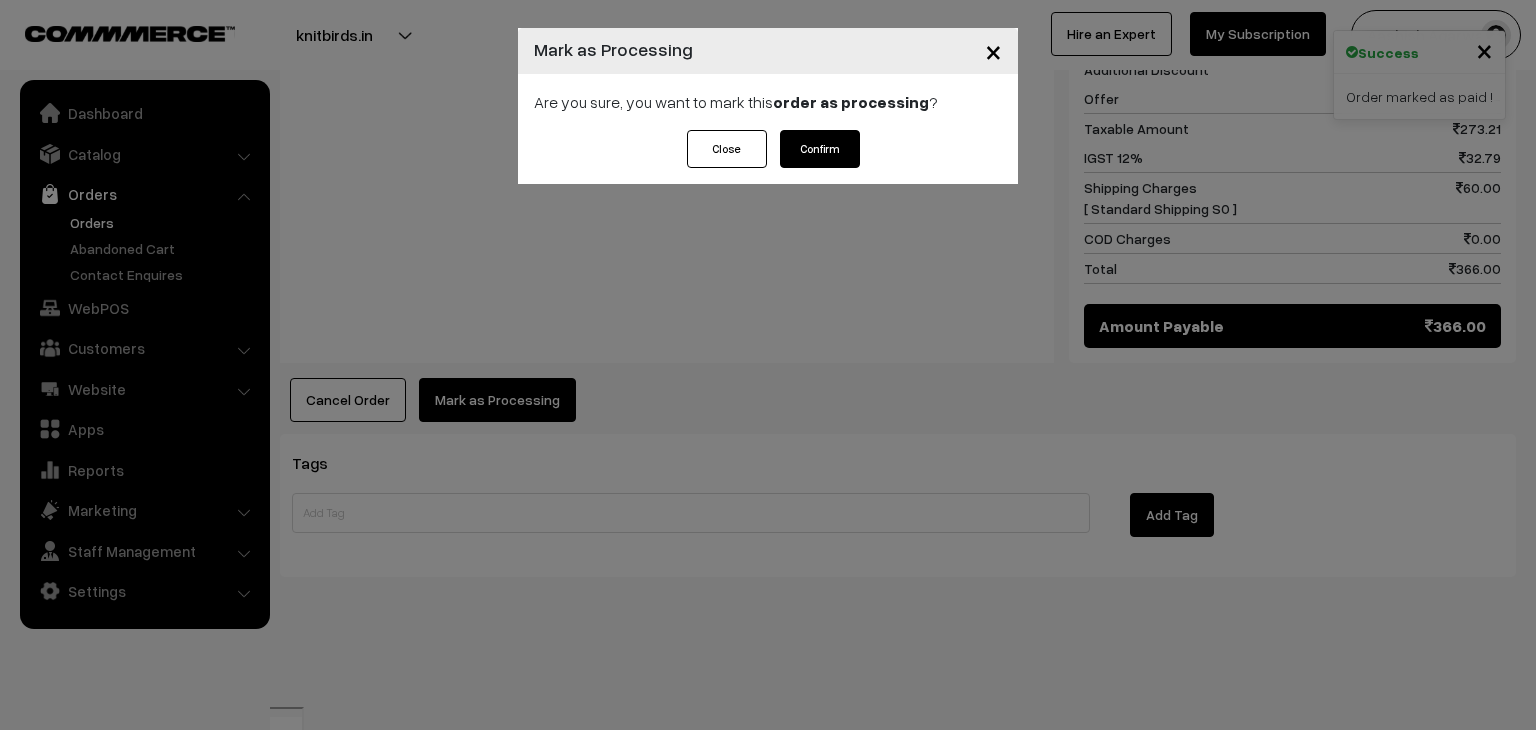 click on "Confirm" at bounding box center [820, 149] 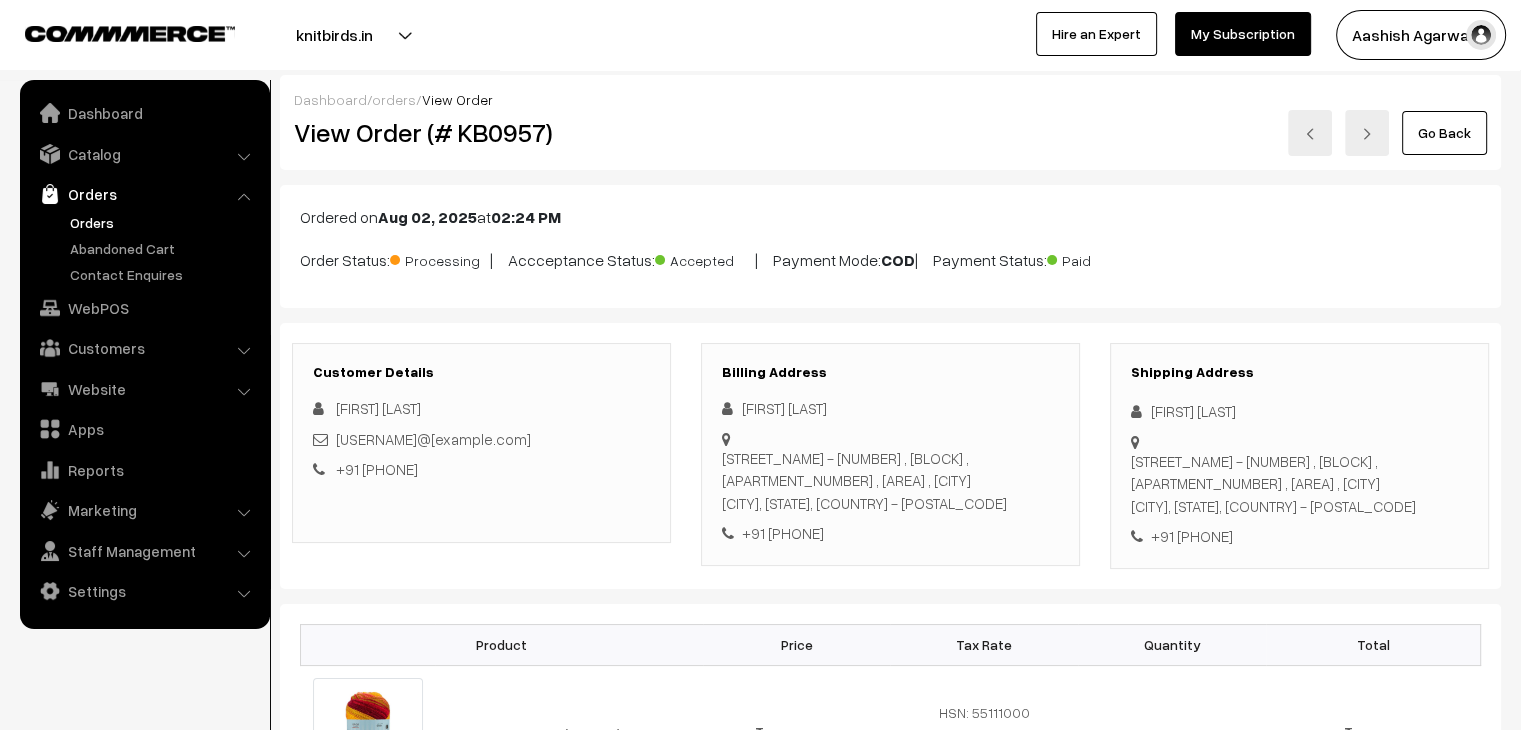 scroll, scrollTop: 0, scrollLeft: 0, axis: both 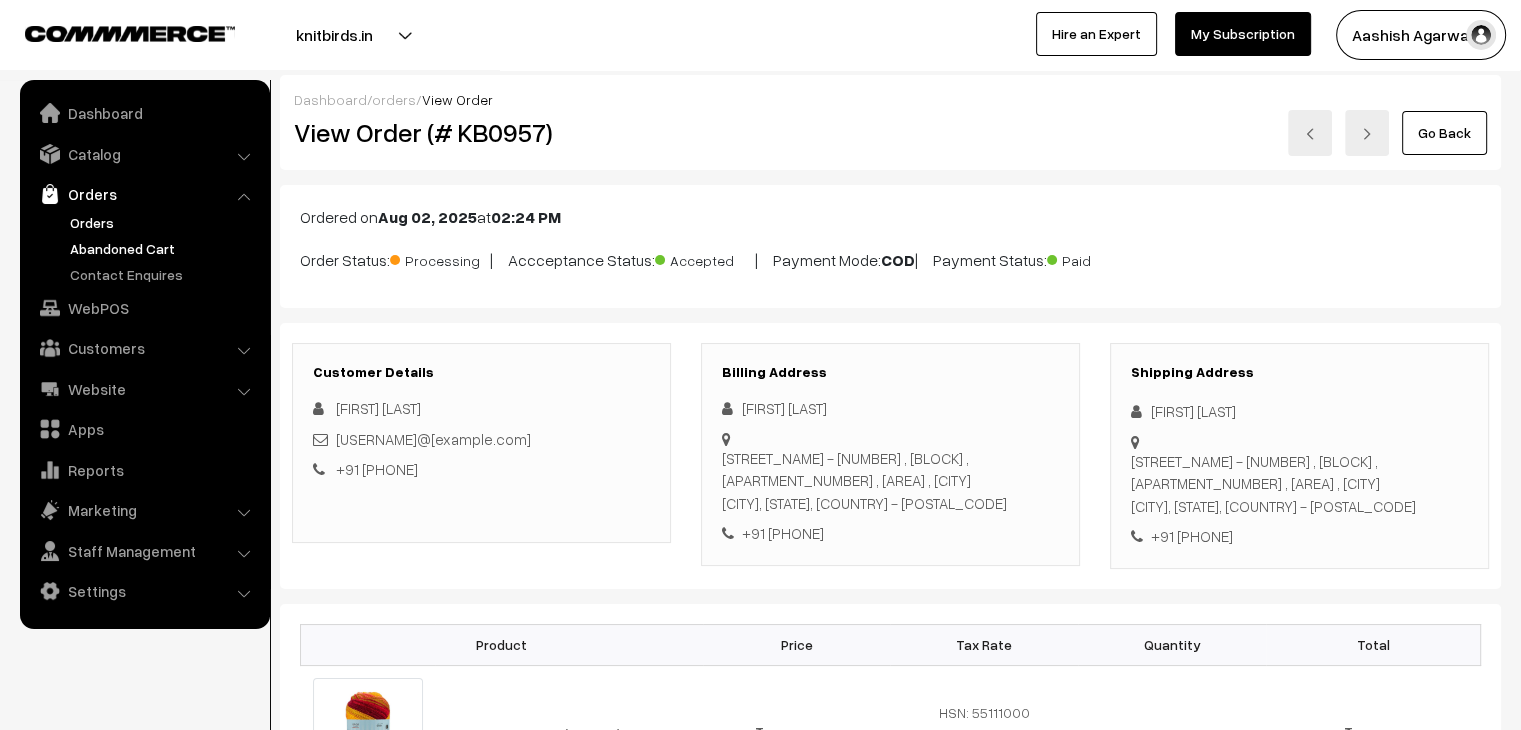 click on "Abandoned Cart" at bounding box center [164, 248] 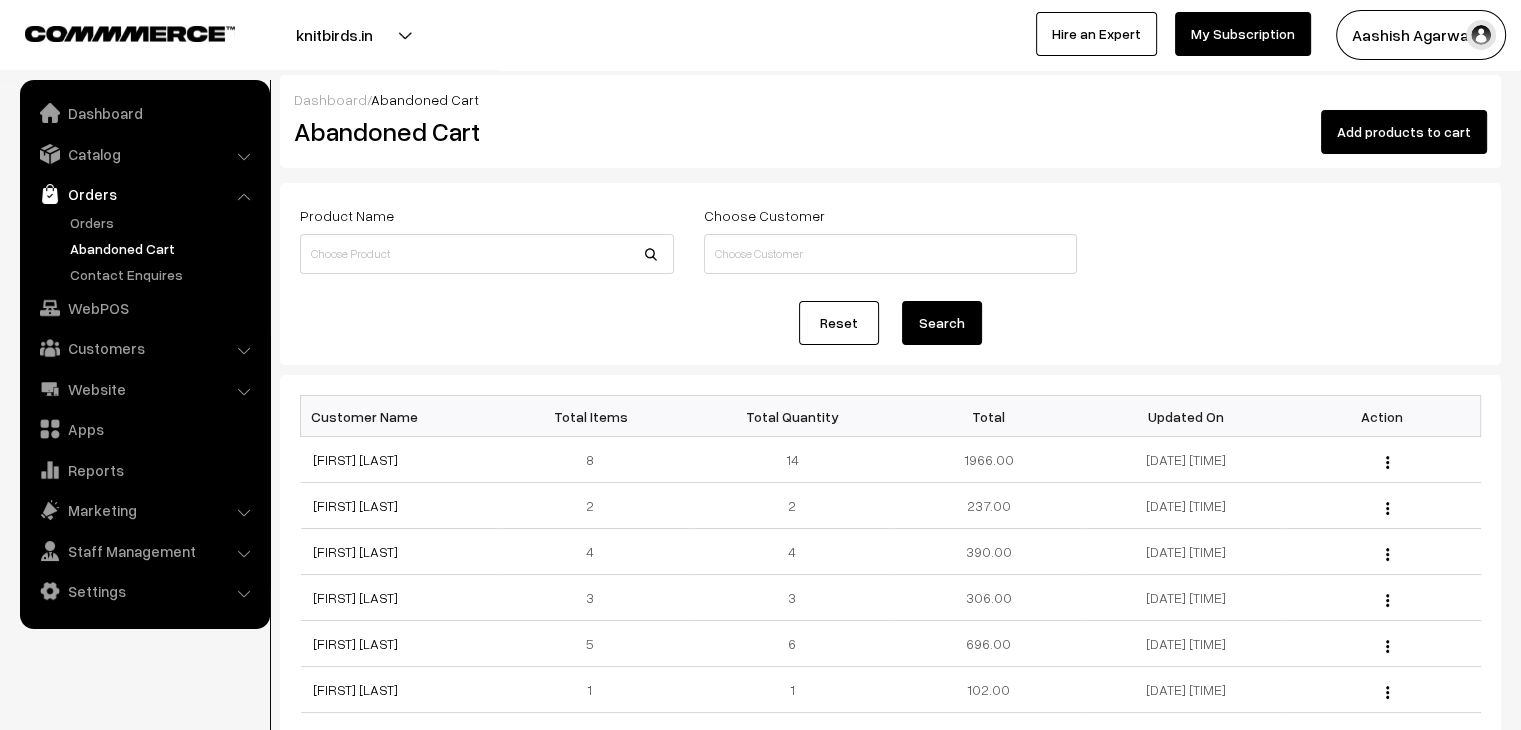scroll, scrollTop: 0, scrollLeft: 0, axis: both 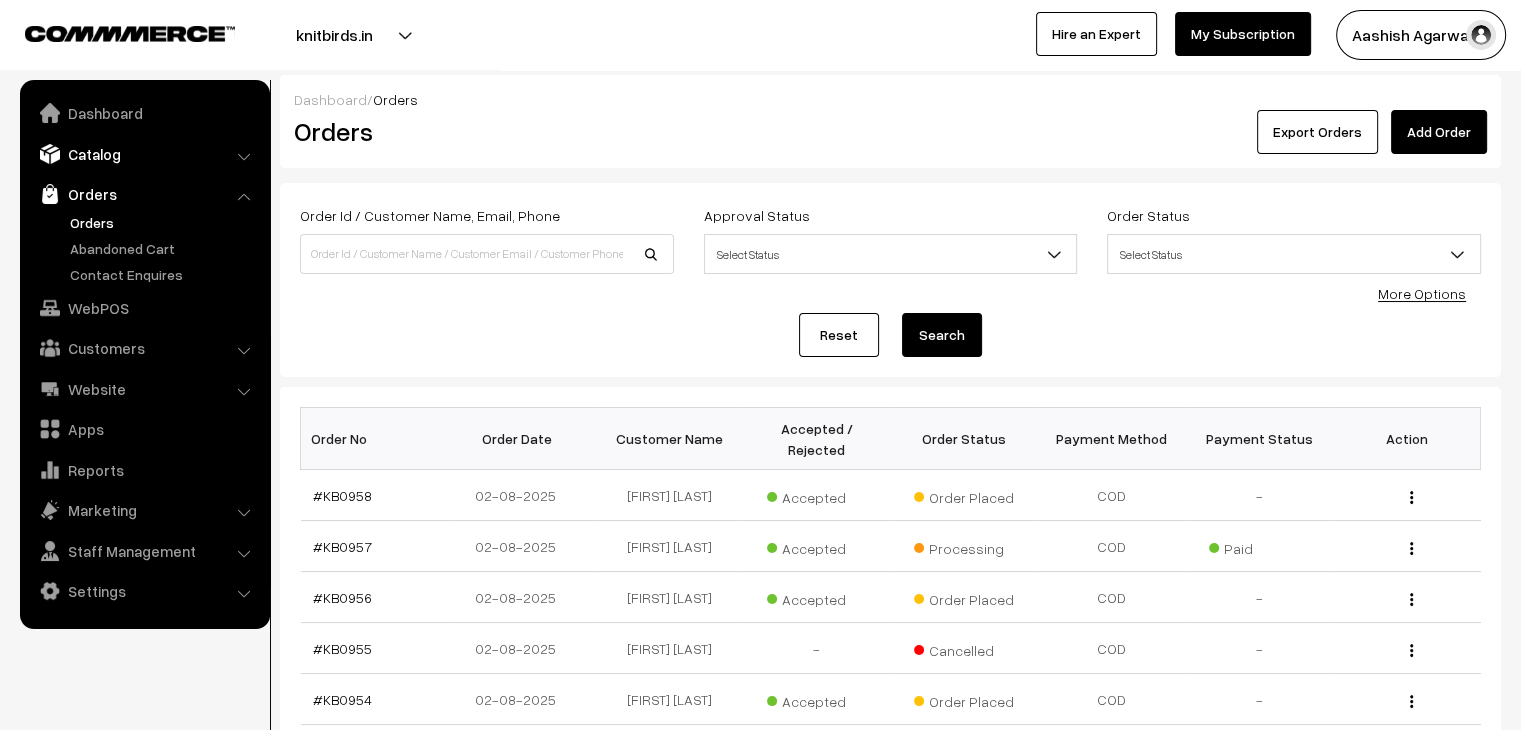 click on "Catalog" at bounding box center [144, 154] 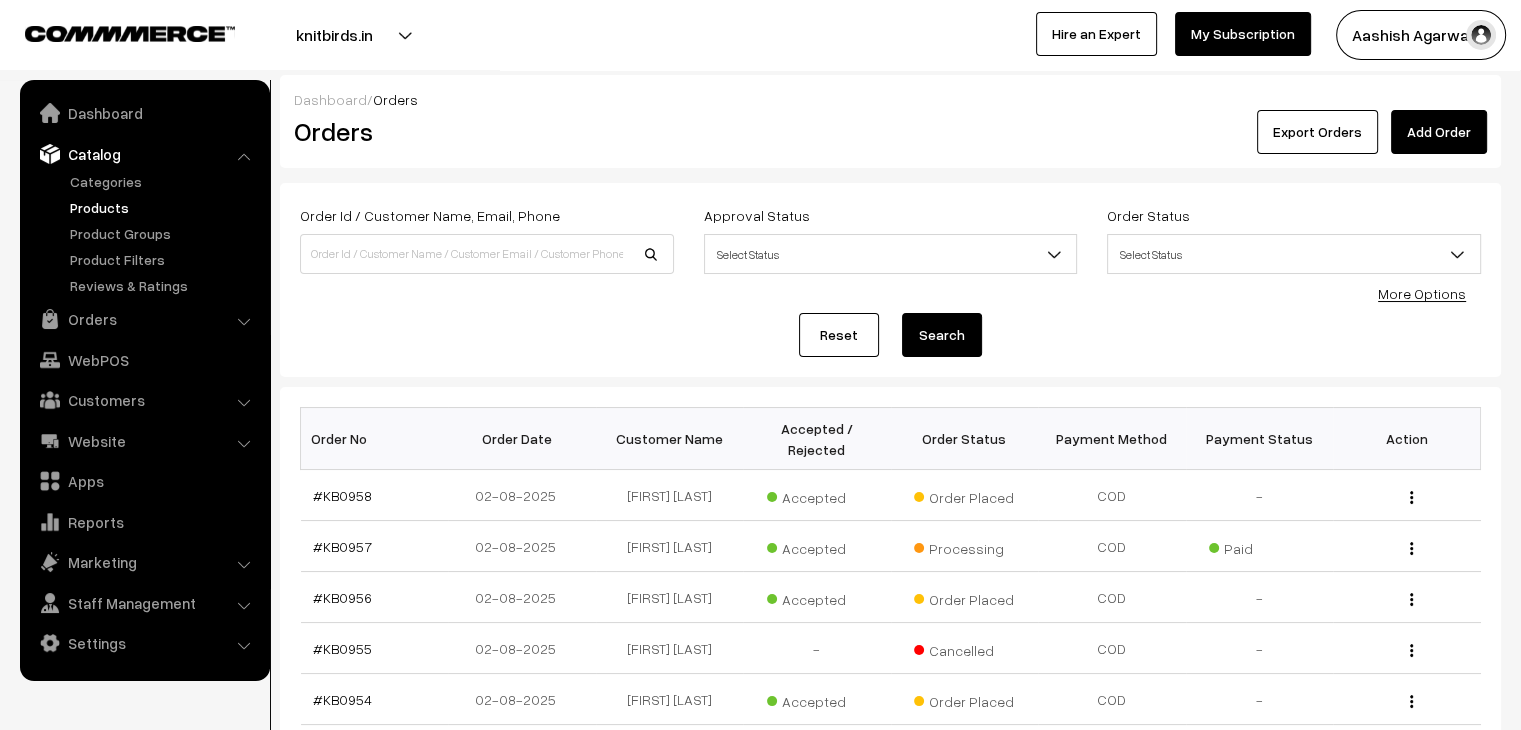 click on "Products" at bounding box center [164, 207] 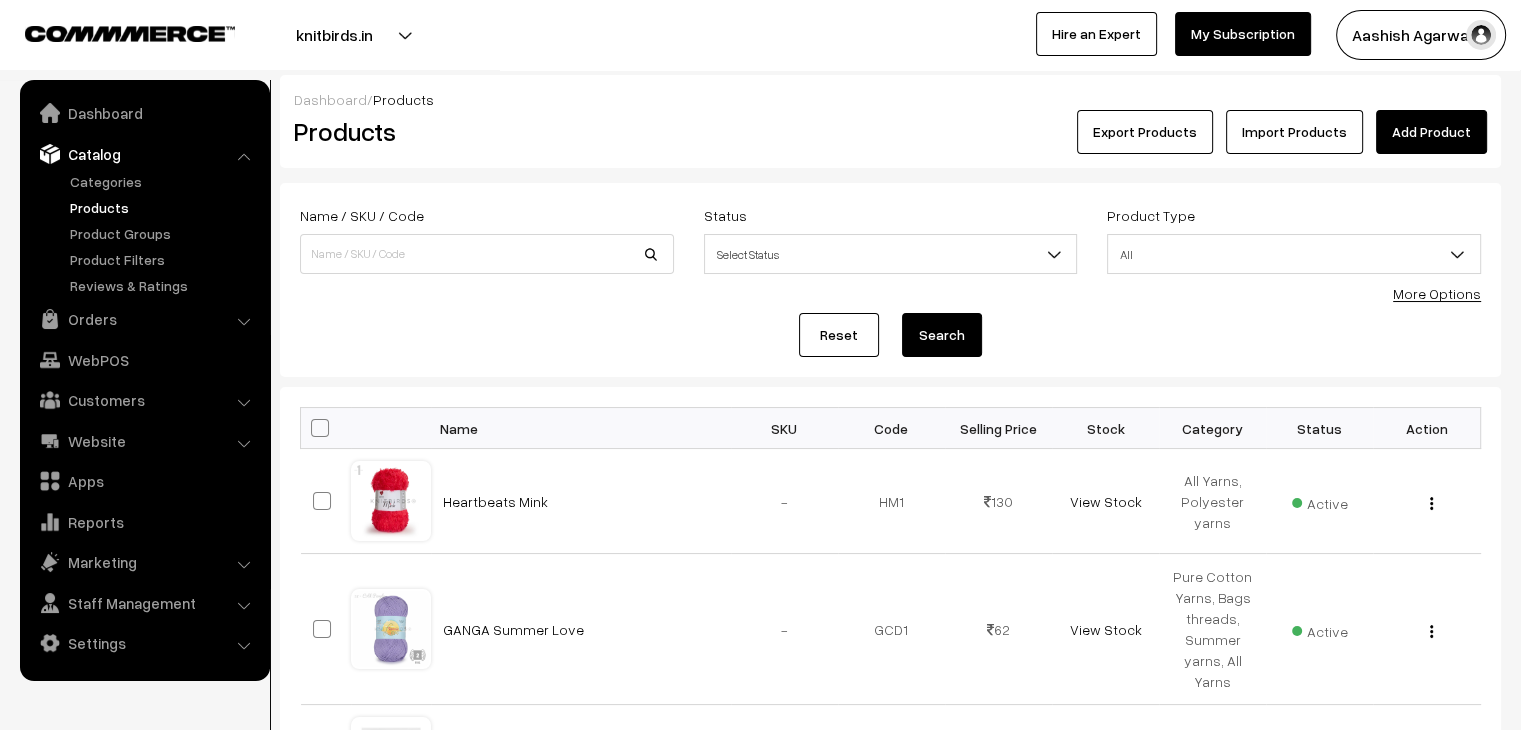 scroll, scrollTop: 0, scrollLeft: 0, axis: both 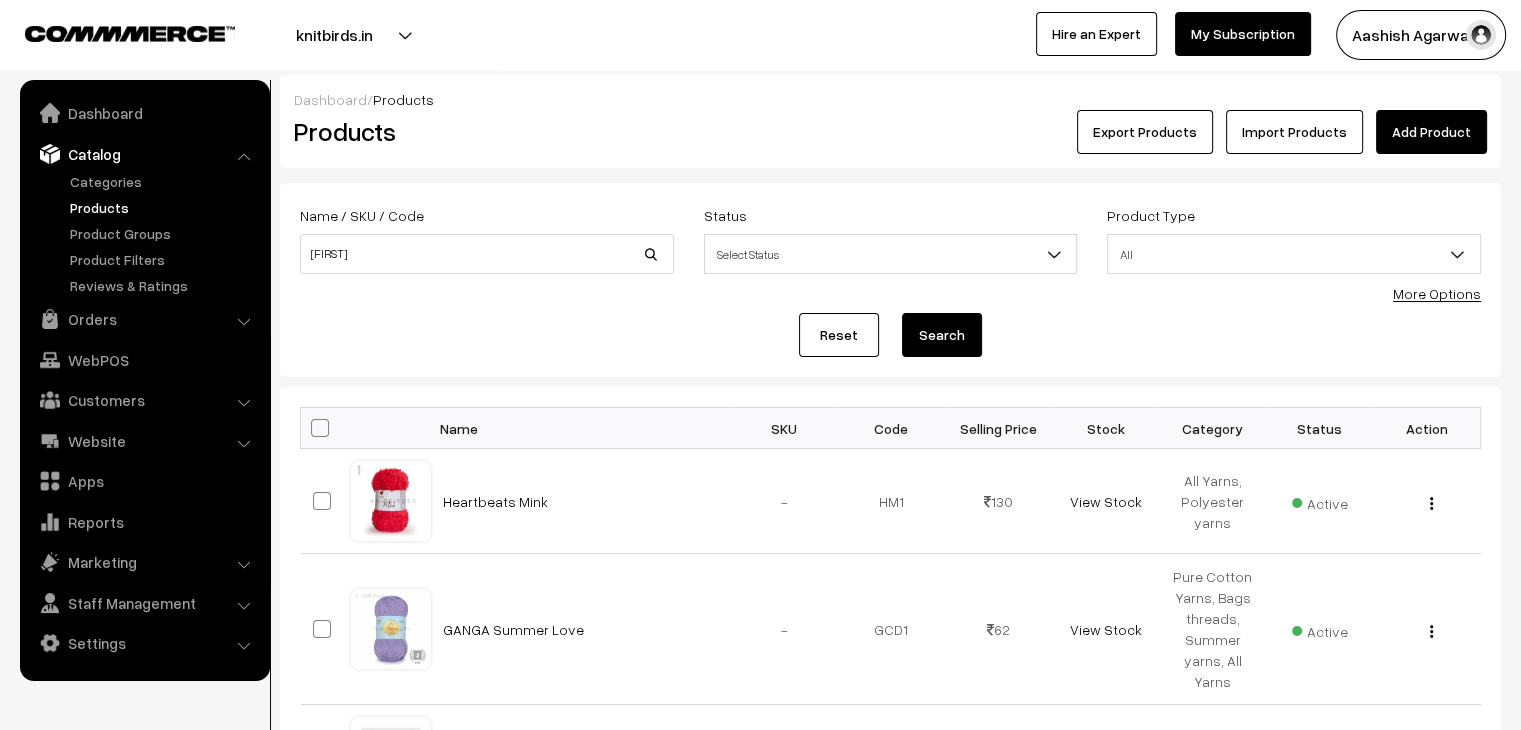 type on "[FIRST]" 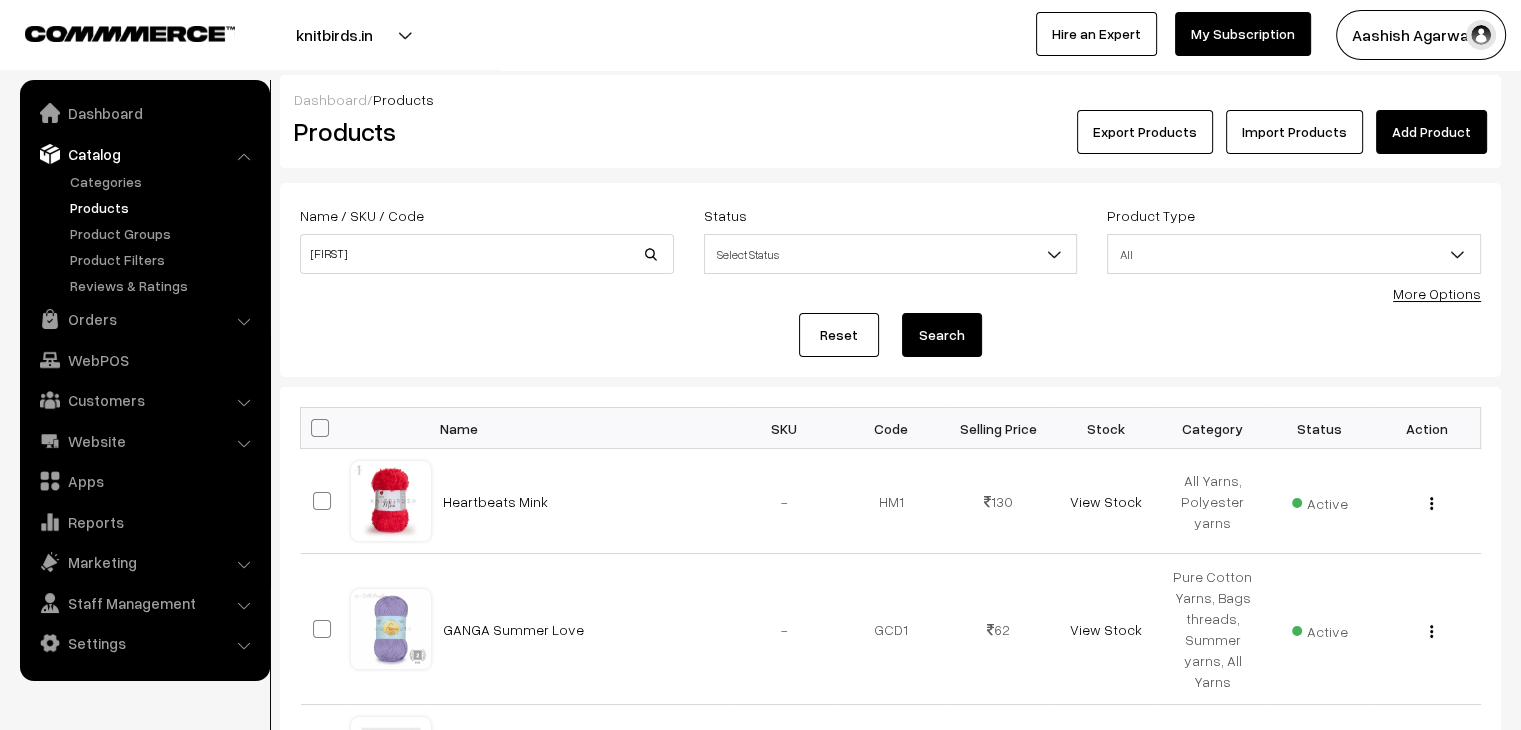 click on "Search" at bounding box center [942, 335] 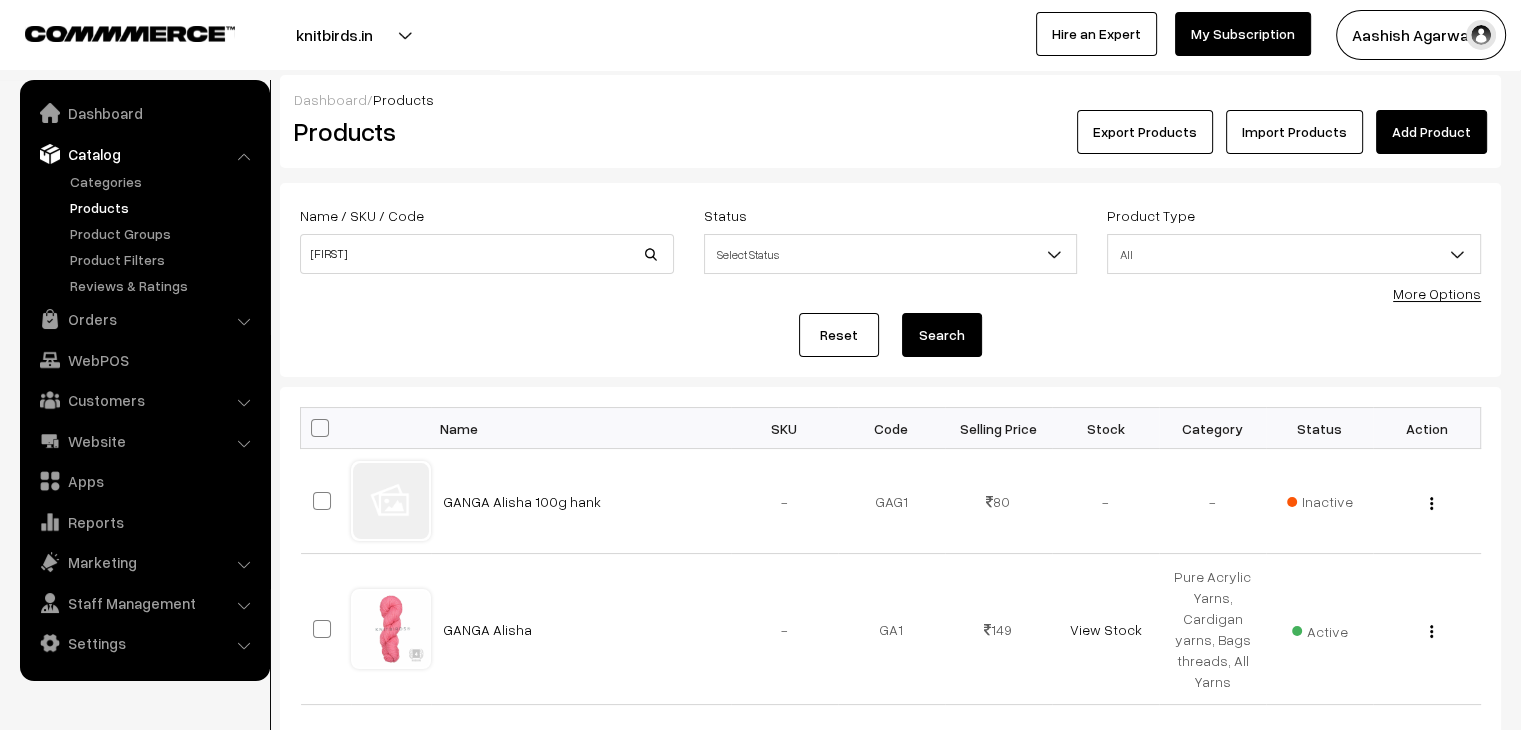 scroll, scrollTop: 0, scrollLeft: 0, axis: both 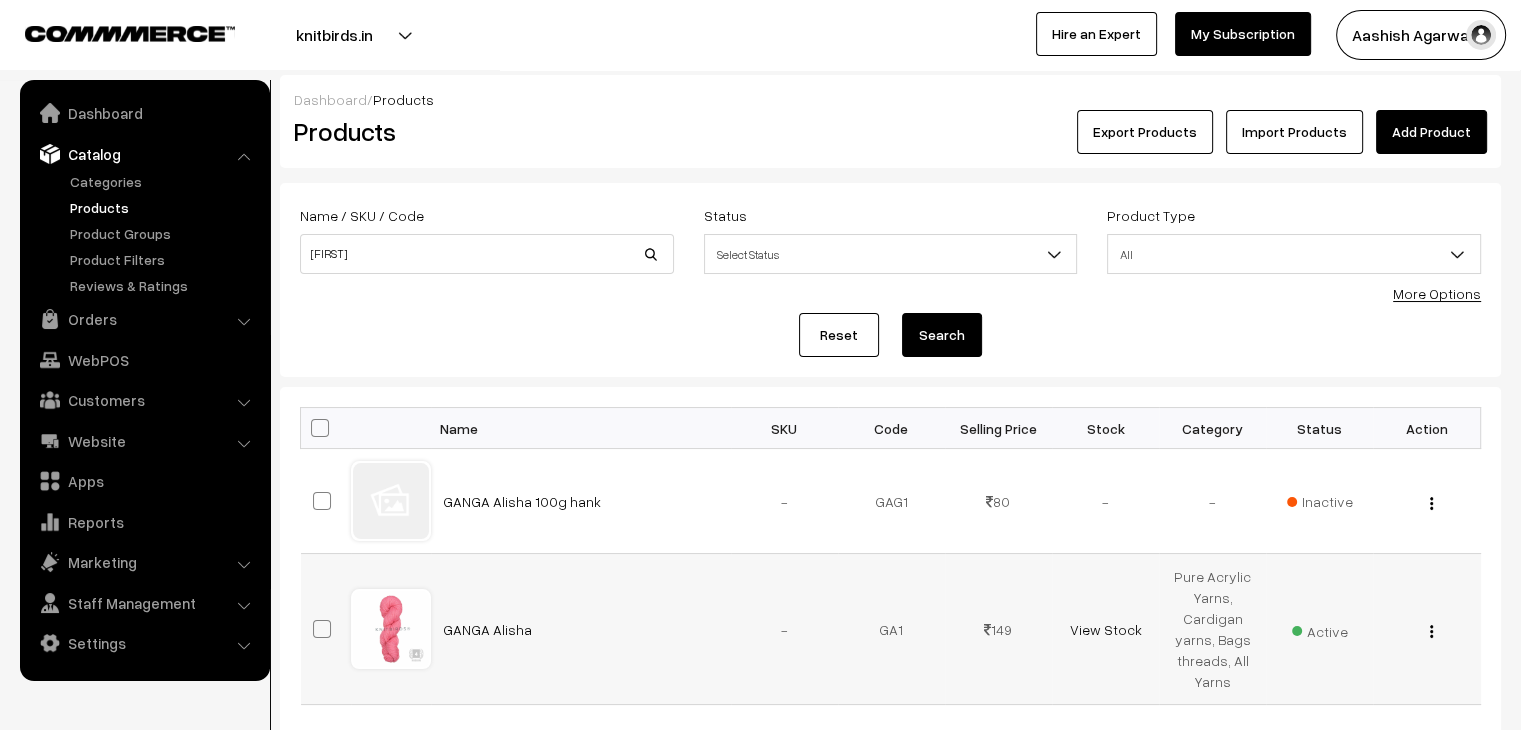 click on "View
Edit
Delete" at bounding box center [1426, 629] 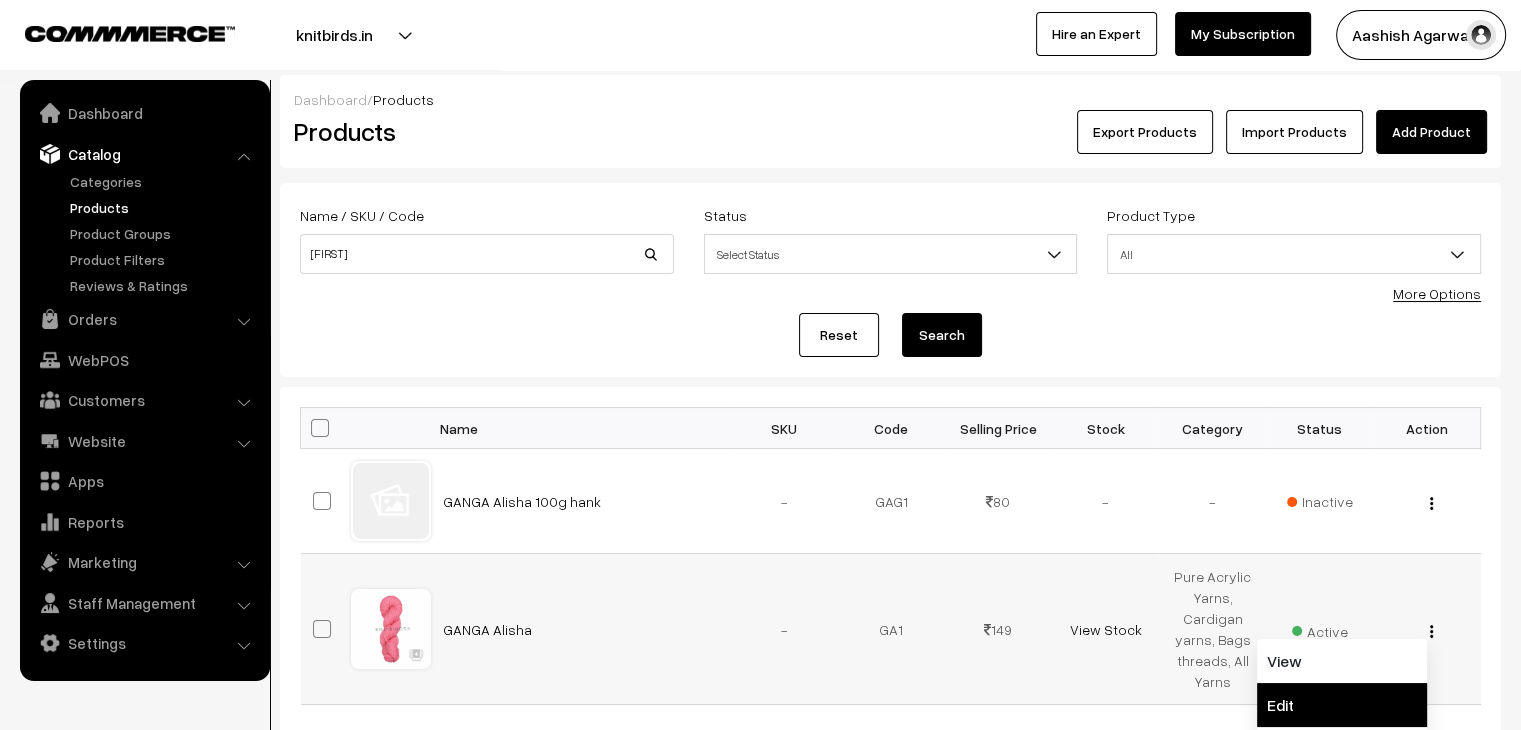 click on "Edit" at bounding box center [1342, 705] 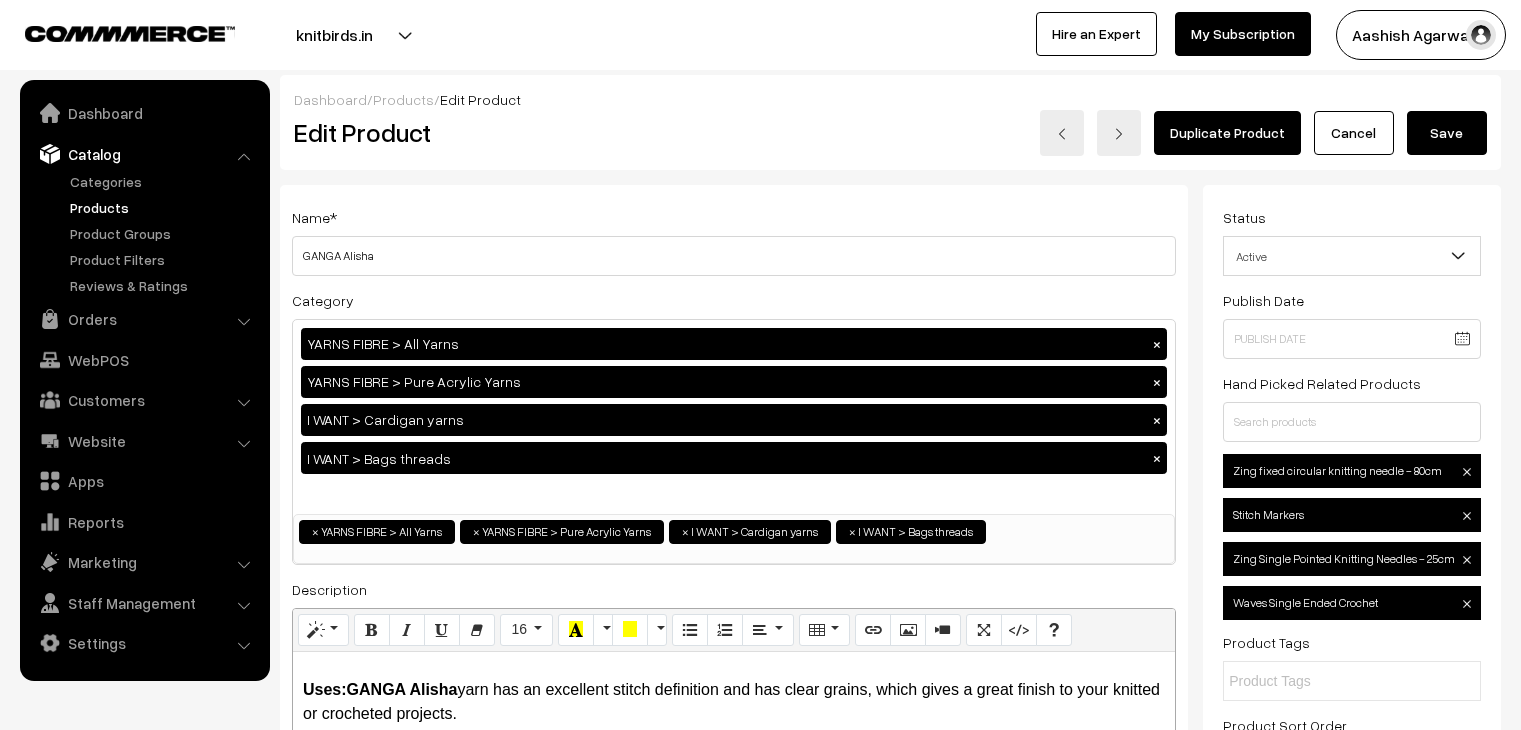 scroll, scrollTop: 300, scrollLeft: 0, axis: vertical 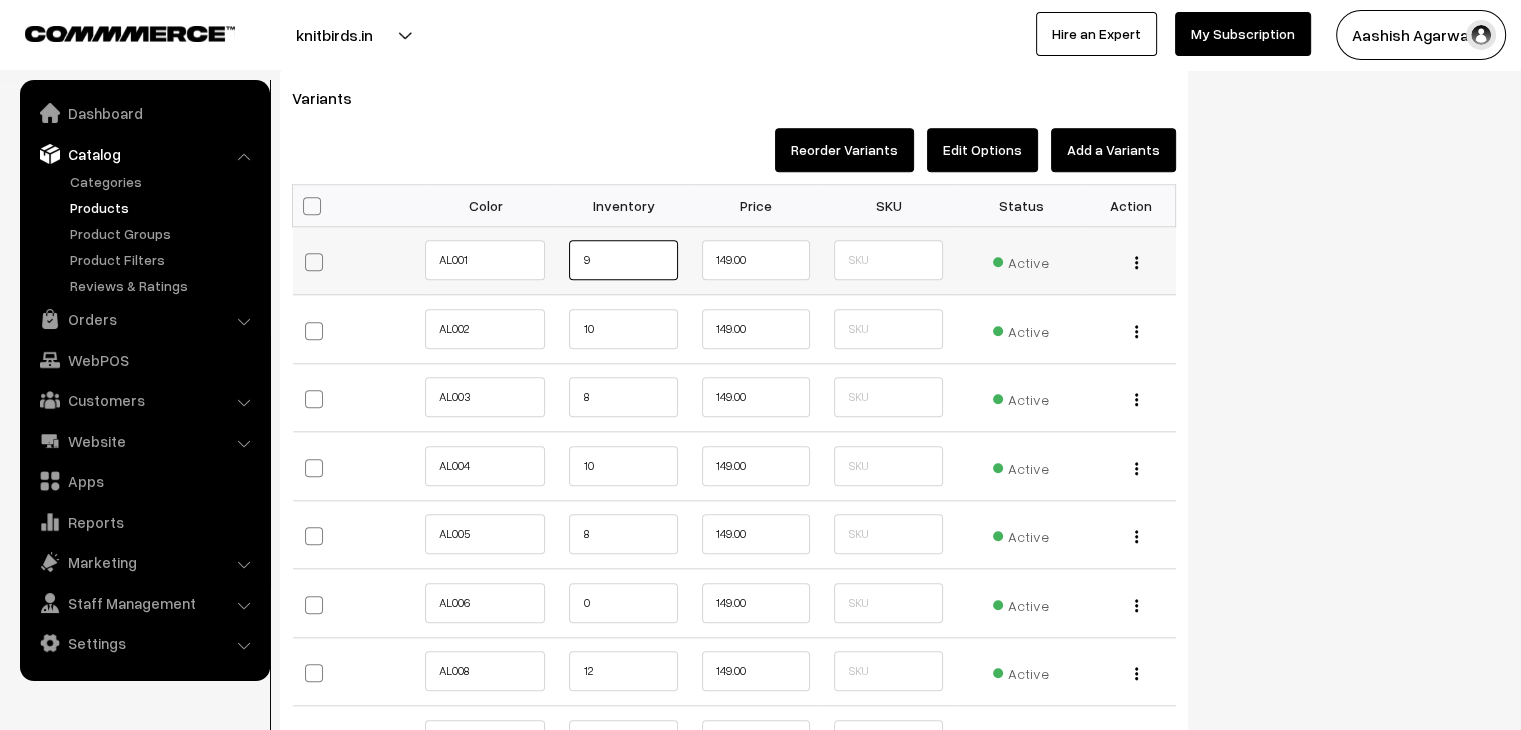 click on "9" at bounding box center (623, 260) 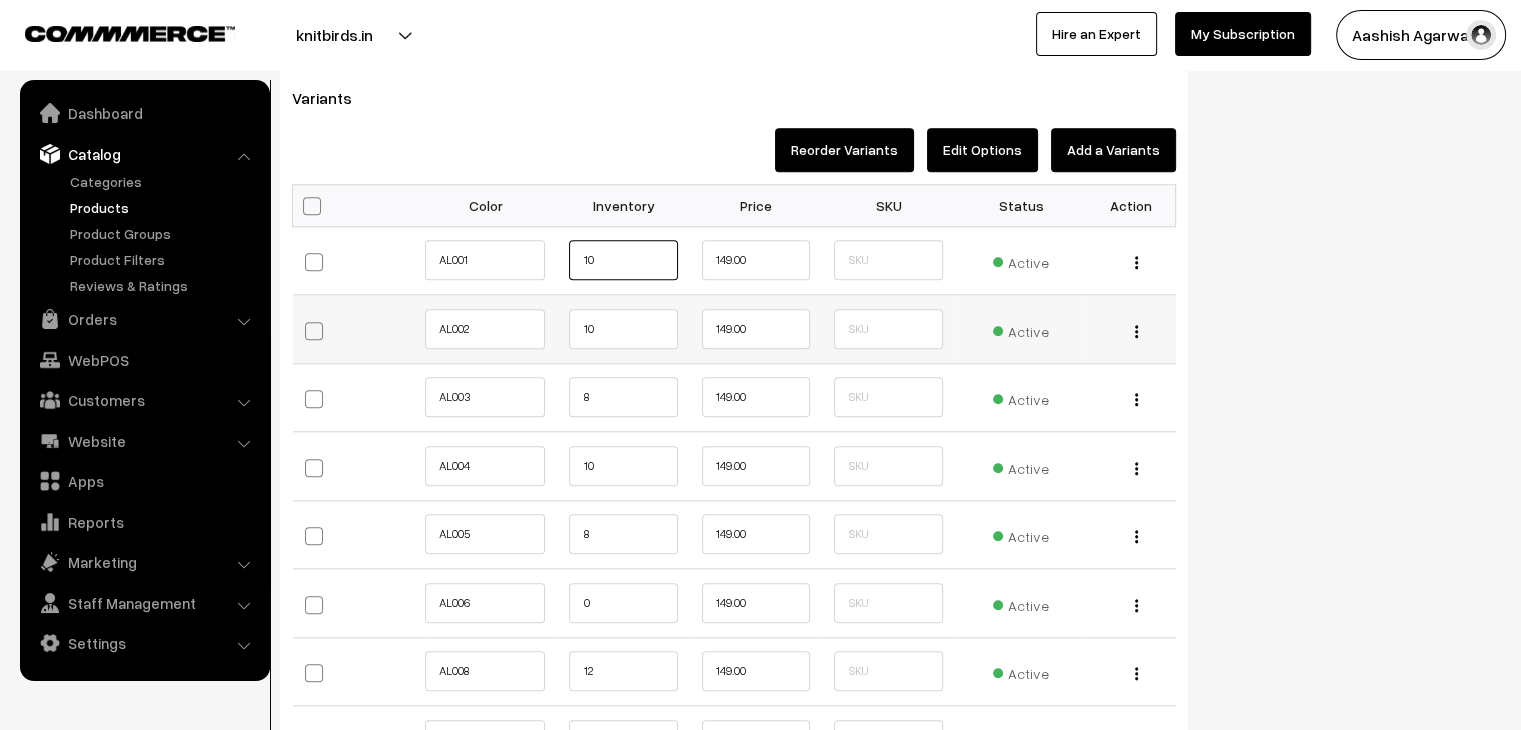 type on "10" 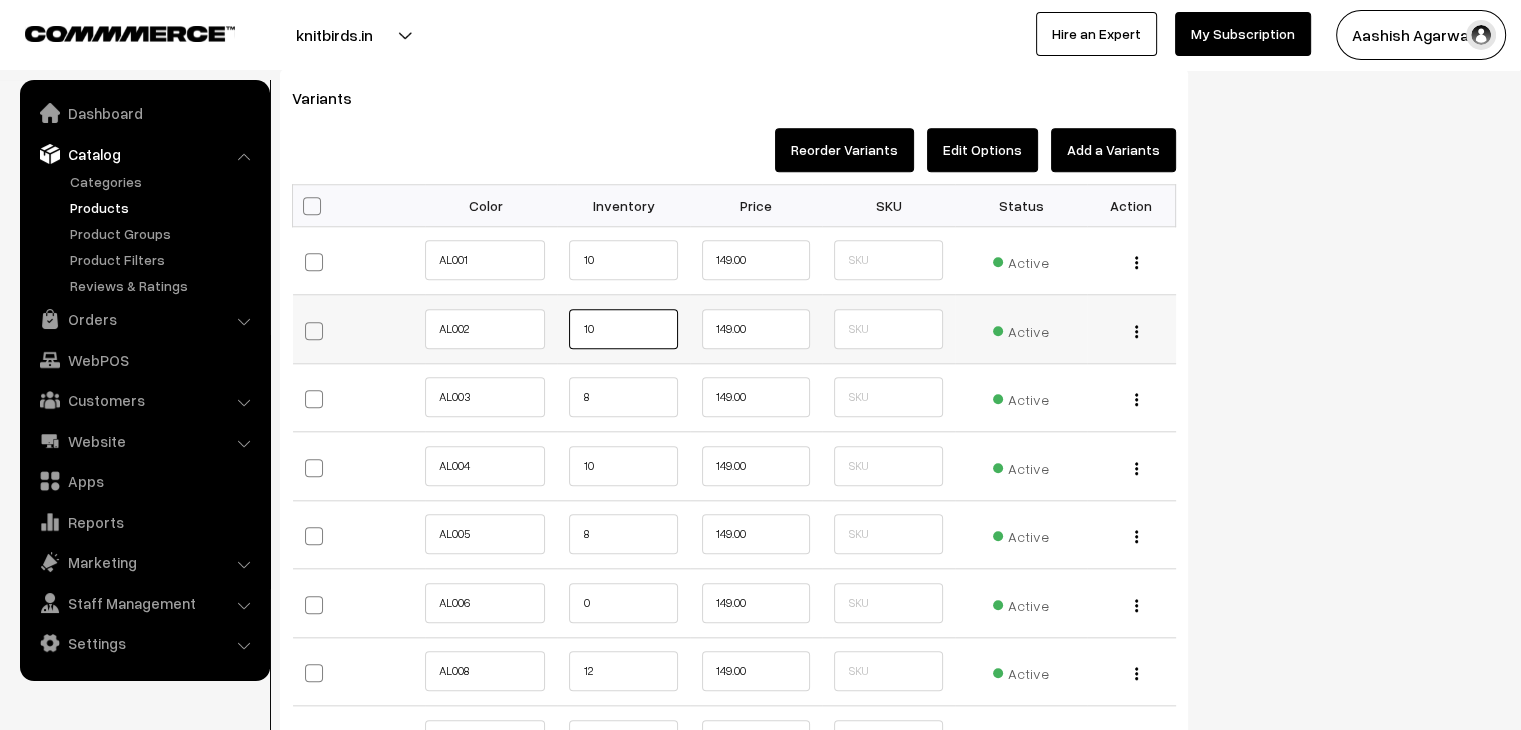 click on "10" at bounding box center (623, 329) 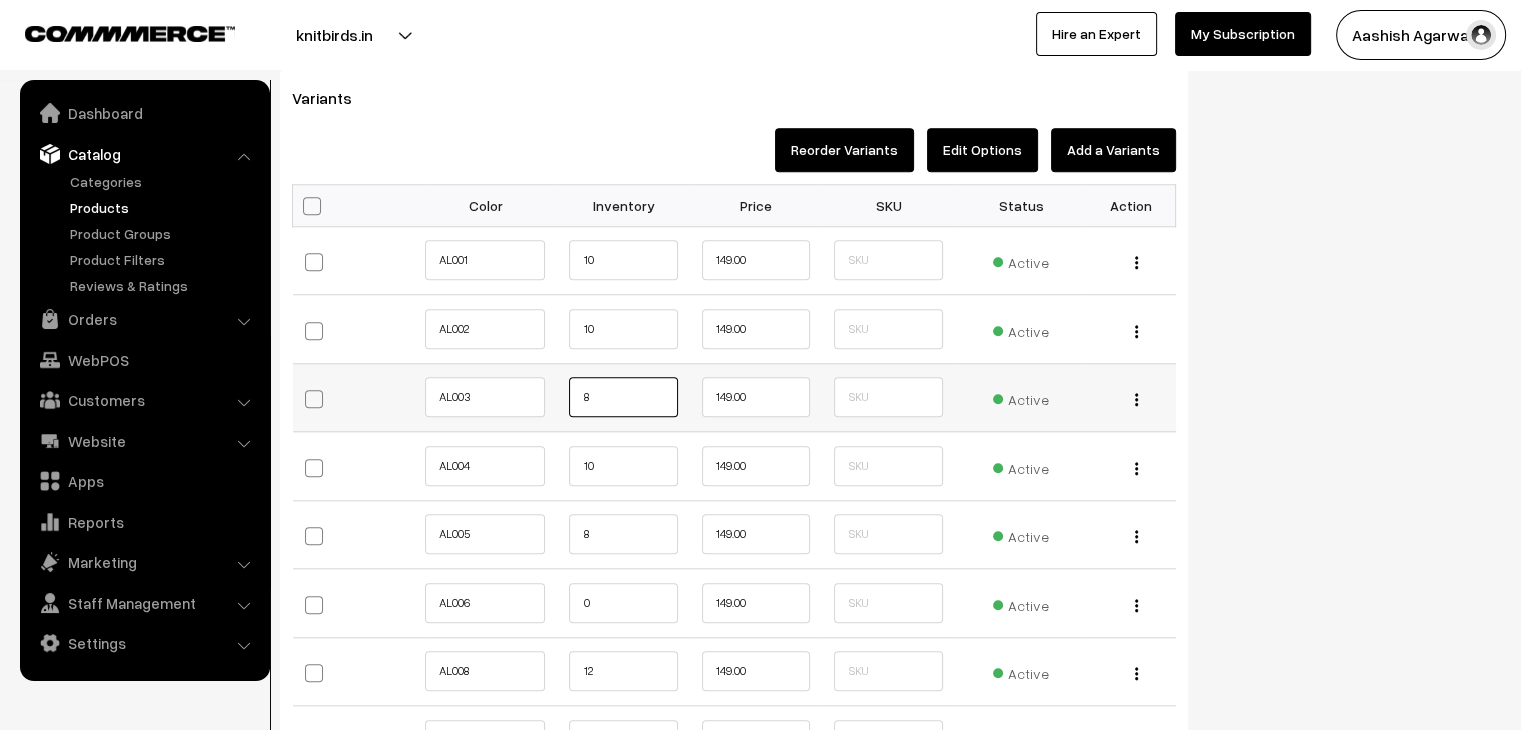 click on "8" at bounding box center (623, 397) 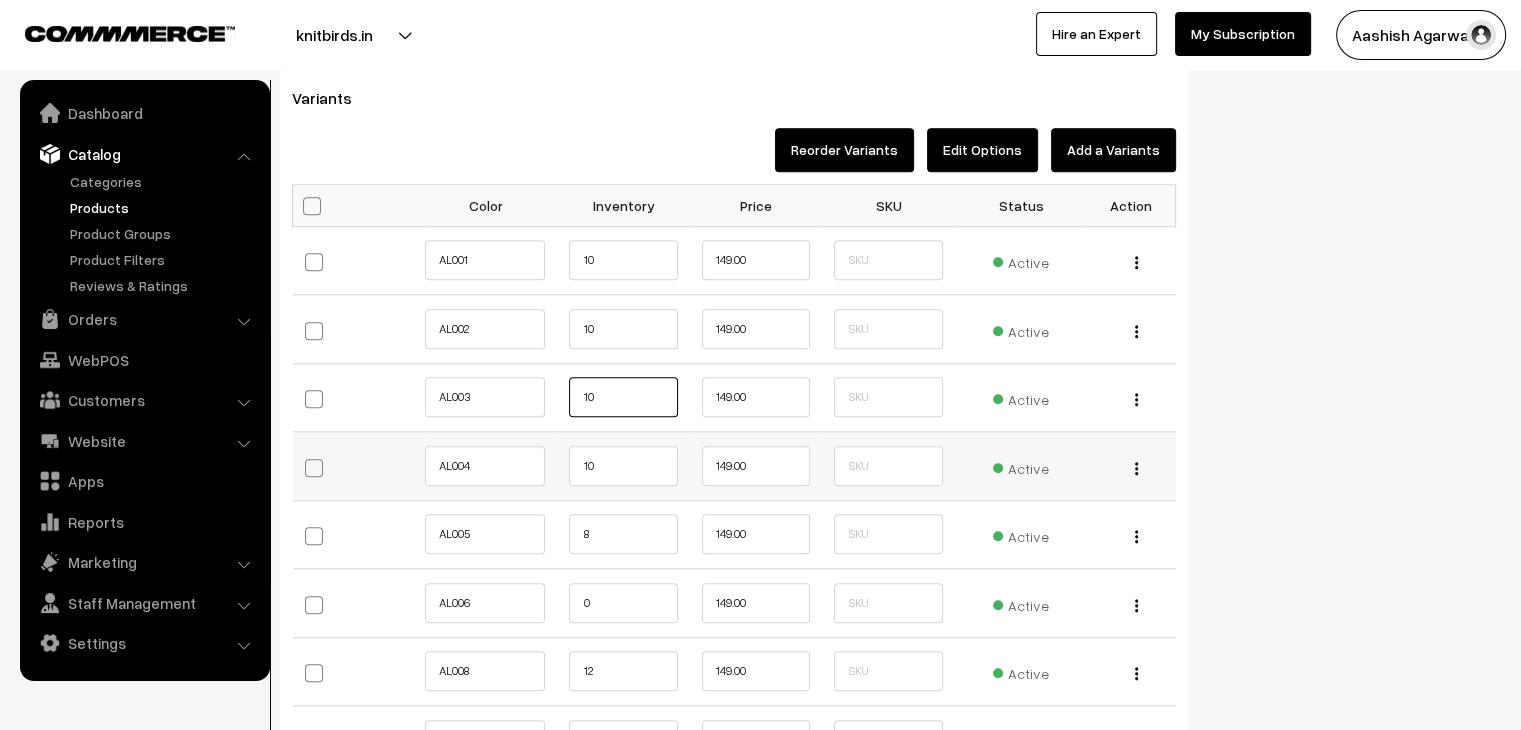 type on "10" 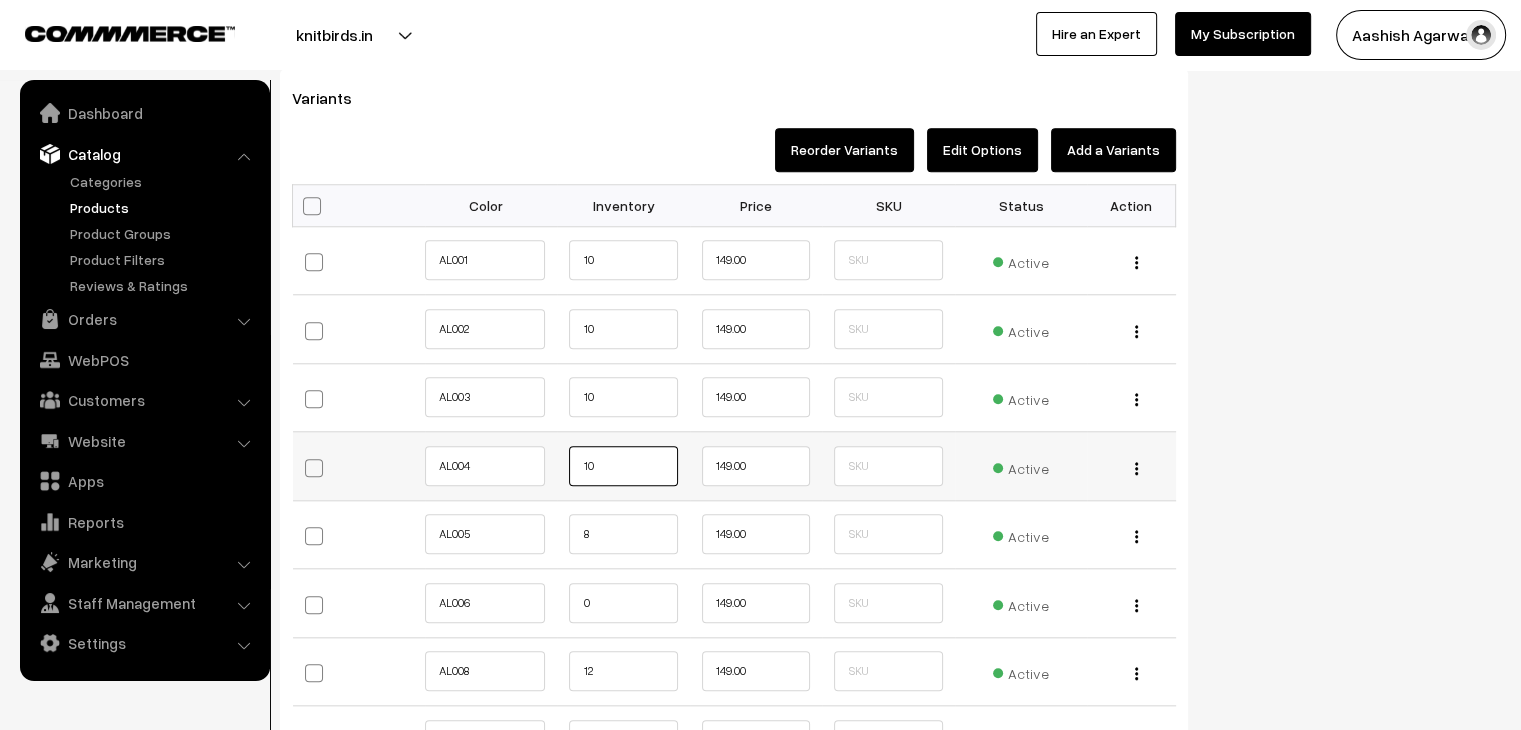 click on "10" at bounding box center (623, 466) 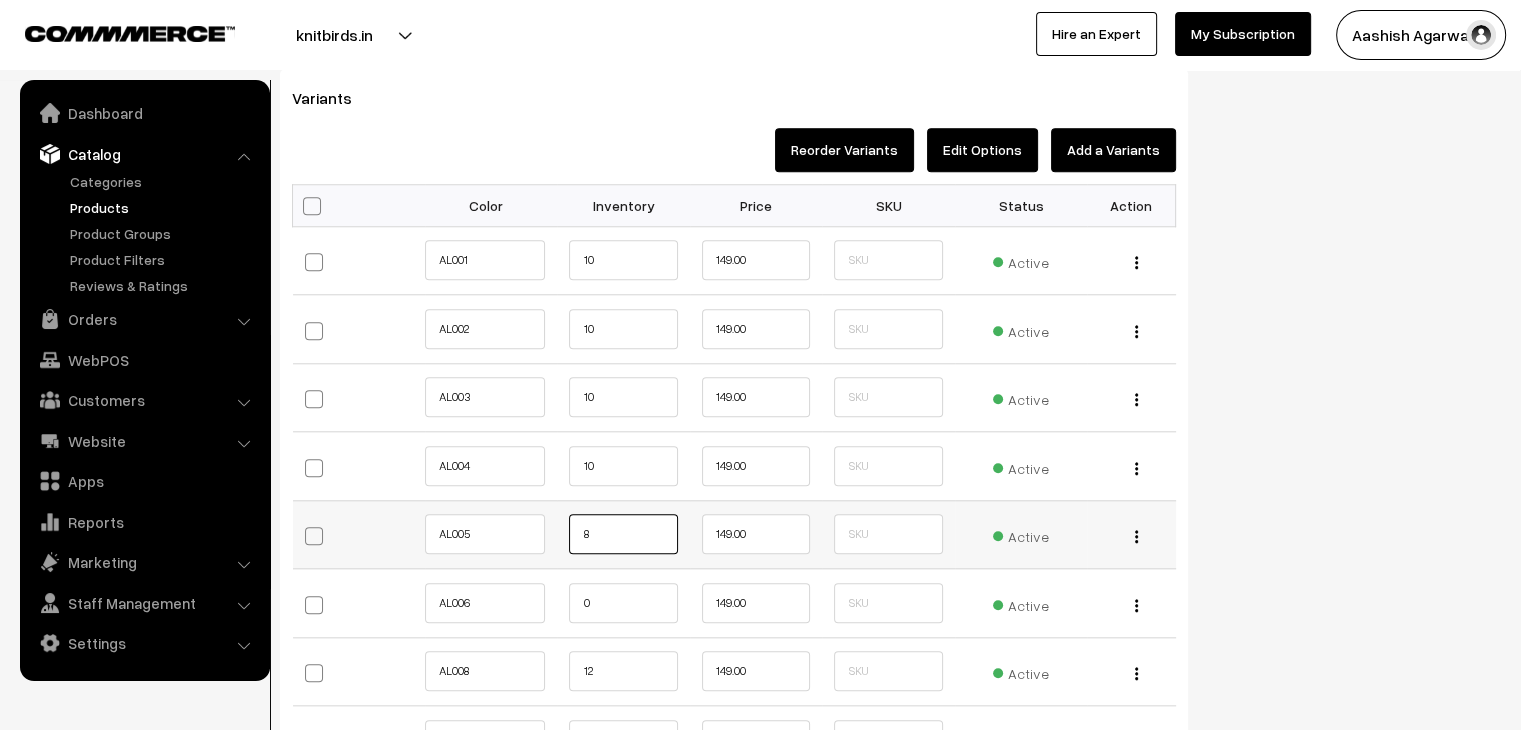 click on "8" at bounding box center [623, 534] 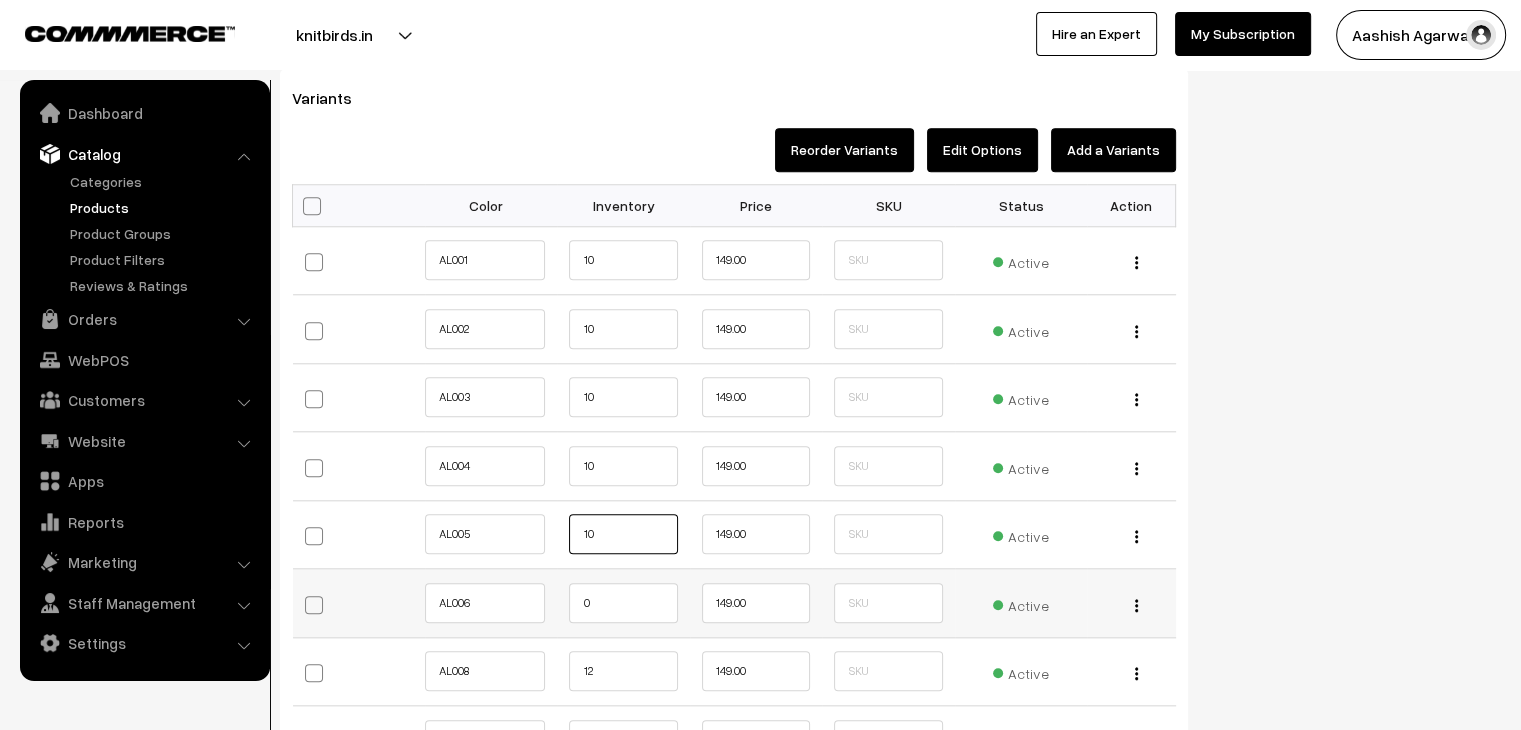 type on "10" 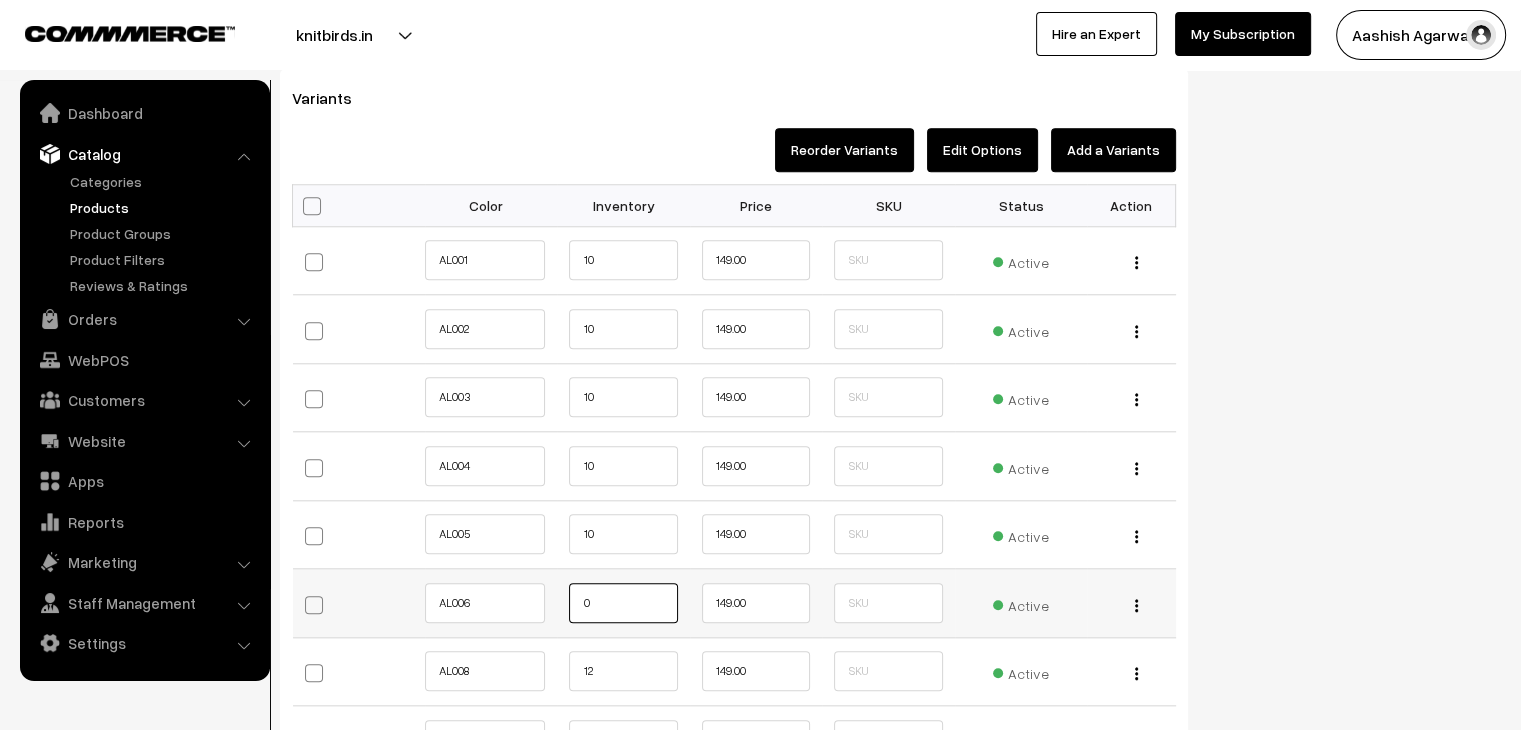 click on "0" at bounding box center [623, 603] 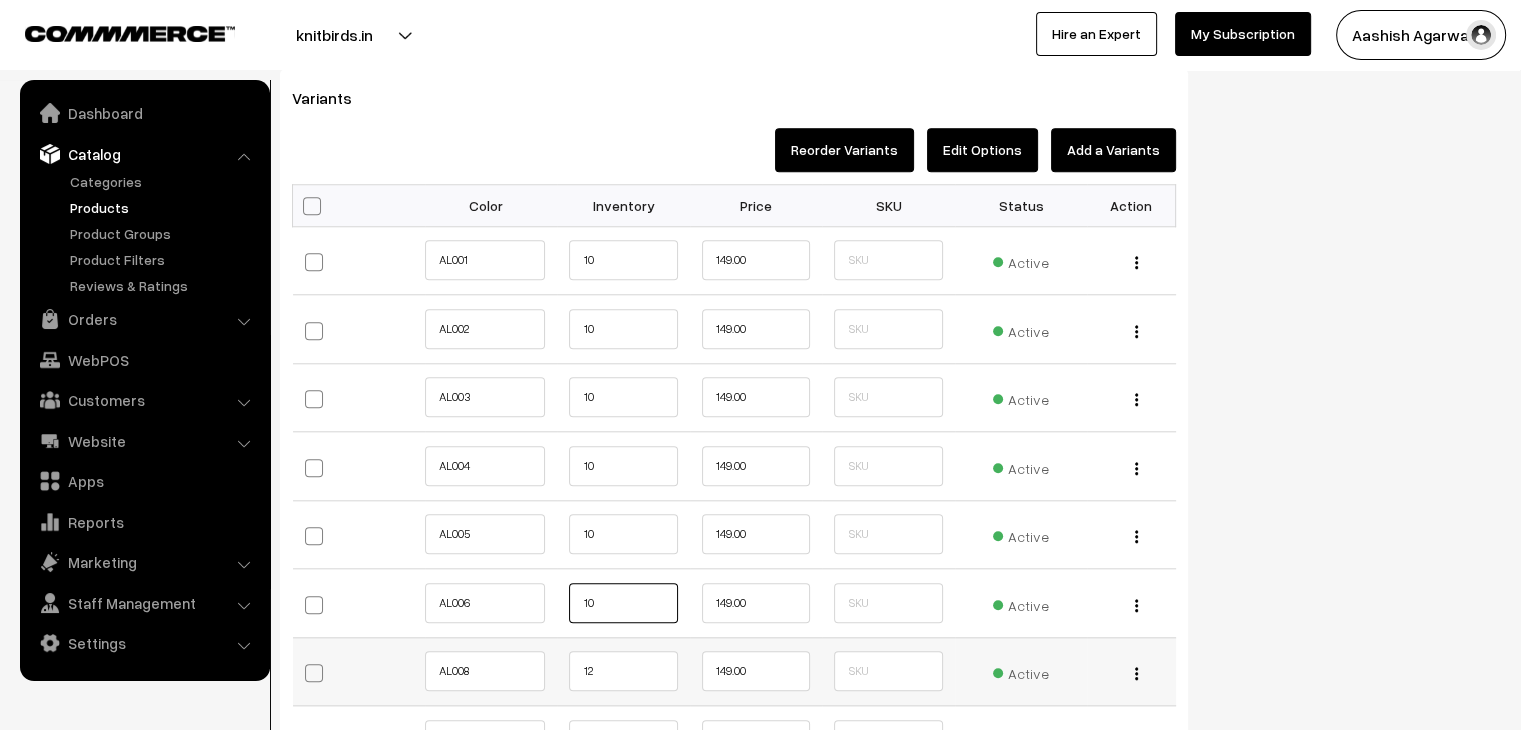 type on "10" 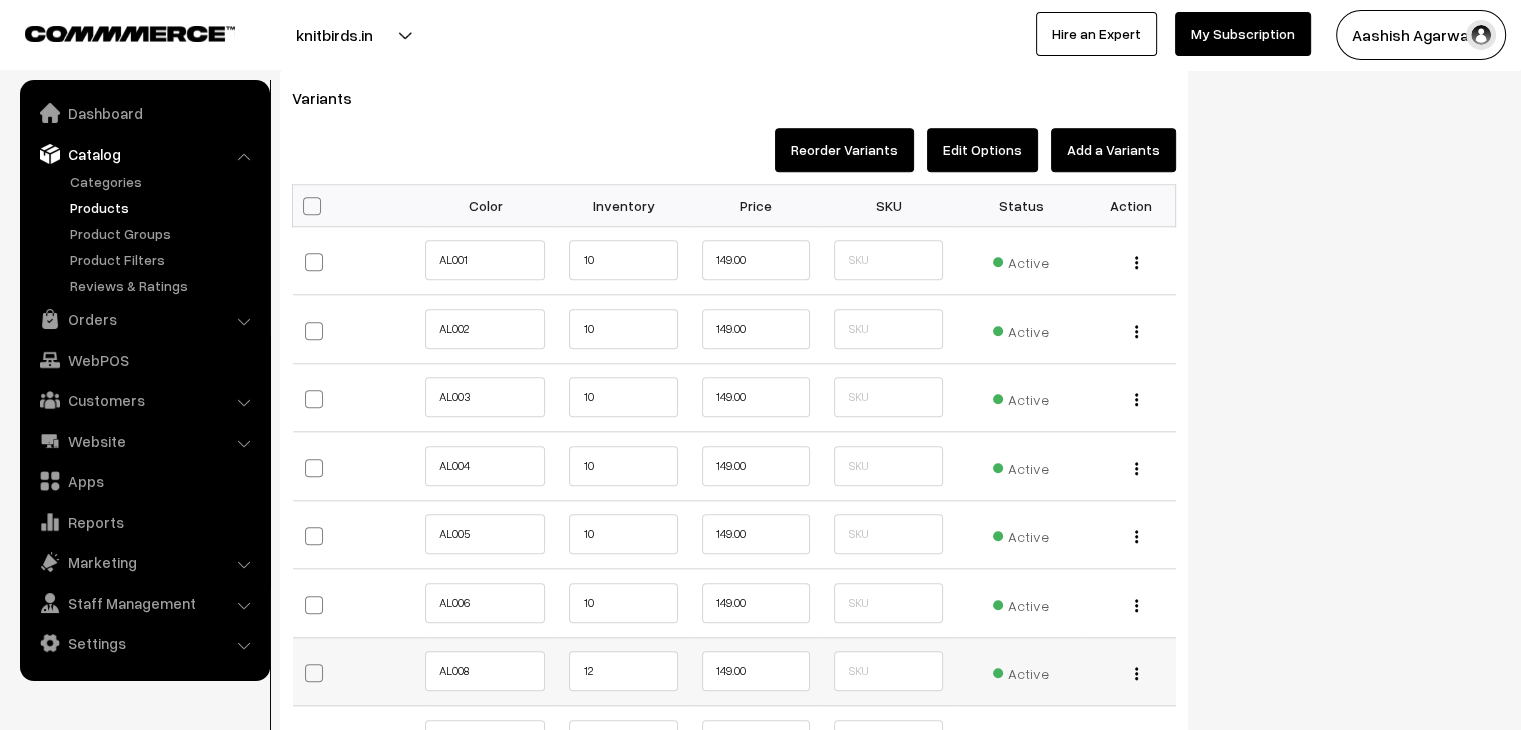 click on "12" at bounding box center [623, 671] 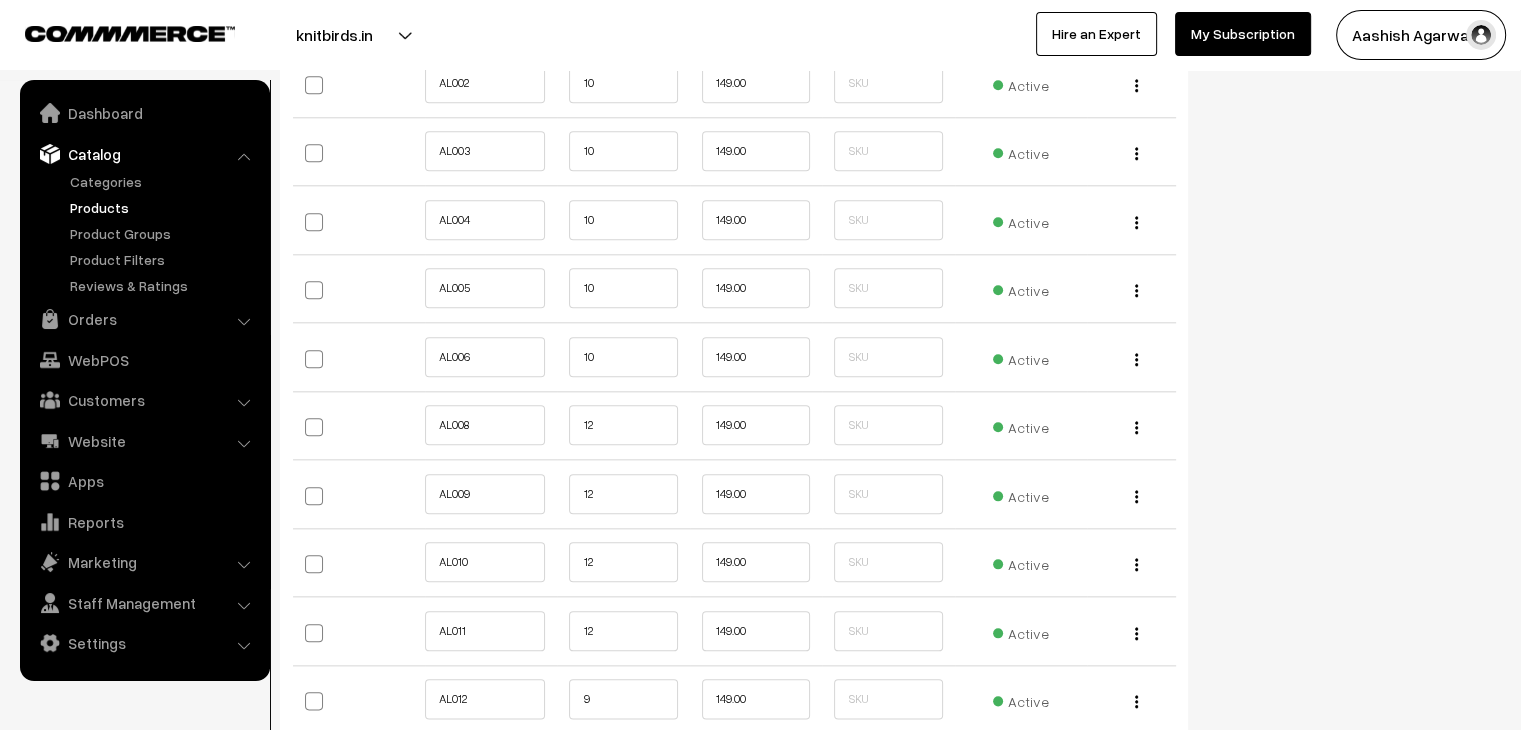 scroll, scrollTop: 2100, scrollLeft: 0, axis: vertical 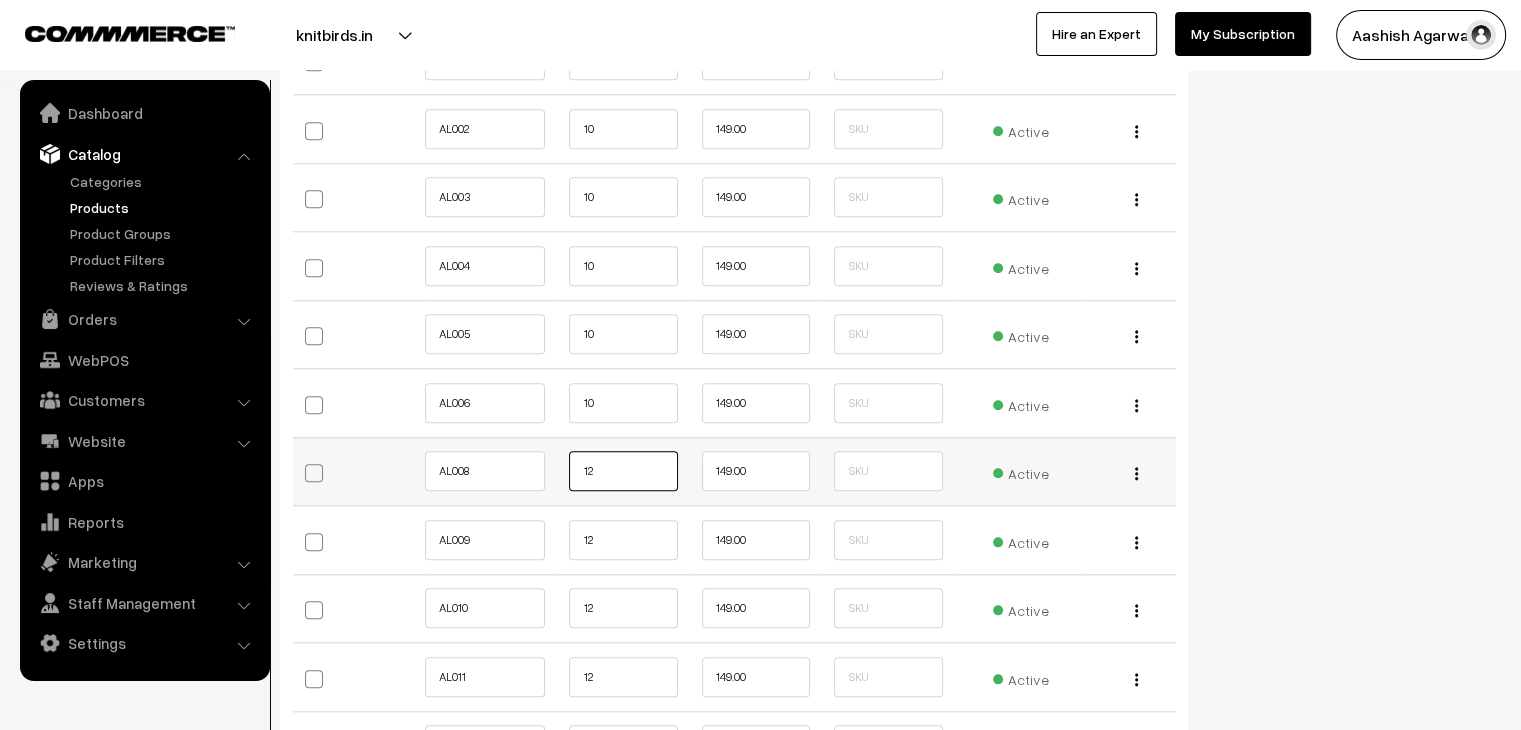click on "12" at bounding box center [623, 471] 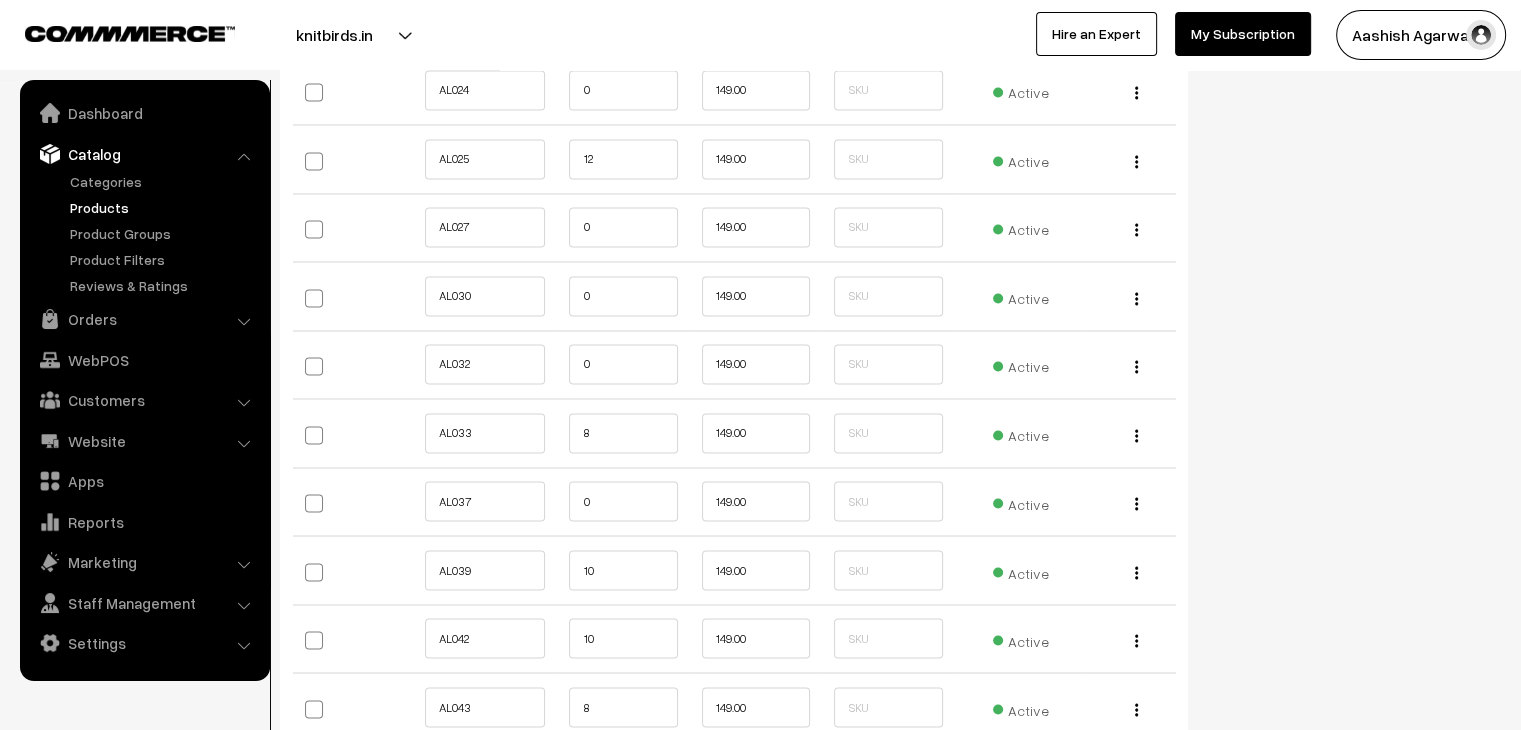 scroll, scrollTop: 3300, scrollLeft: 0, axis: vertical 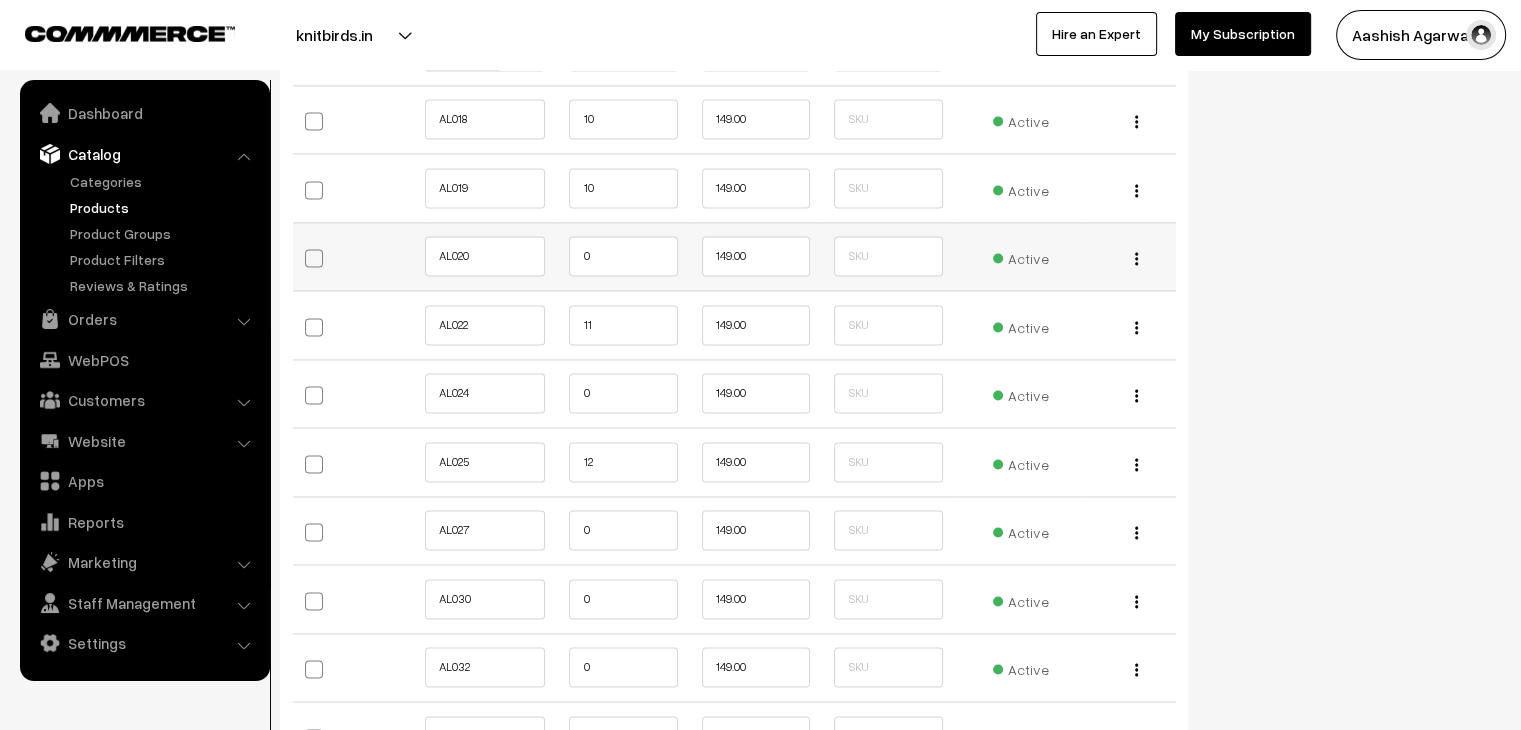 click on "Active" at bounding box center (1021, 256) 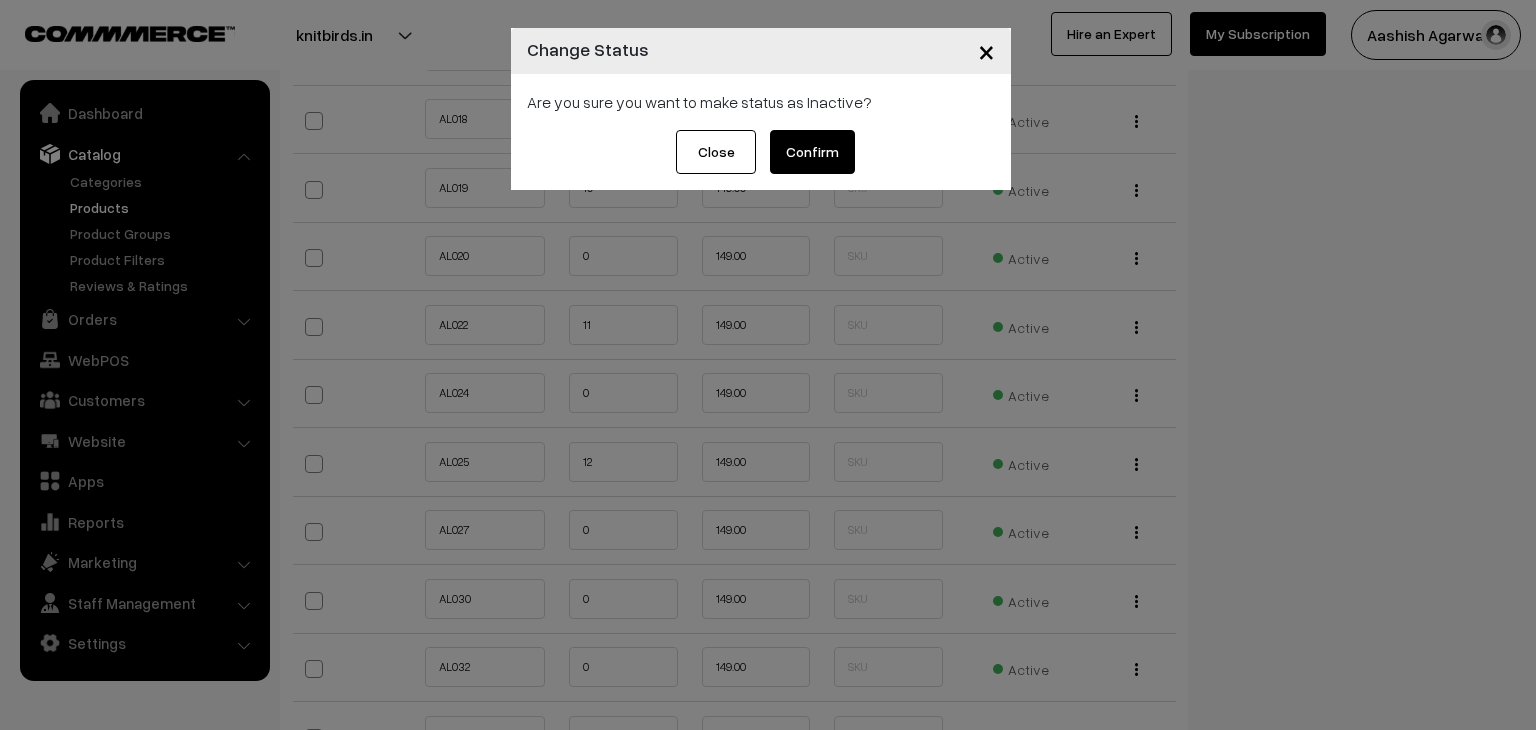 click on "Confirm" at bounding box center (812, 152) 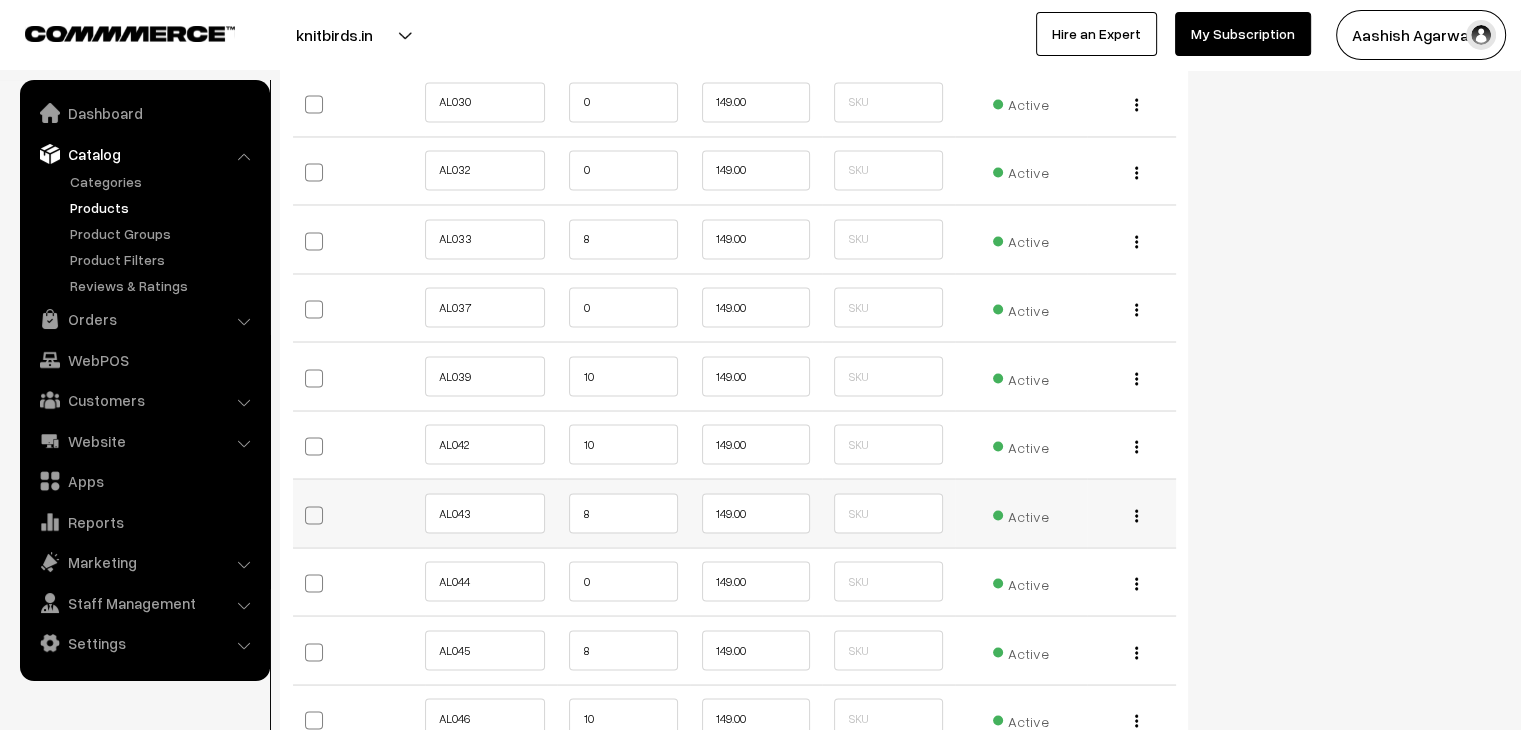 scroll, scrollTop: 3500, scrollLeft: 0, axis: vertical 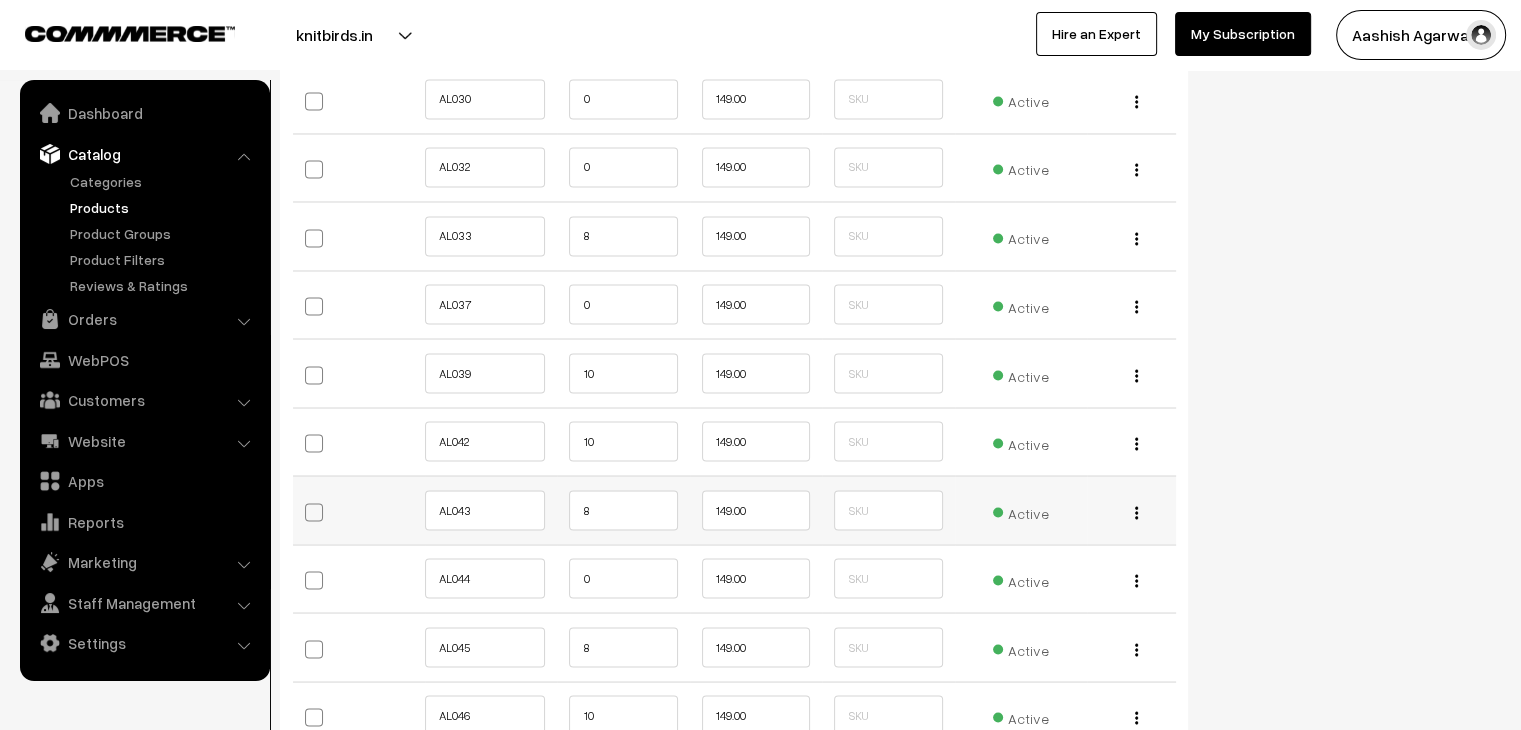 click on "Active" at bounding box center [1021, 510] 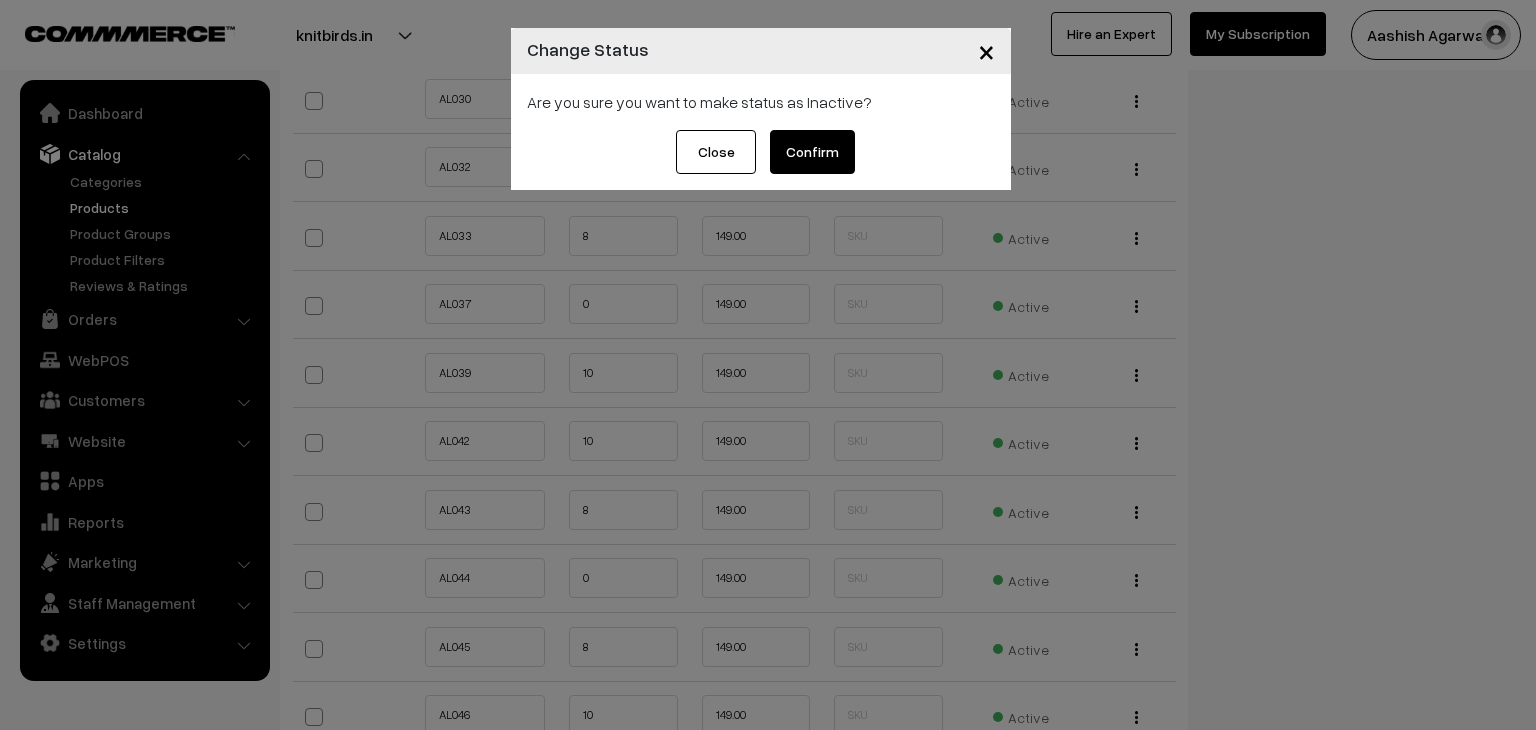 click on "Confirm" at bounding box center [812, 152] 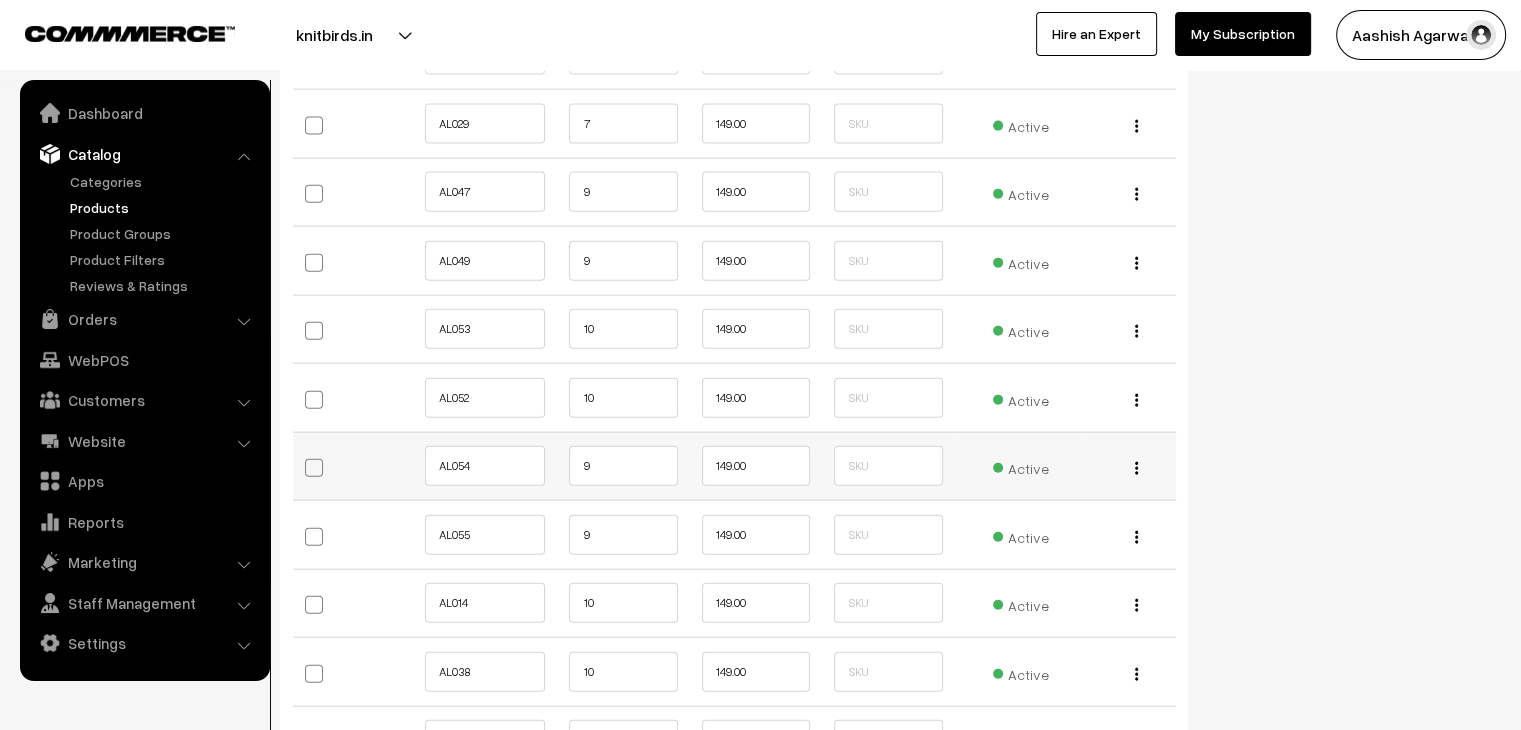 scroll, scrollTop: 4600, scrollLeft: 0, axis: vertical 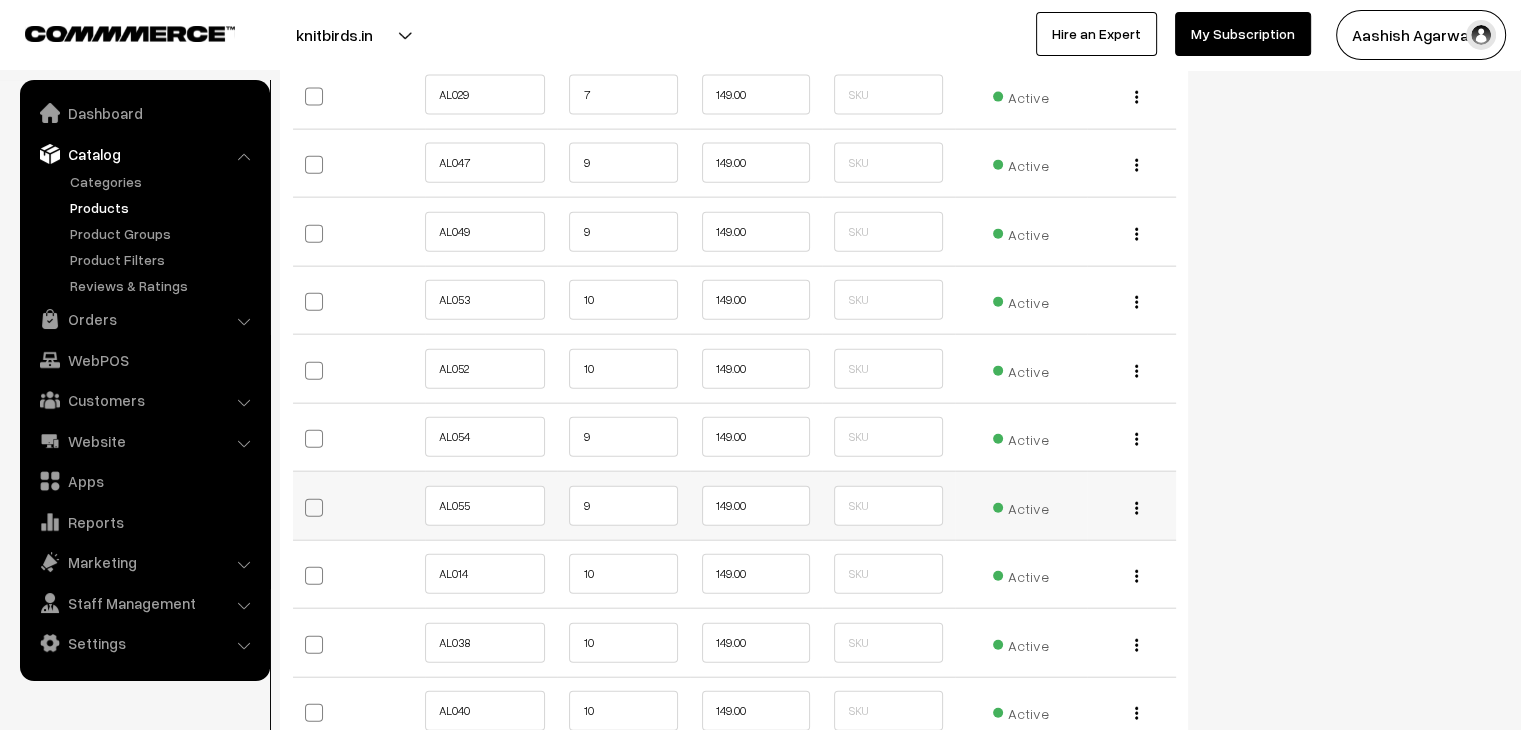 click on "Active" at bounding box center [1021, 506] 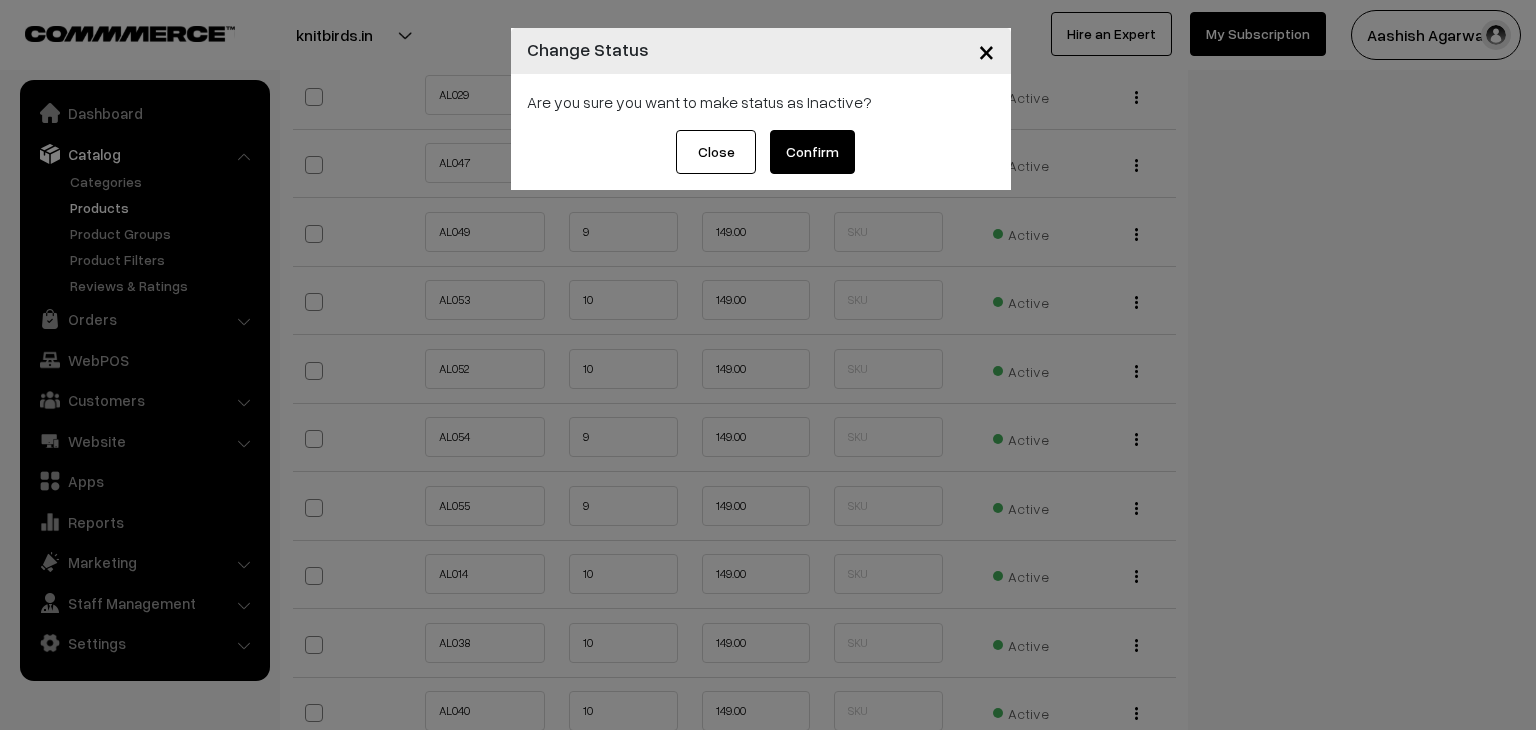click on "Confirm" at bounding box center (812, 152) 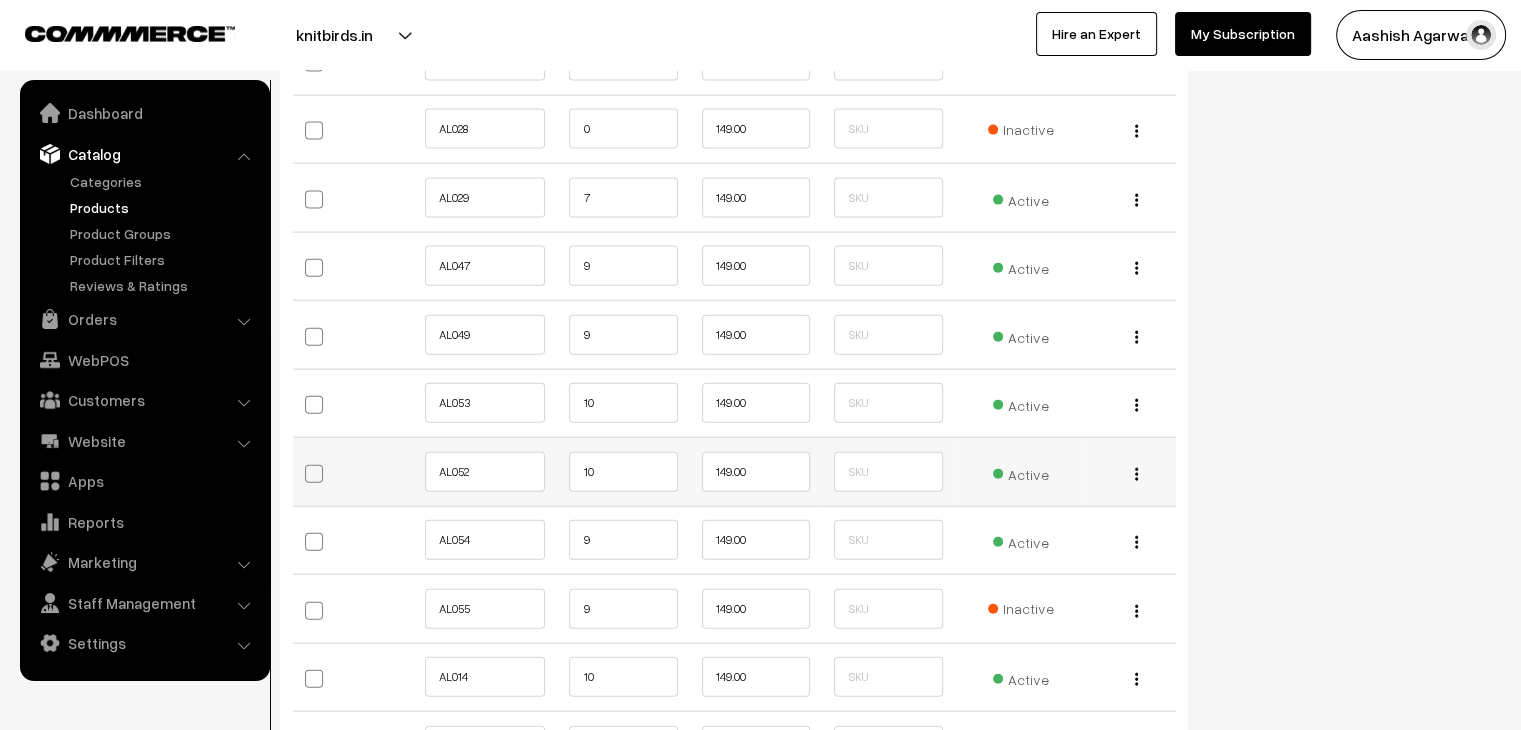 scroll, scrollTop: 4500, scrollLeft: 0, axis: vertical 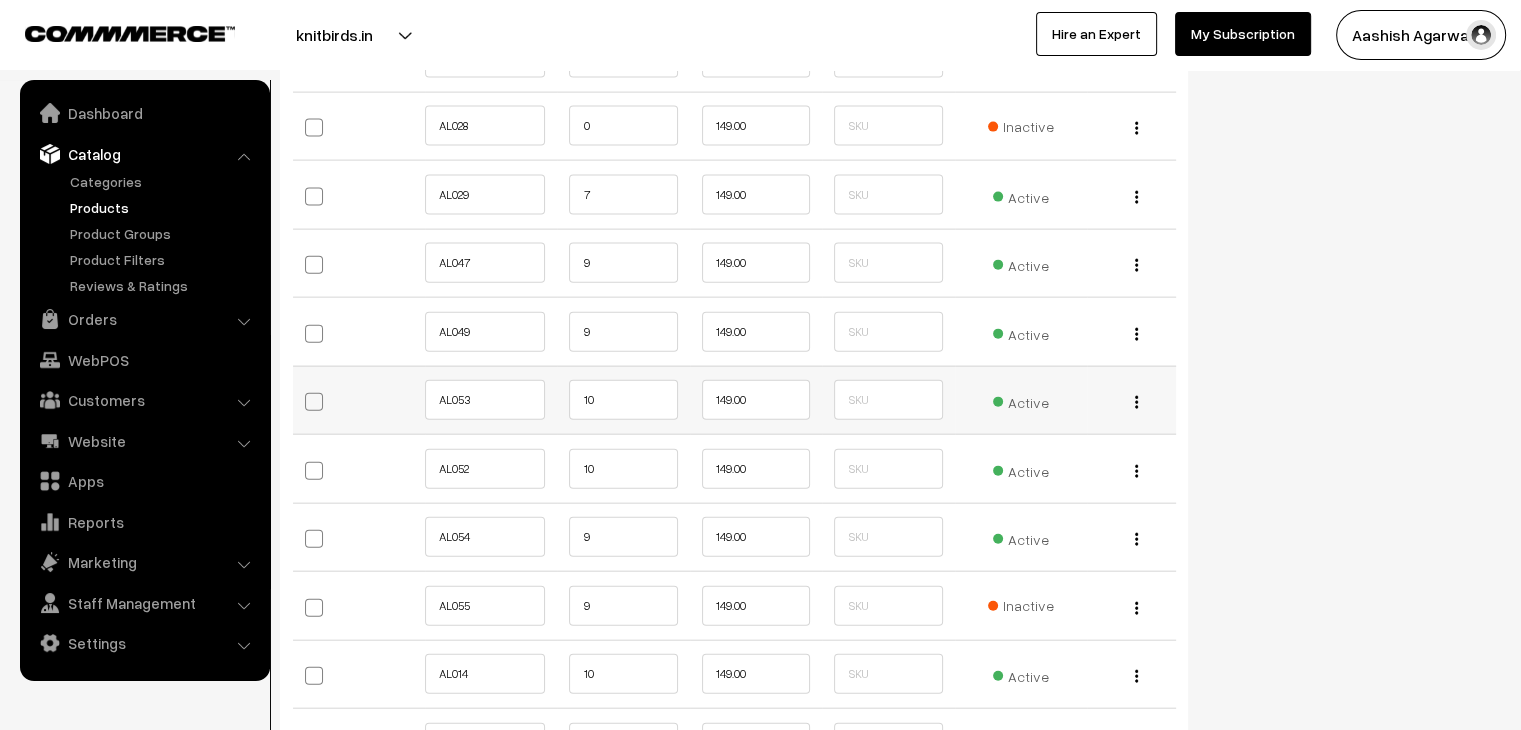 click on "Active" at bounding box center [1021, 400] 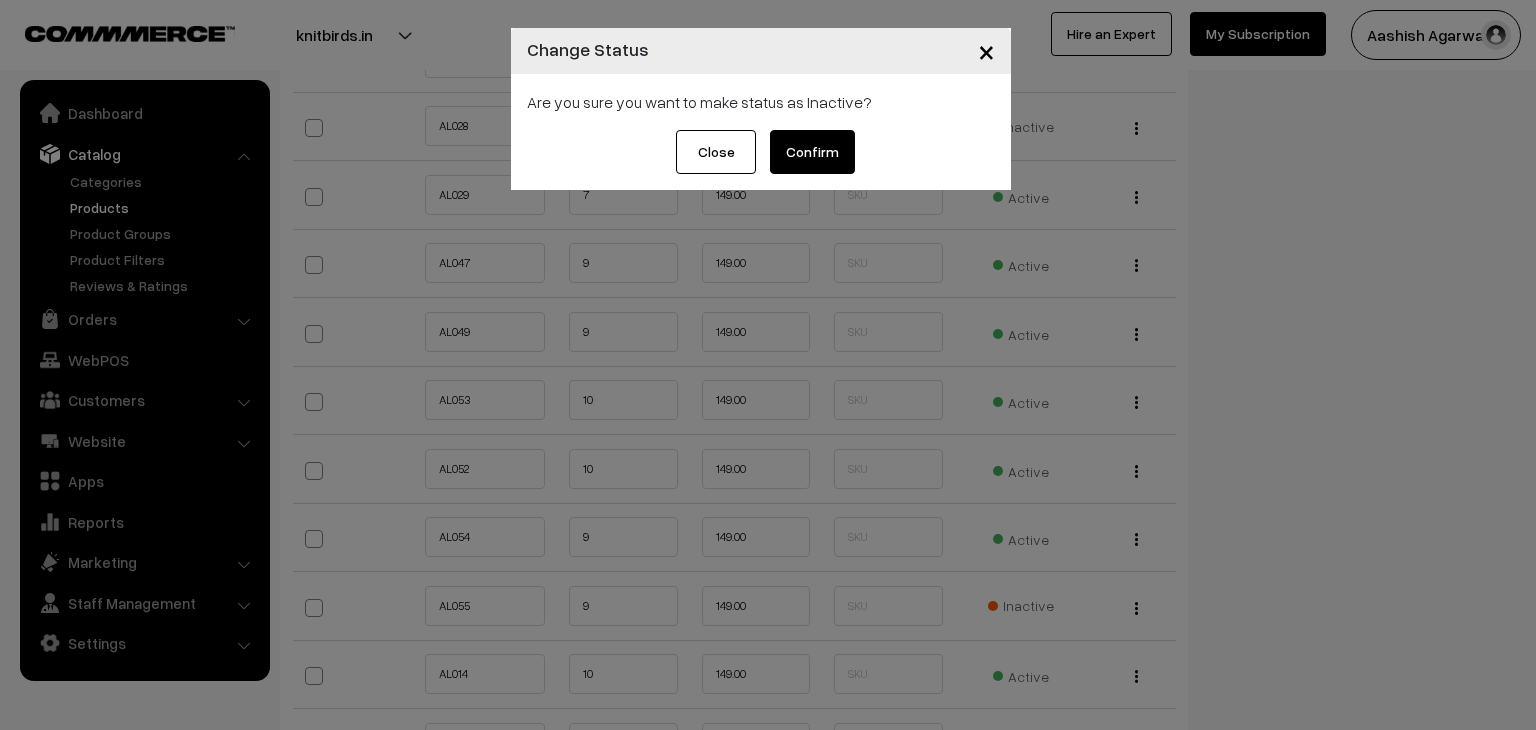 drag, startPoint x: 799, startPoint y: 140, endPoint x: 765, endPoint y: 83, distance: 66.37017 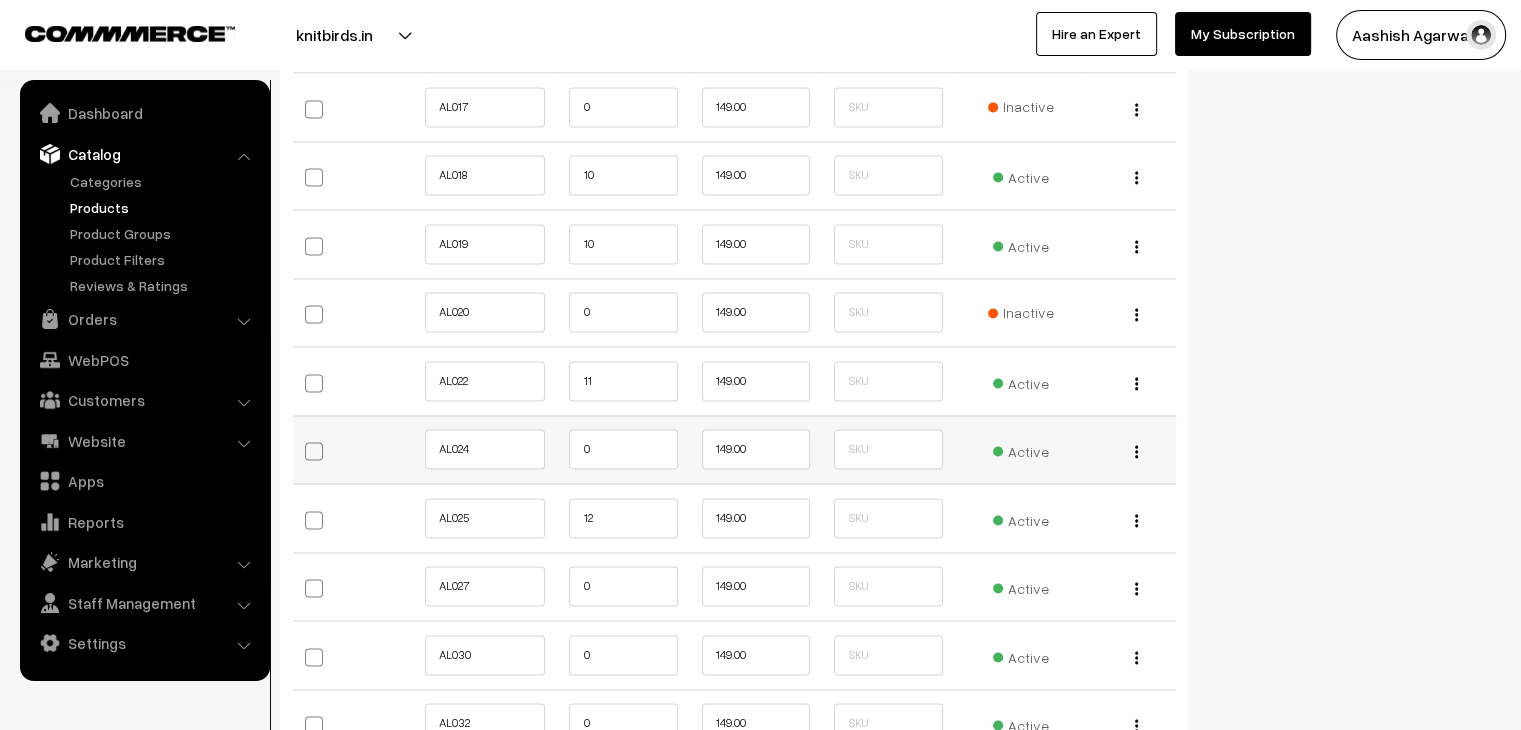 scroll, scrollTop: 3000, scrollLeft: 0, axis: vertical 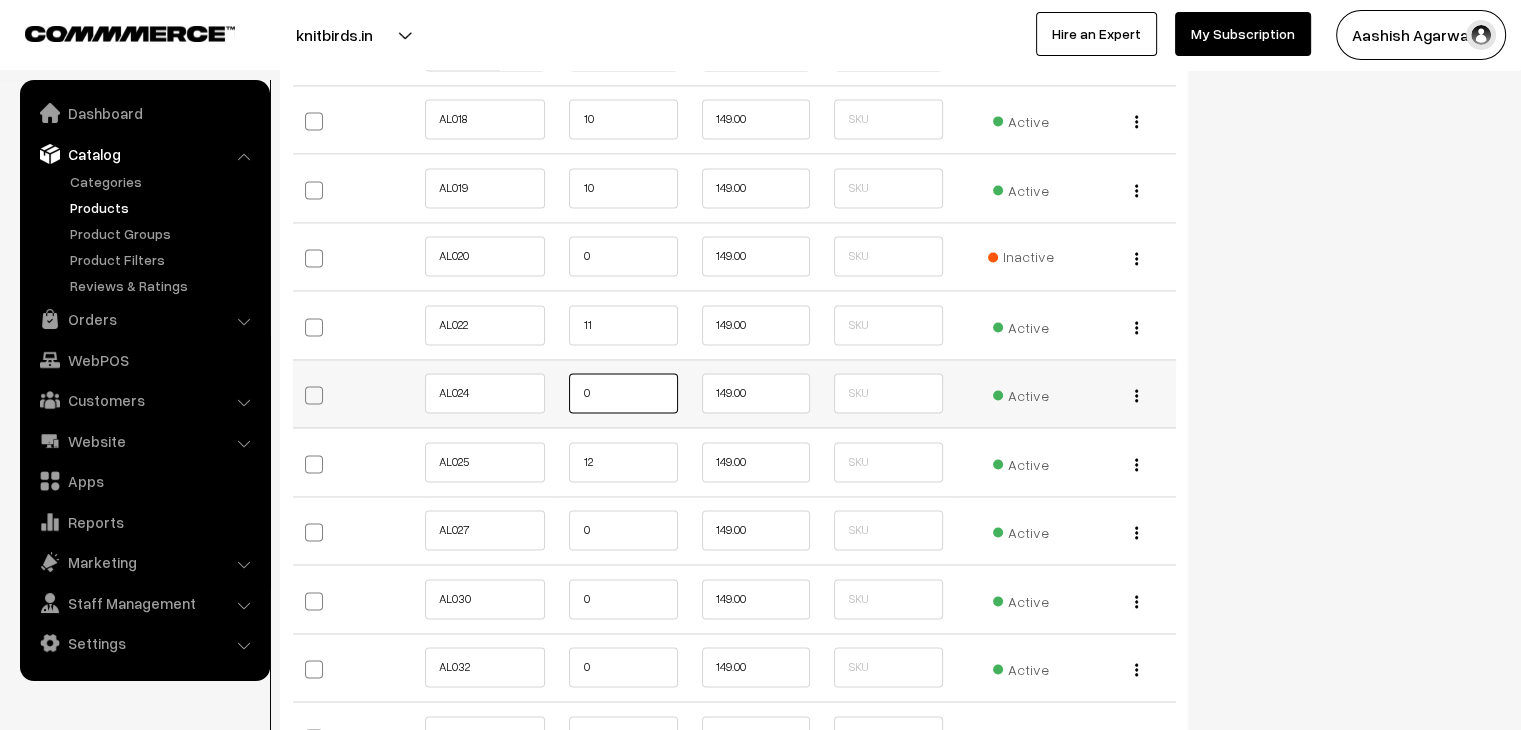 click on "0" at bounding box center (623, 393) 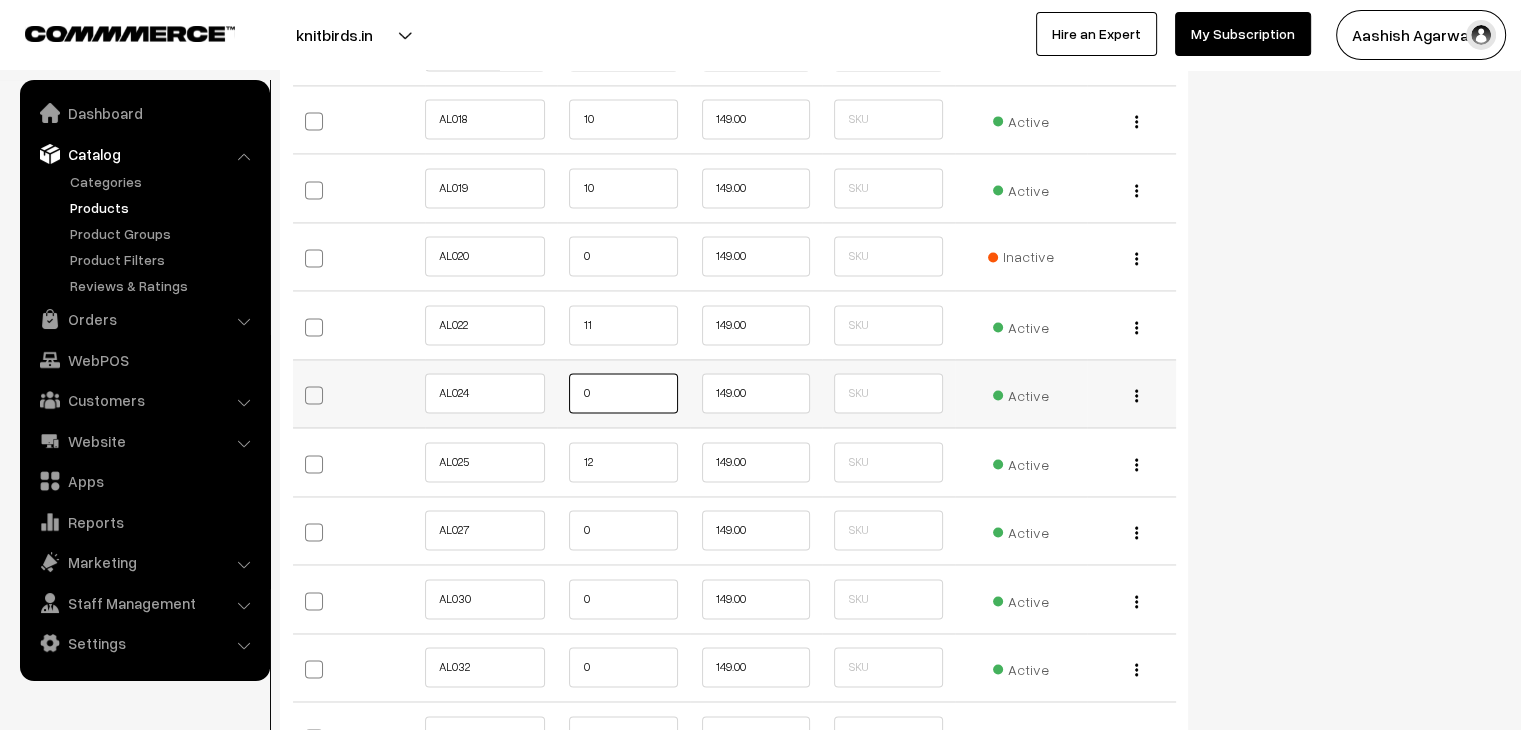 click on "0" at bounding box center [623, 393] 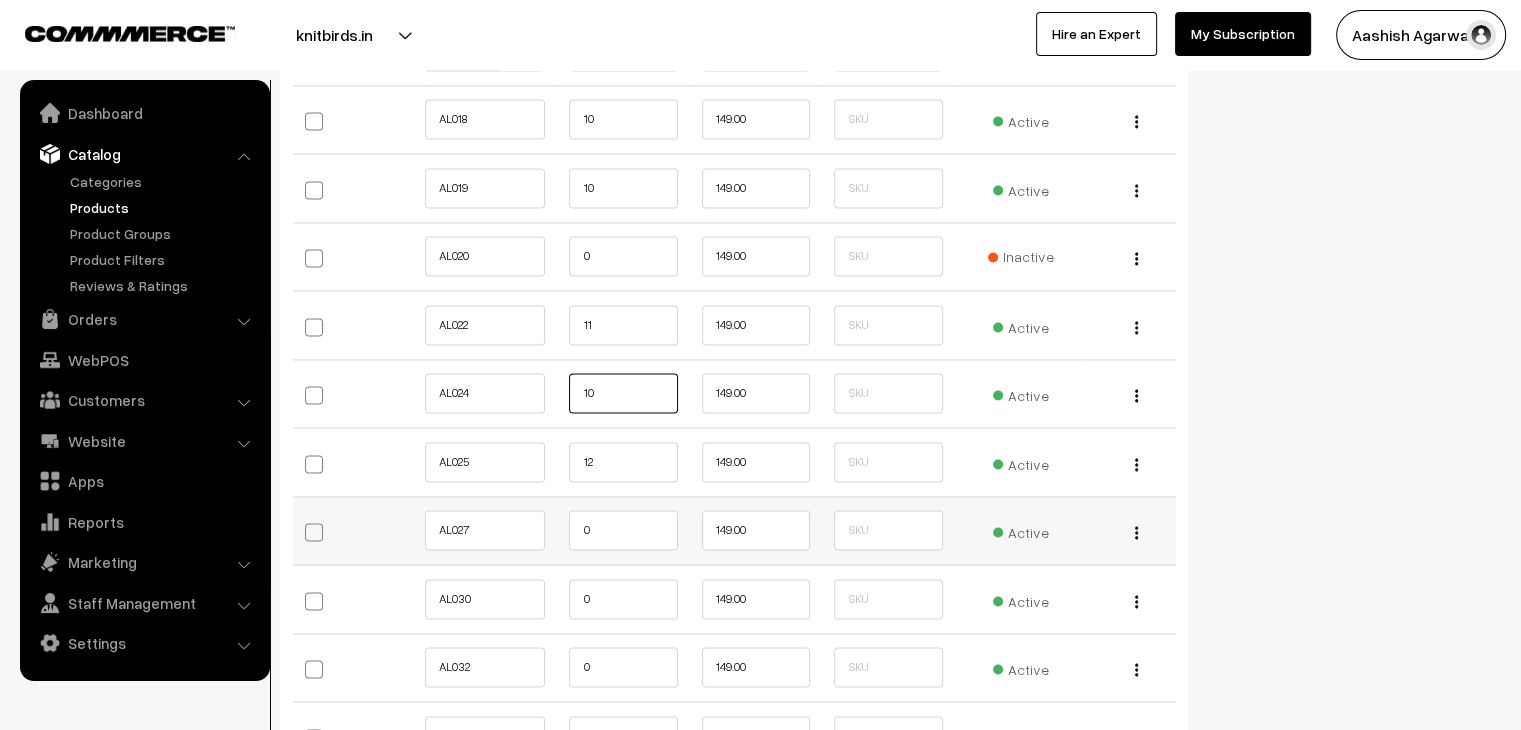 type on "10" 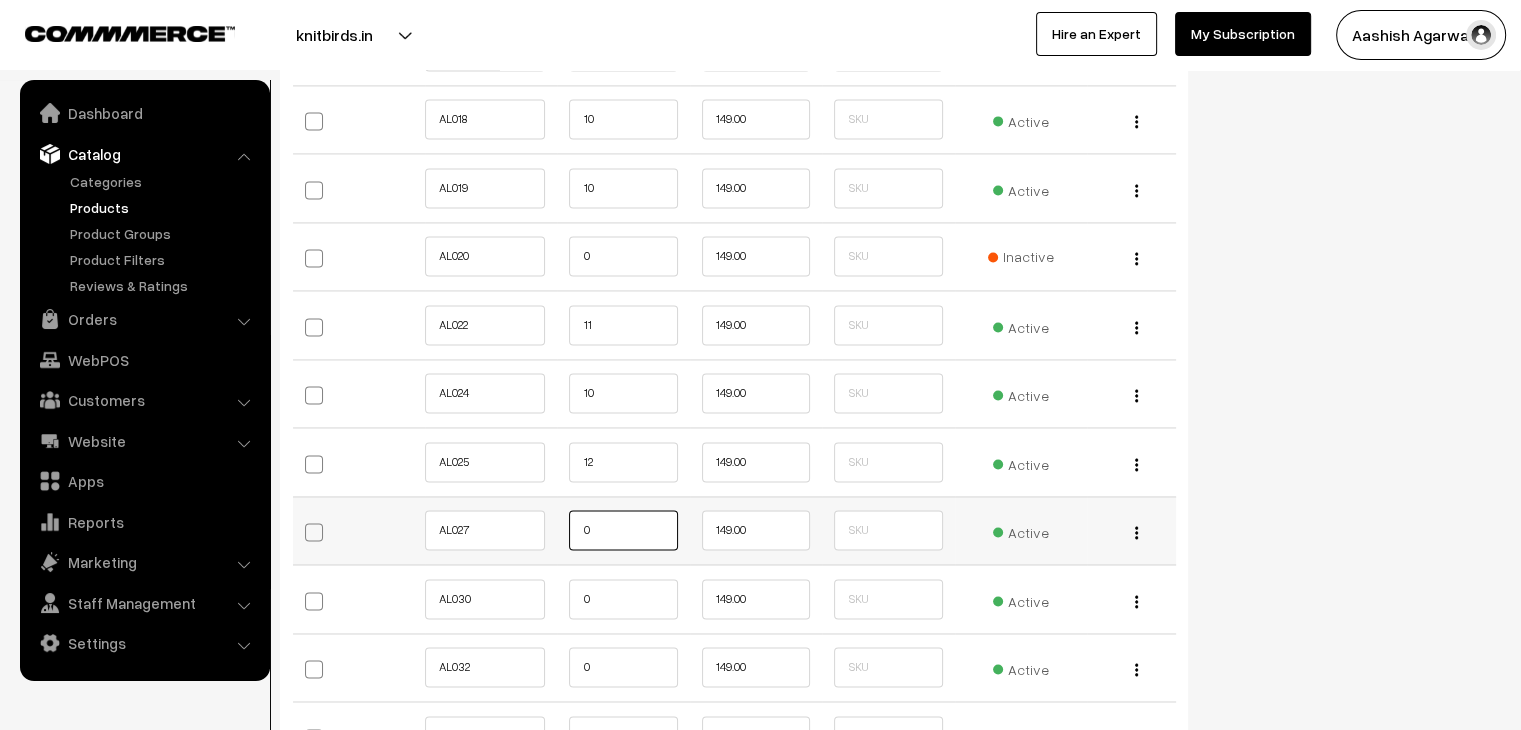 click on "0" at bounding box center [623, 530] 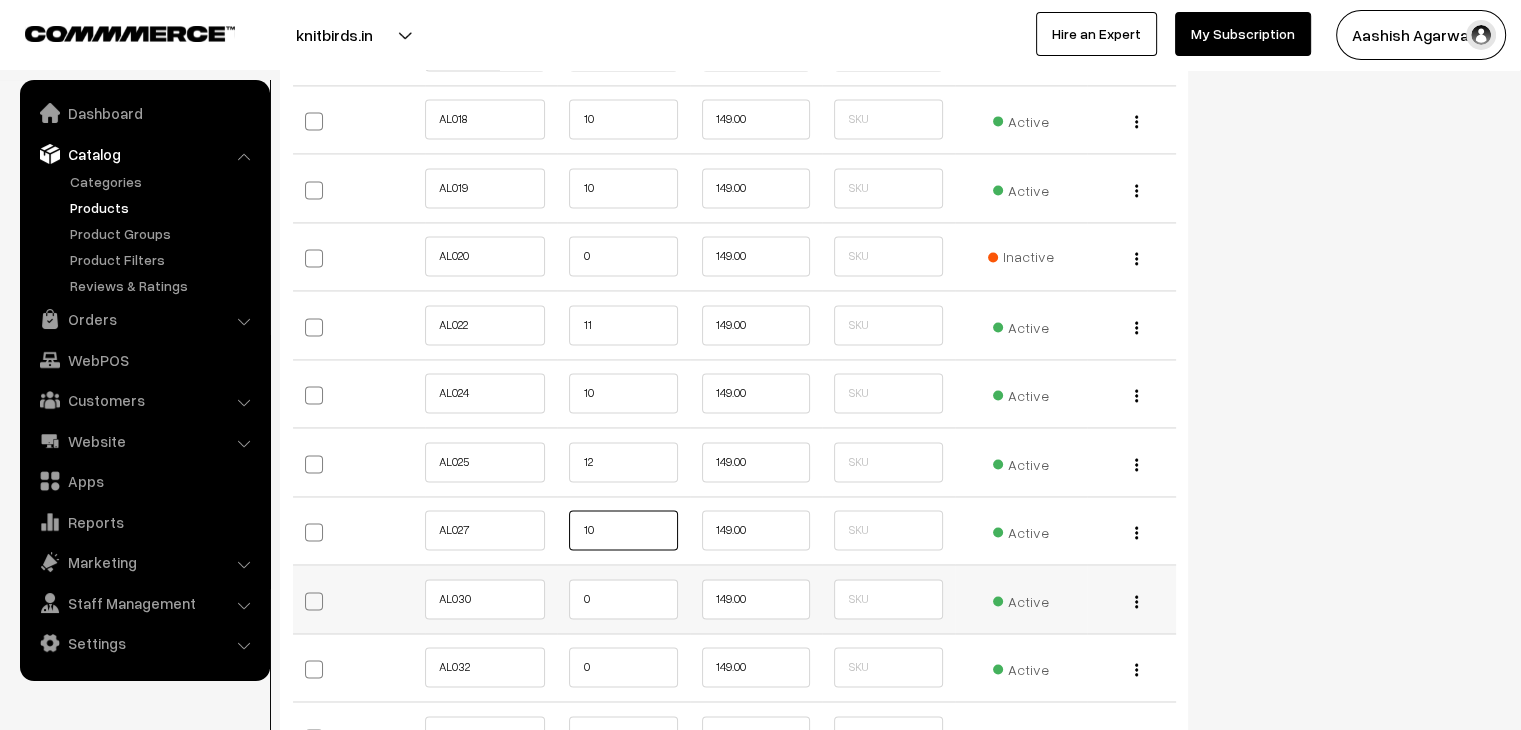 type on "10" 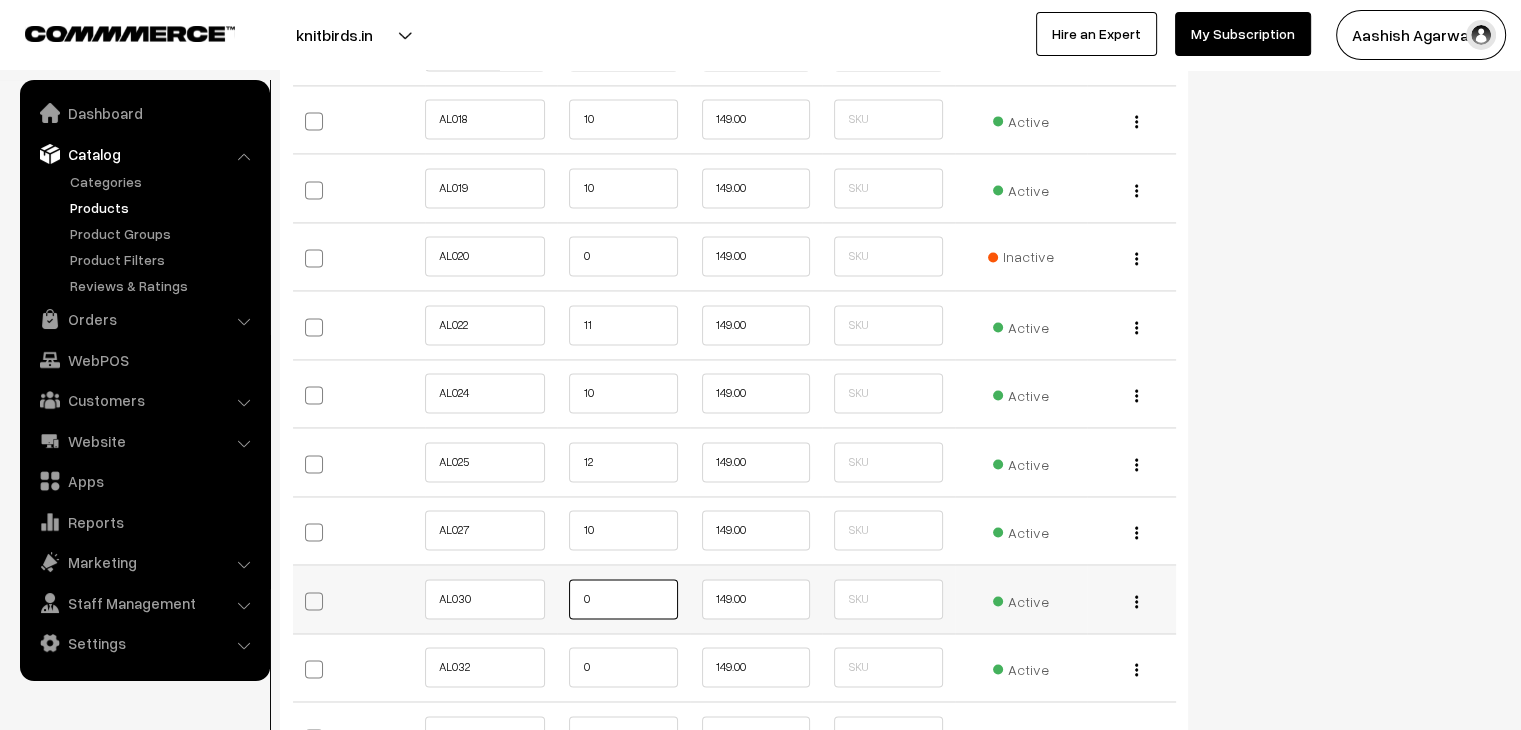 click on "0" at bounding box center (623, 599) 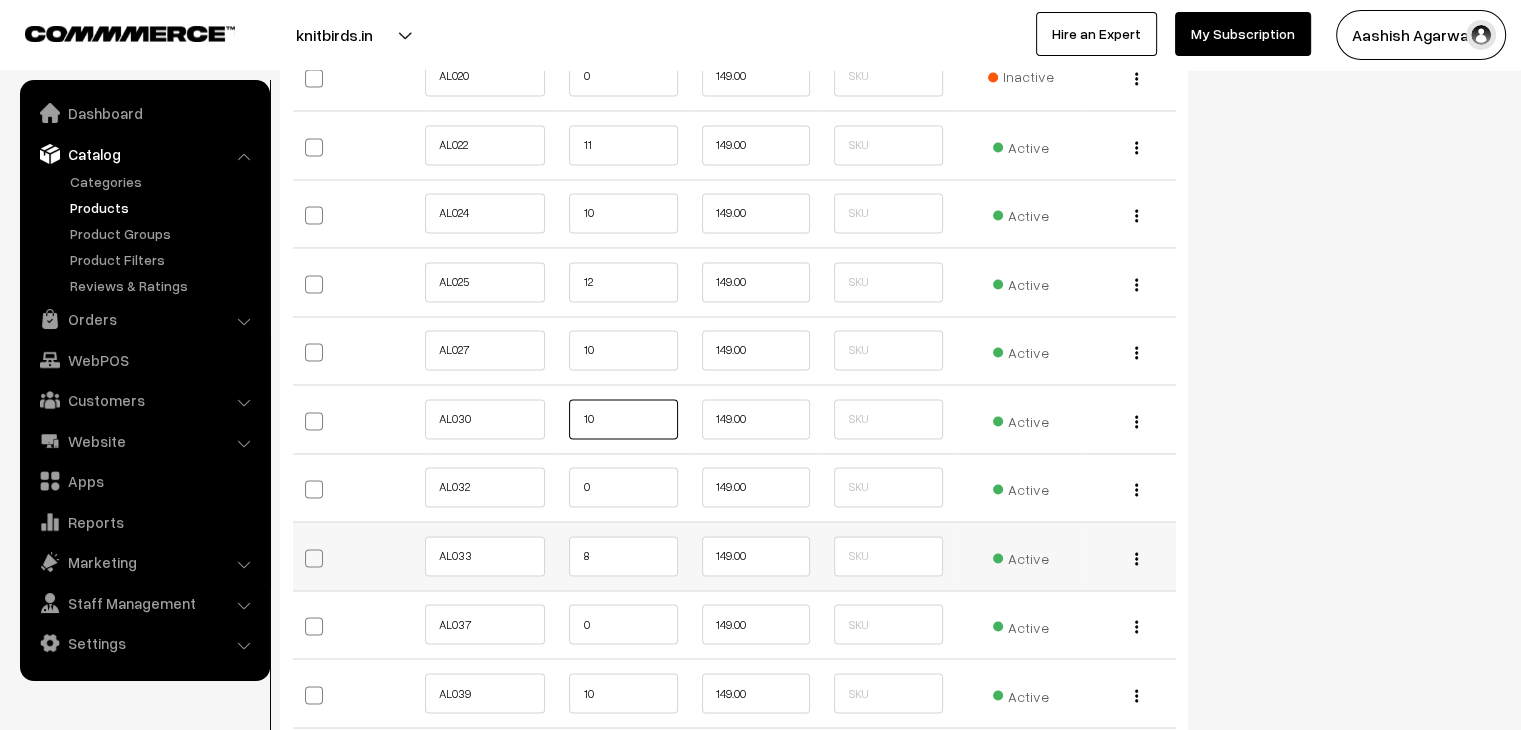 scroll, scrollTop: 3200, scrollLeft: 0, axis: vertical 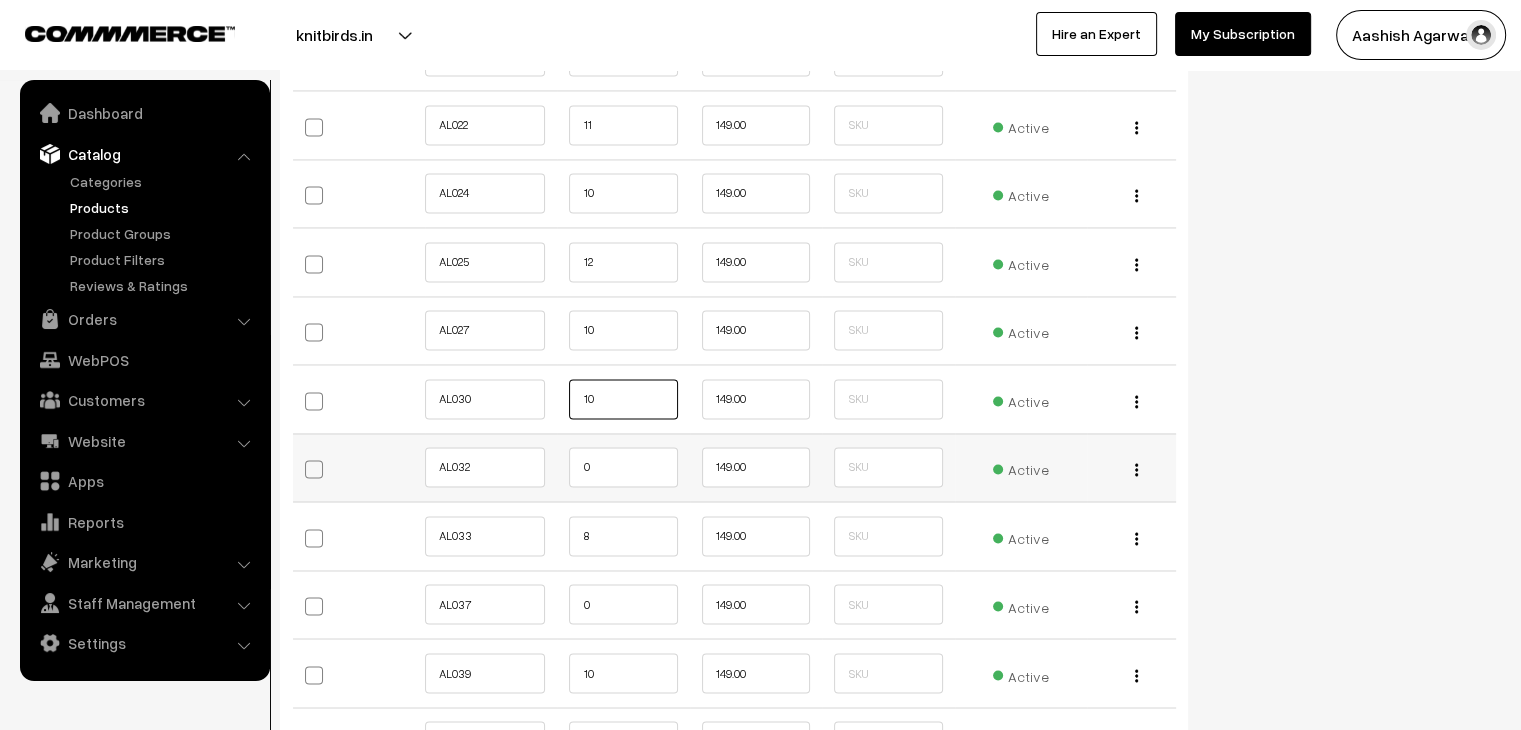 type on "10" 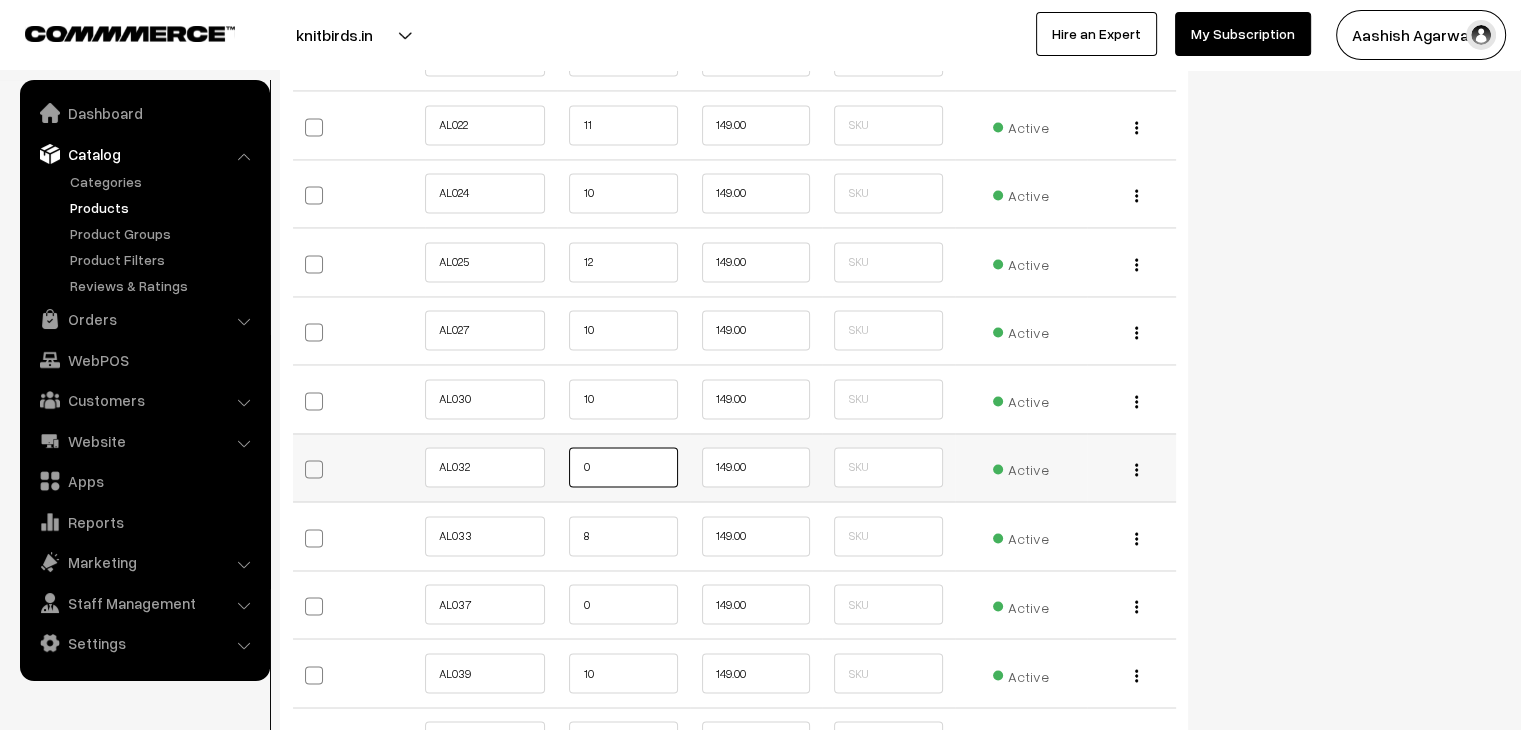 click on "0" at bounding box center (623, 467) 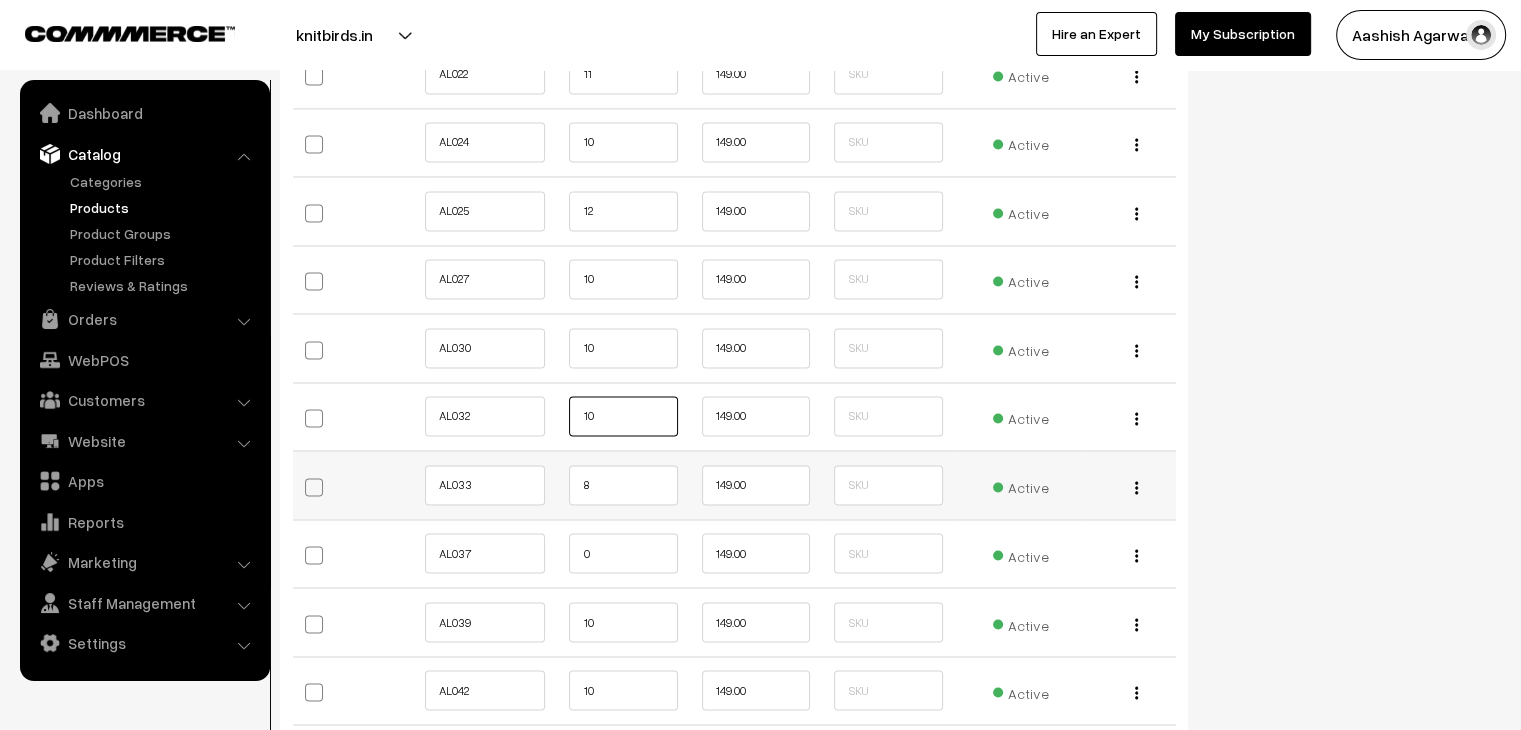 scroll, scrollTop: 3300, scrollLeft: 0, axis: vertical 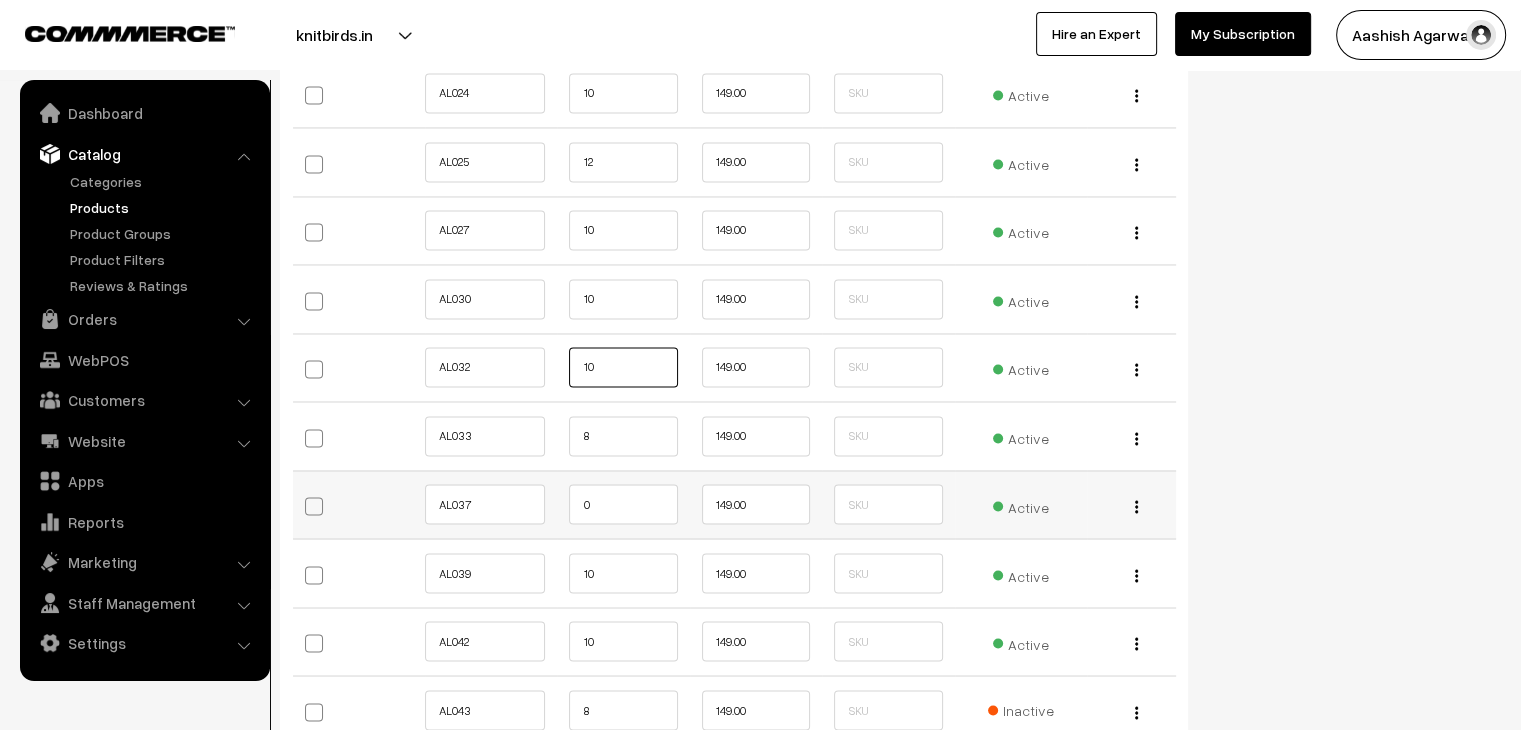 type on "10" 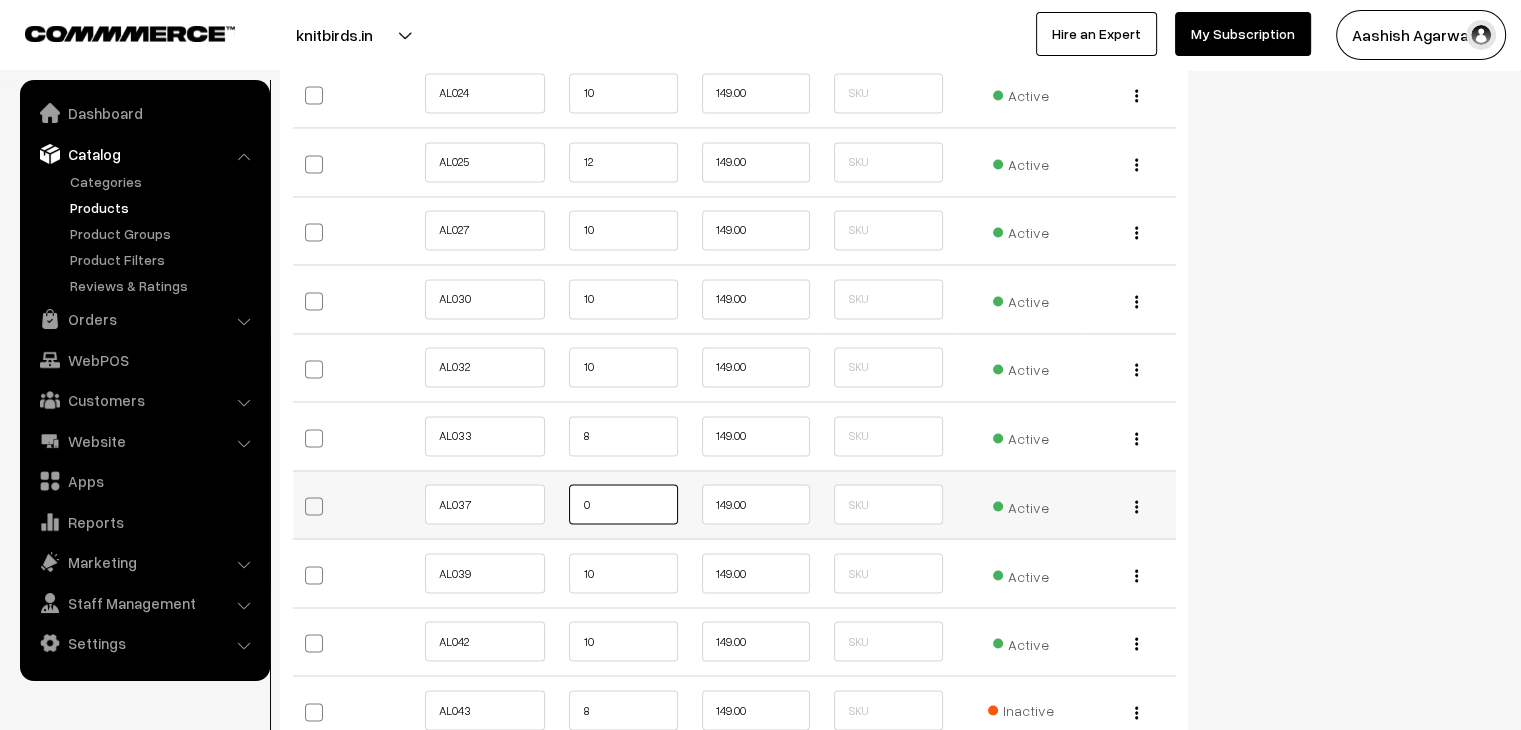 click on "0" at bounding box center (623, 504) 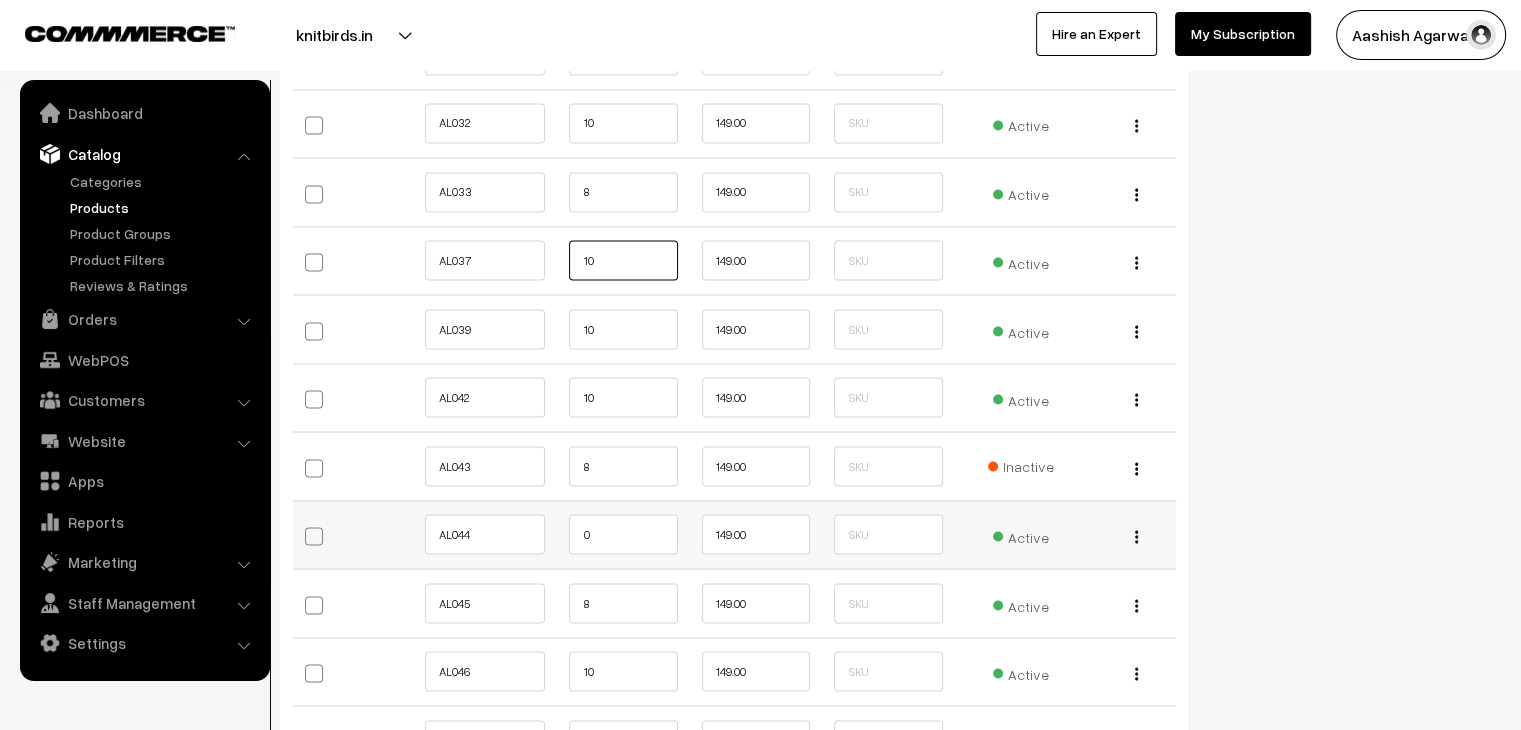 scroll, scrollTop: 3600, scrollLeft: 0, axis: vertical 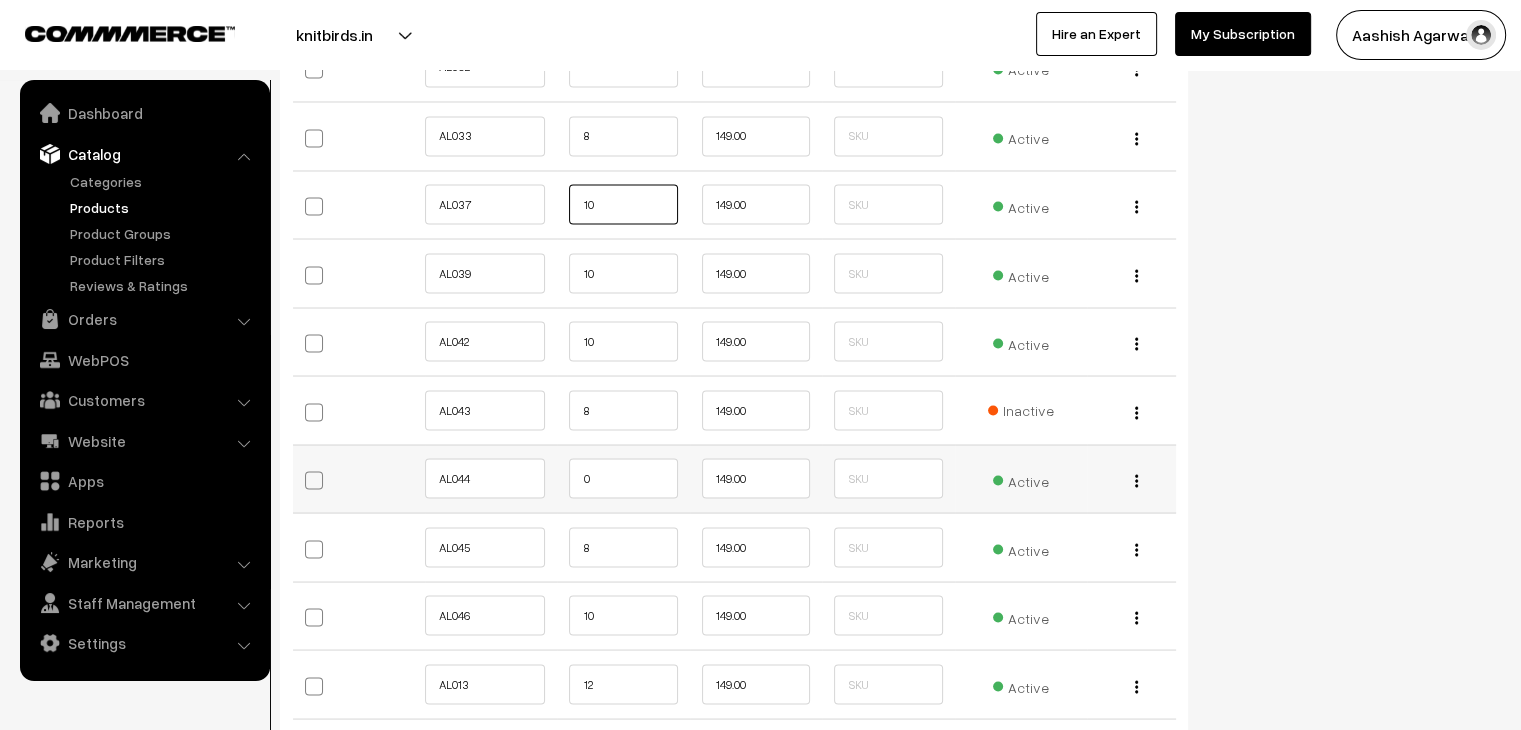 type on "10" 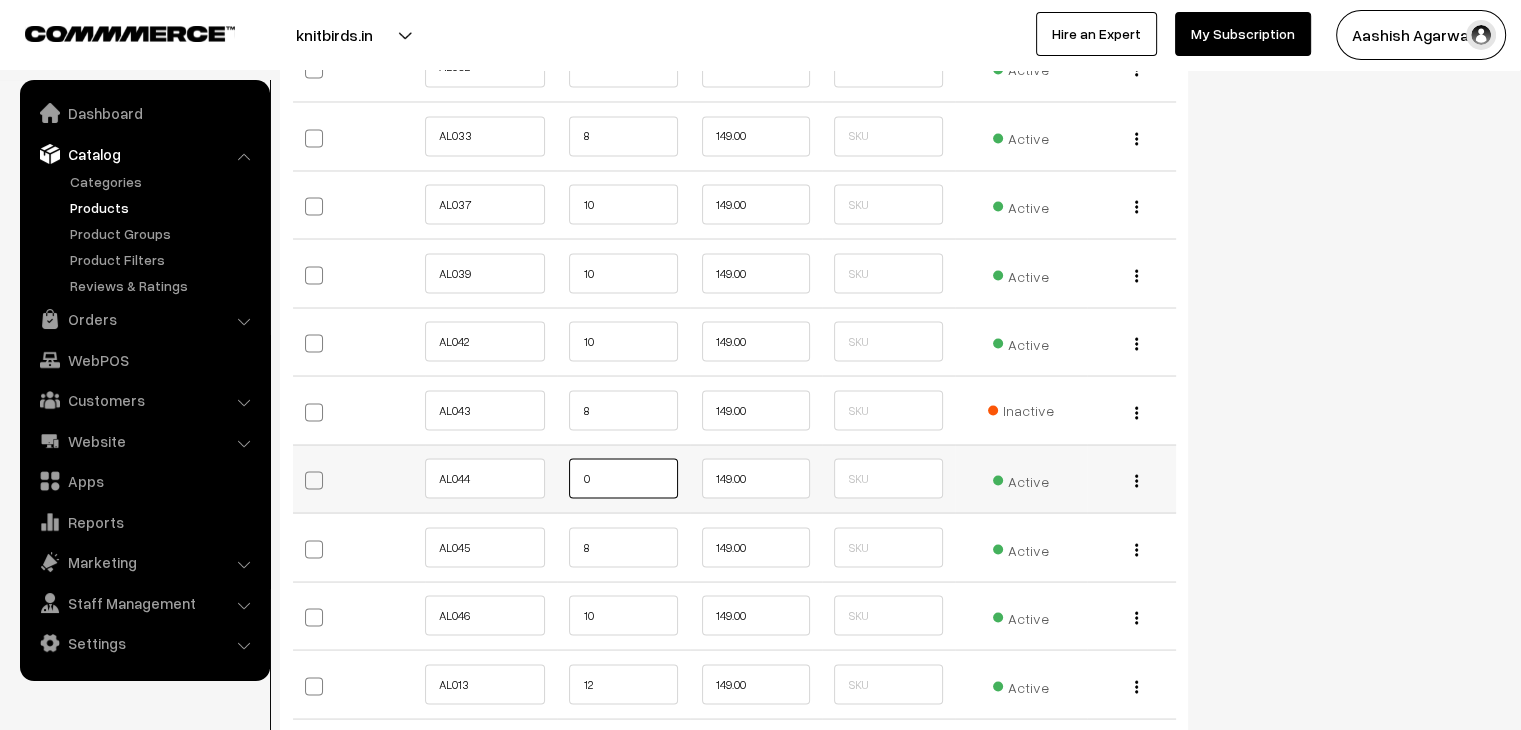 click on "0" at bounding box center [623, 478] 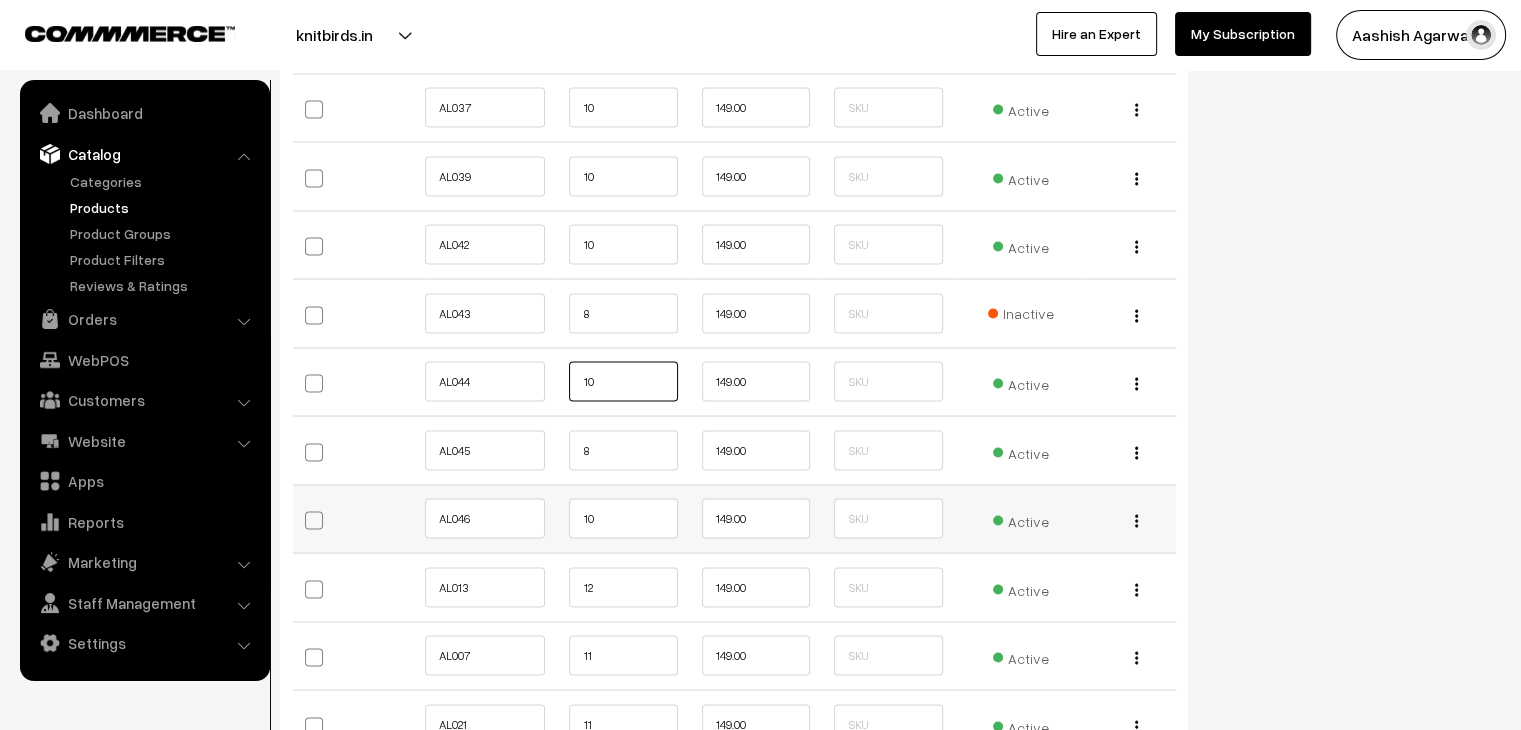 scroll, scrollTop: 3700, scrollLeft: 0, axis: vertical 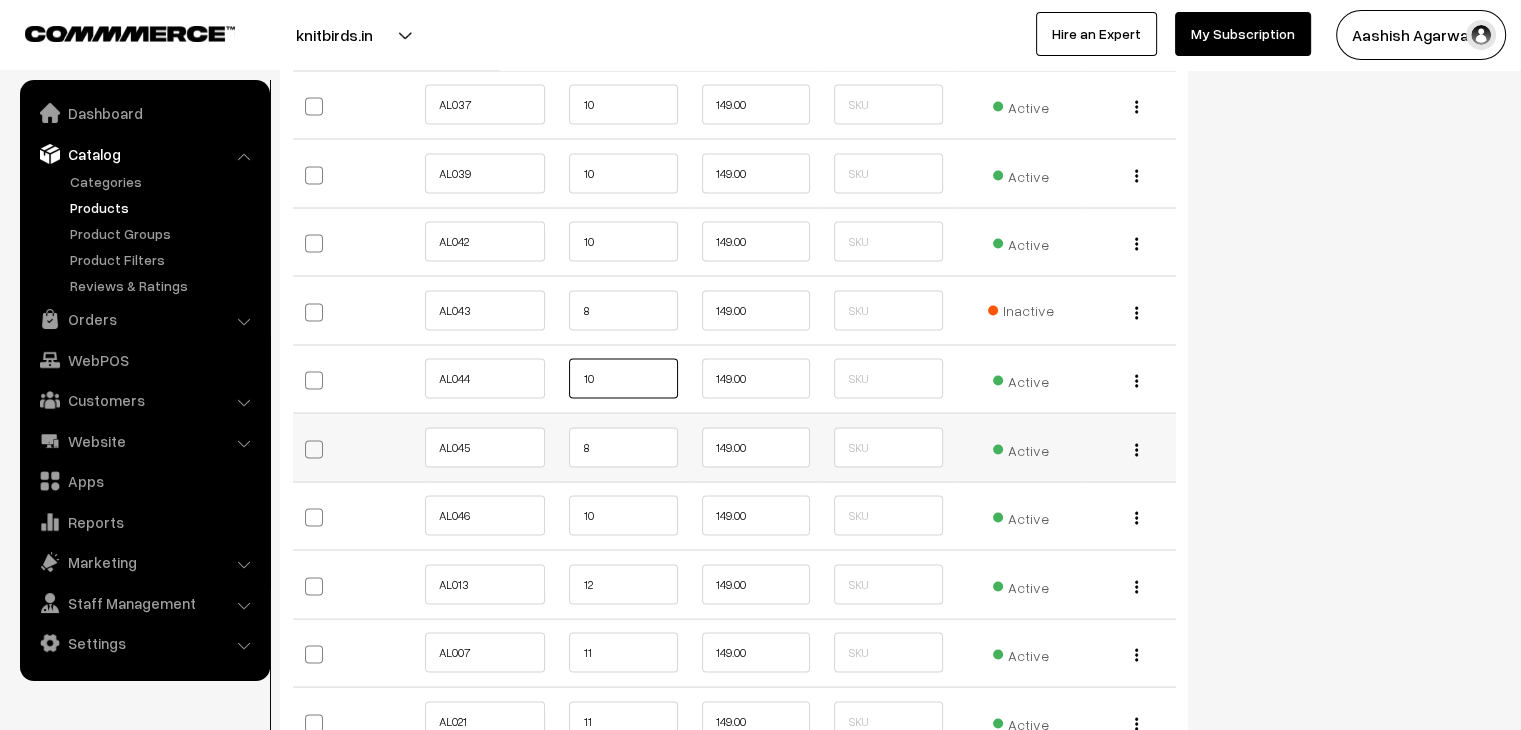 type on "10" 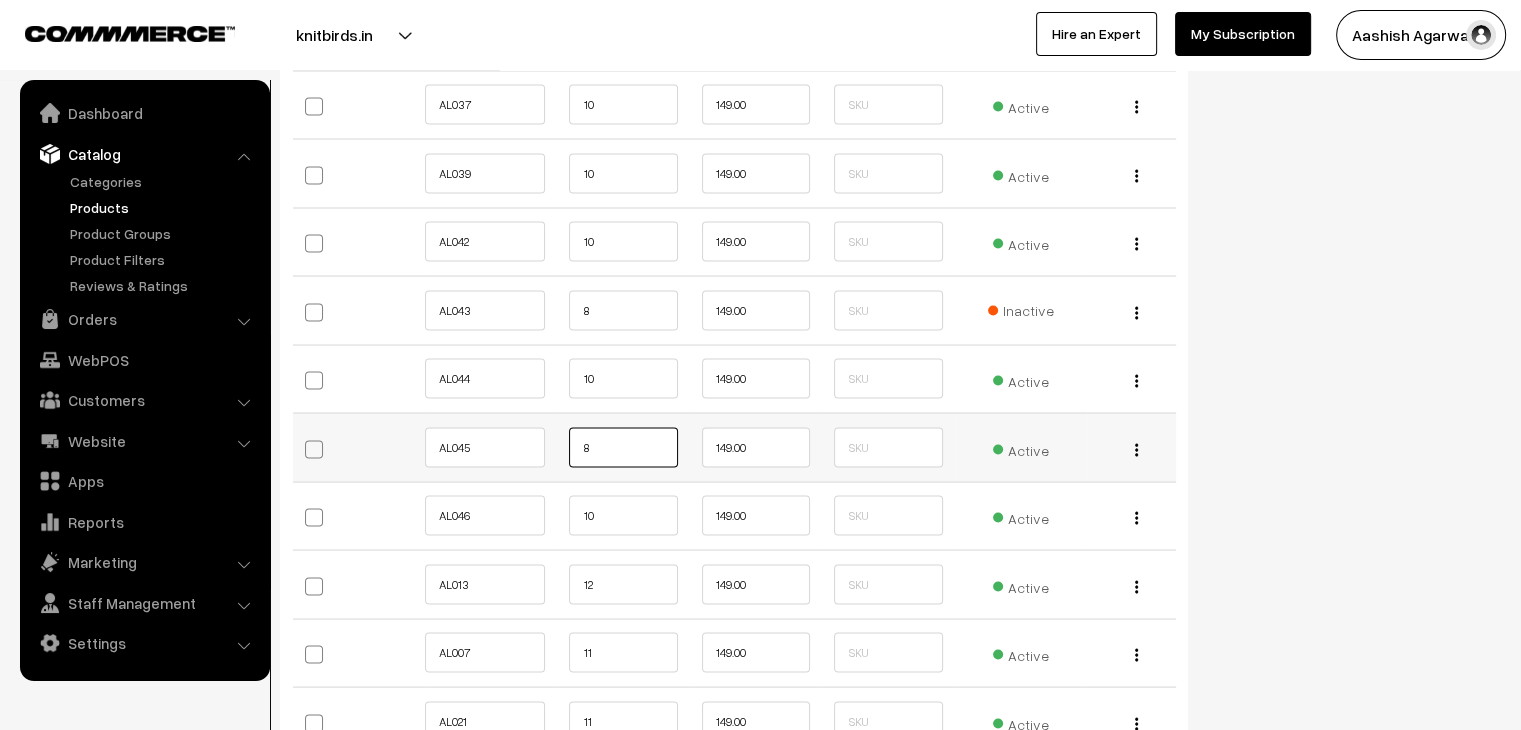 click on "8" at bounding box center [623, 447] 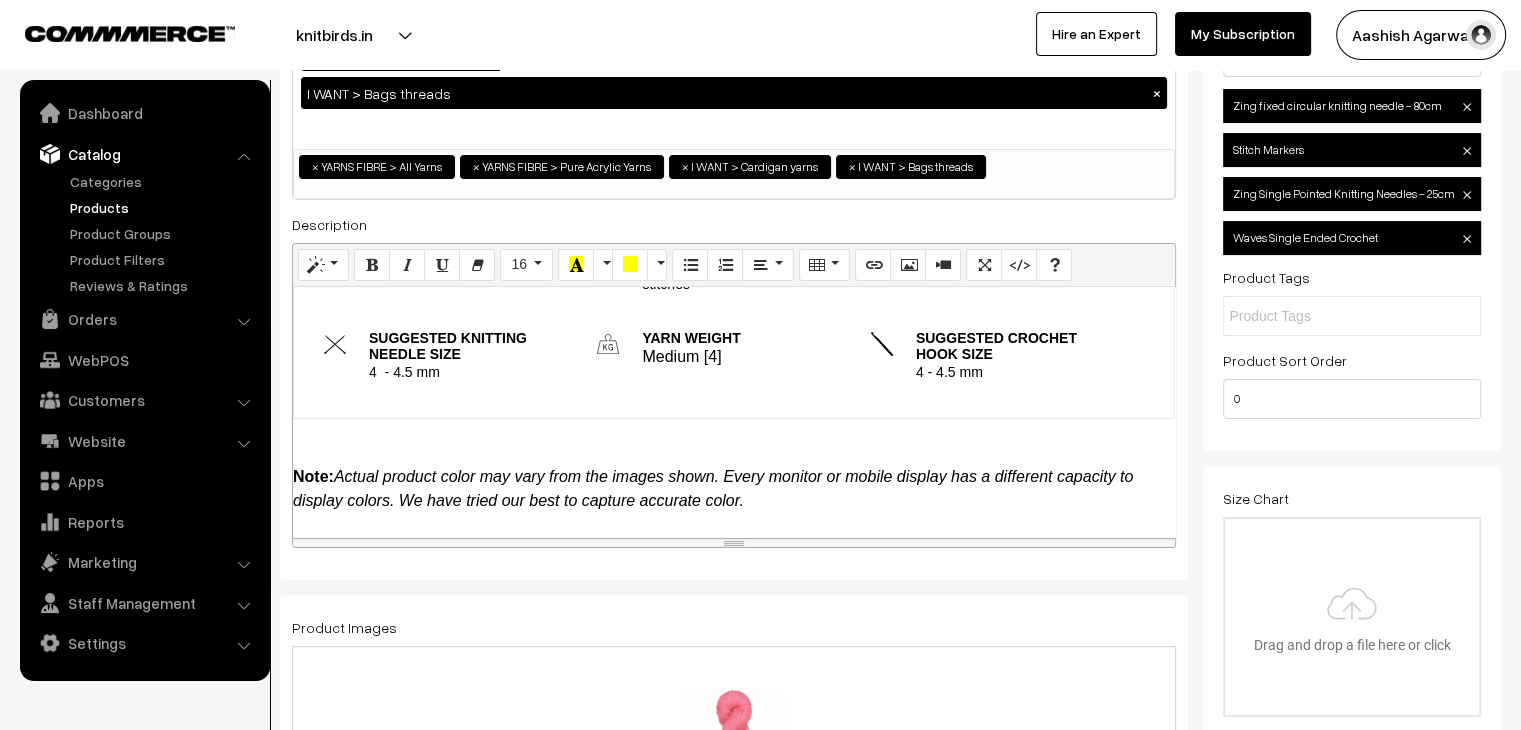 scroll, scrollTop: 44, scrollLeft: 0, axis: vertical 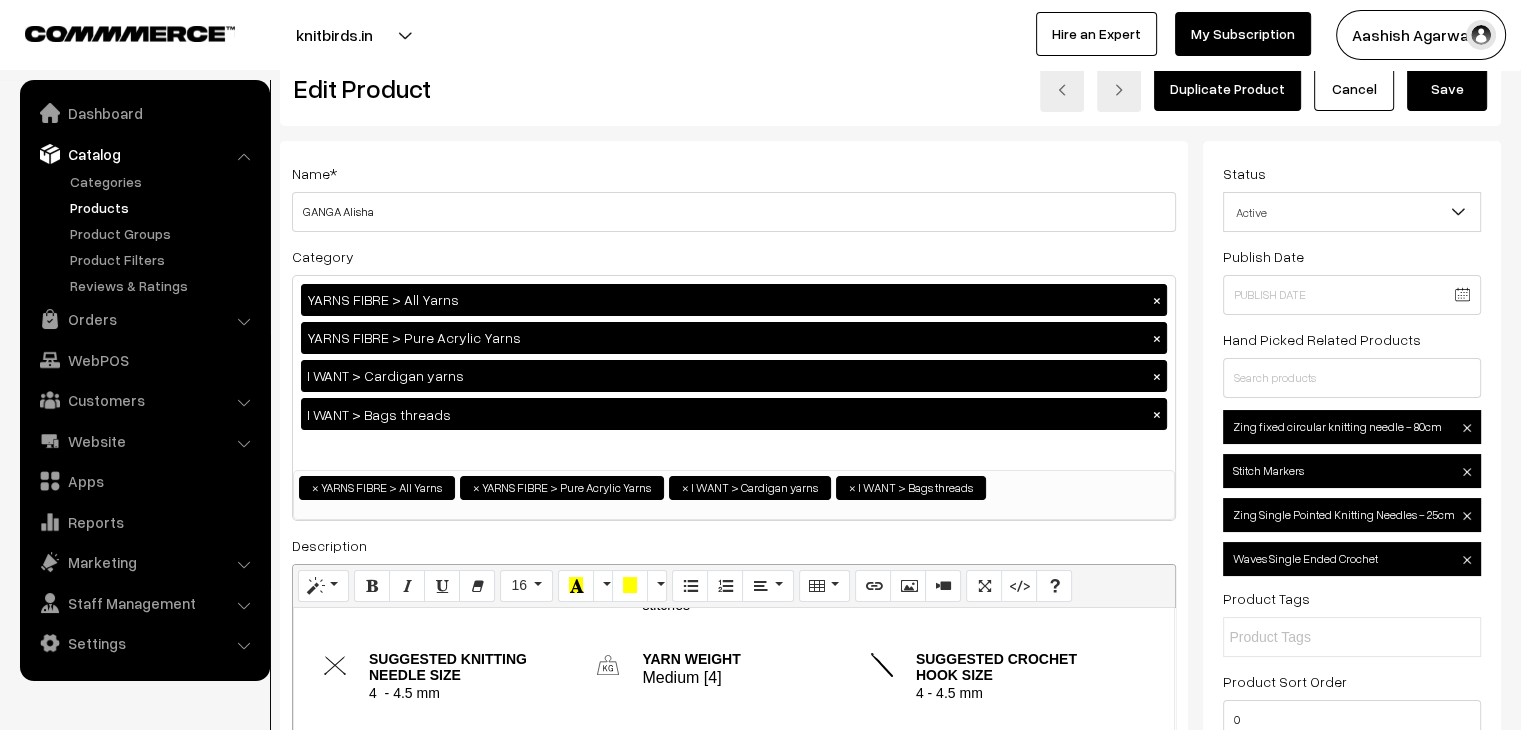 click on "Save" at bounding box center [1447, 89] 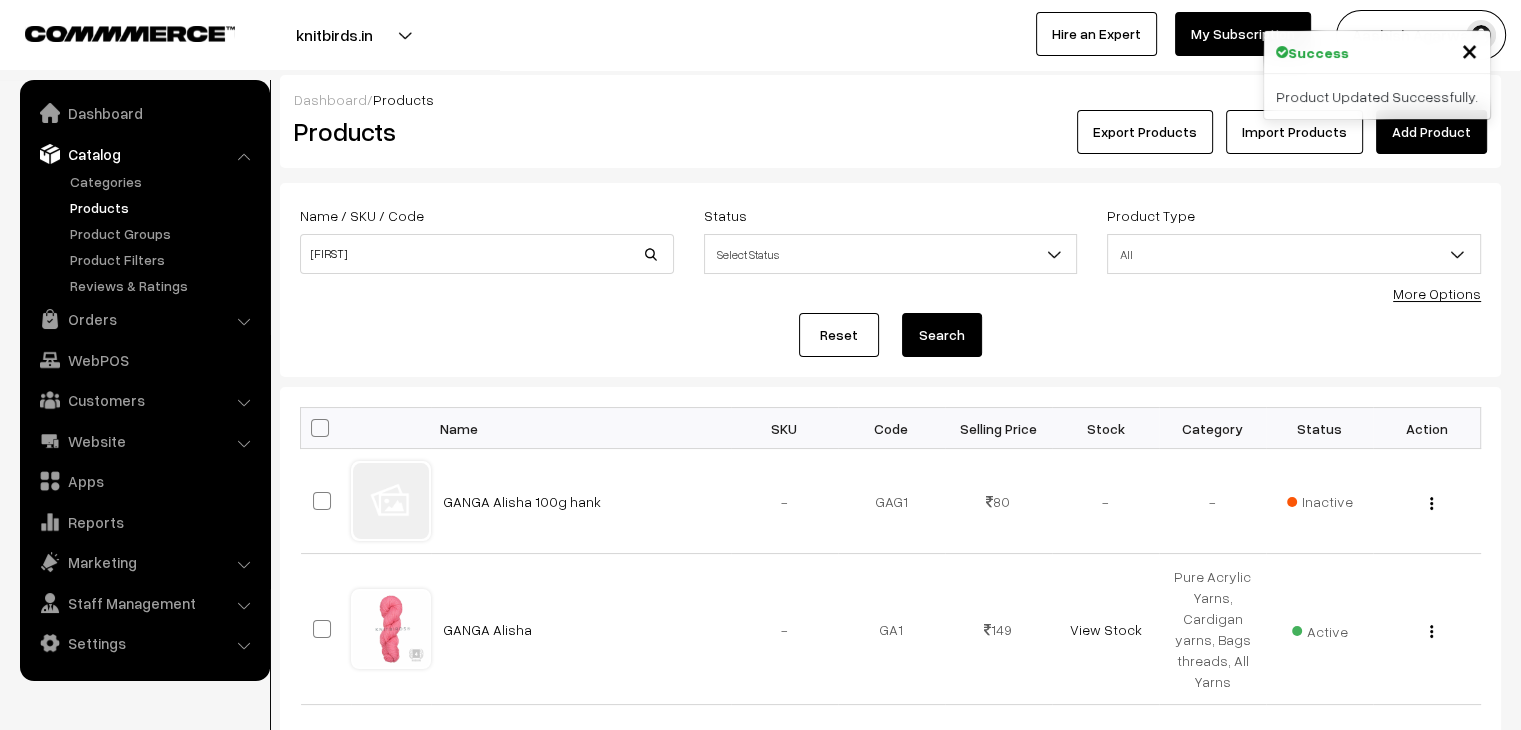 scroll, scrollTop: 0, scrollLeft: 0, axis: both 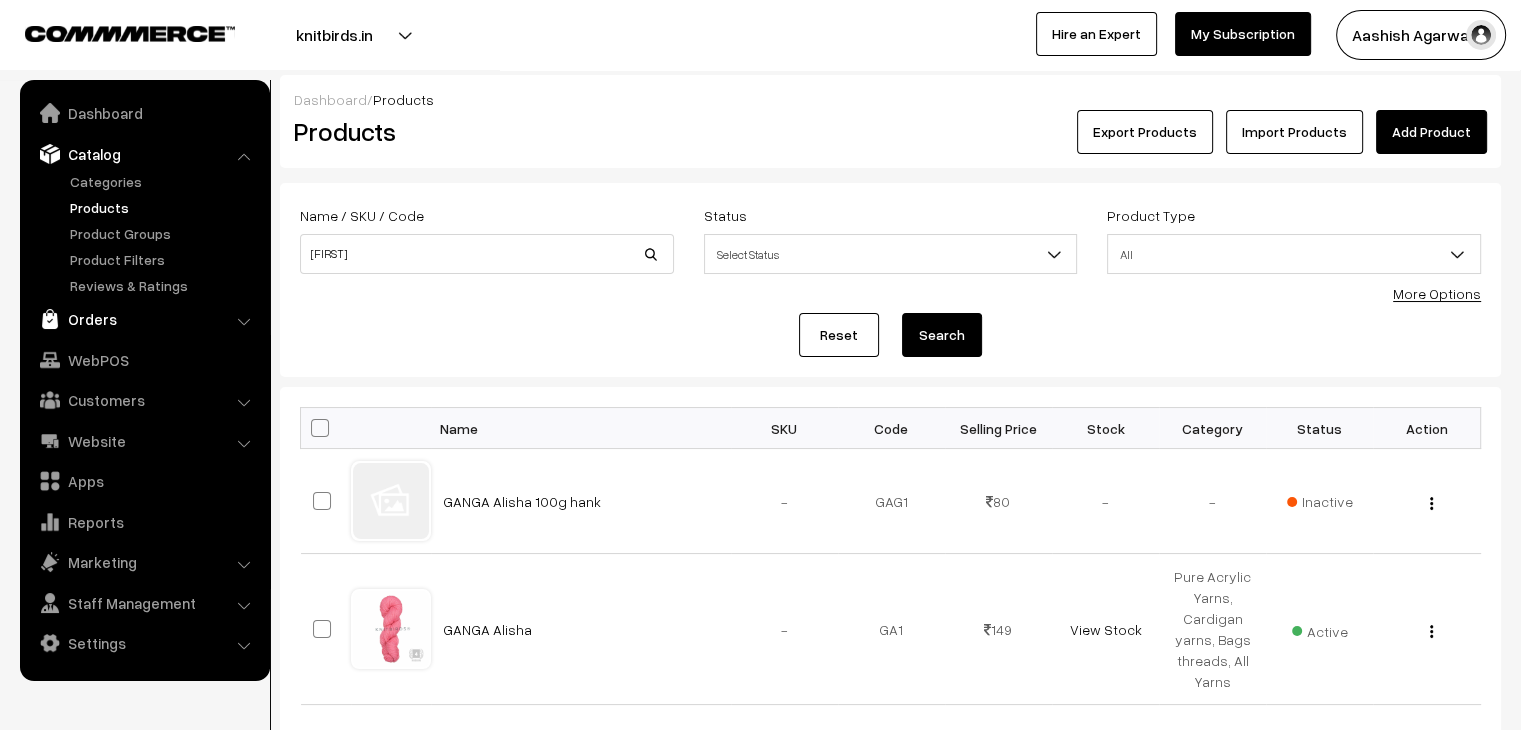 click on "Orders" at bounding box center [144, 319] 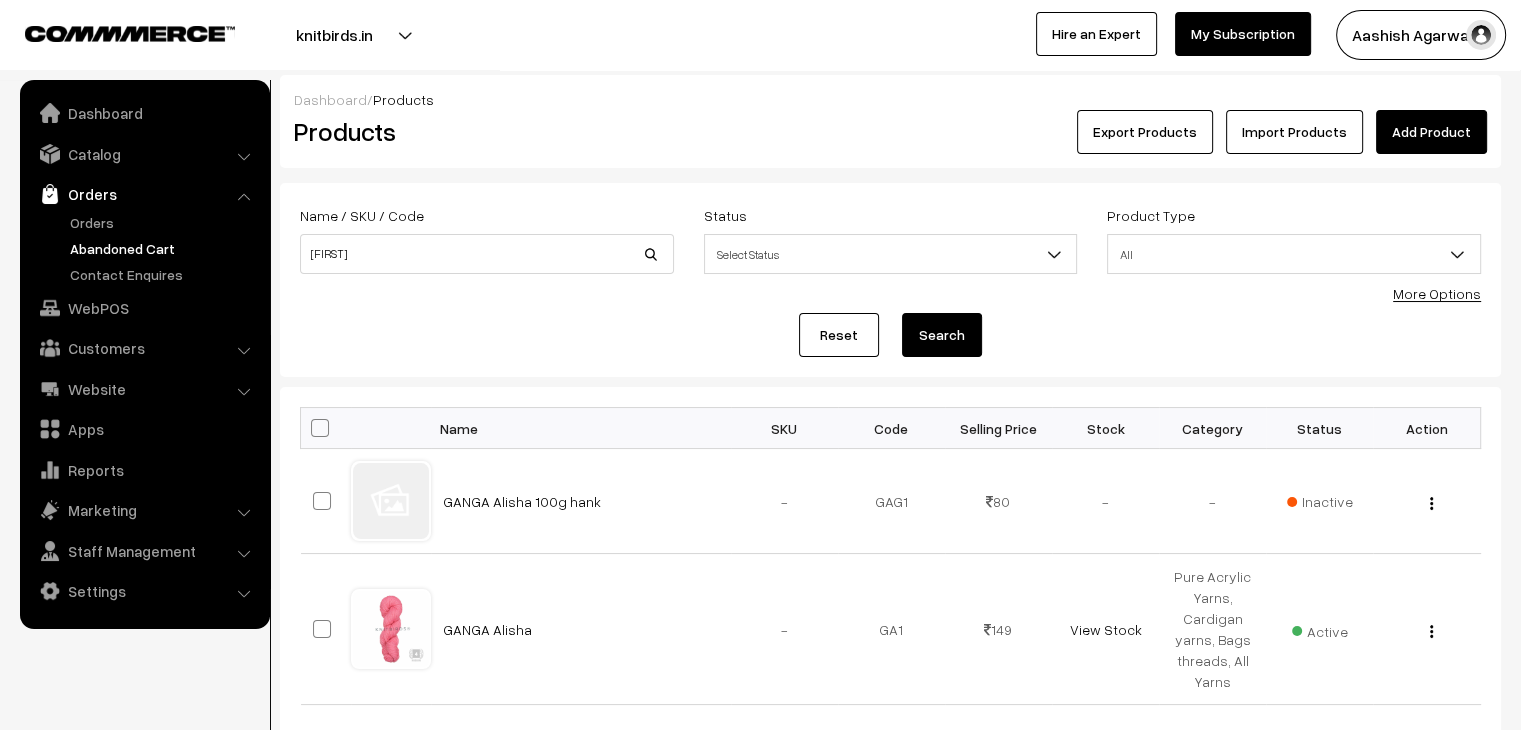 click on "Abandoned Cart" at bounding box center (164, 248) 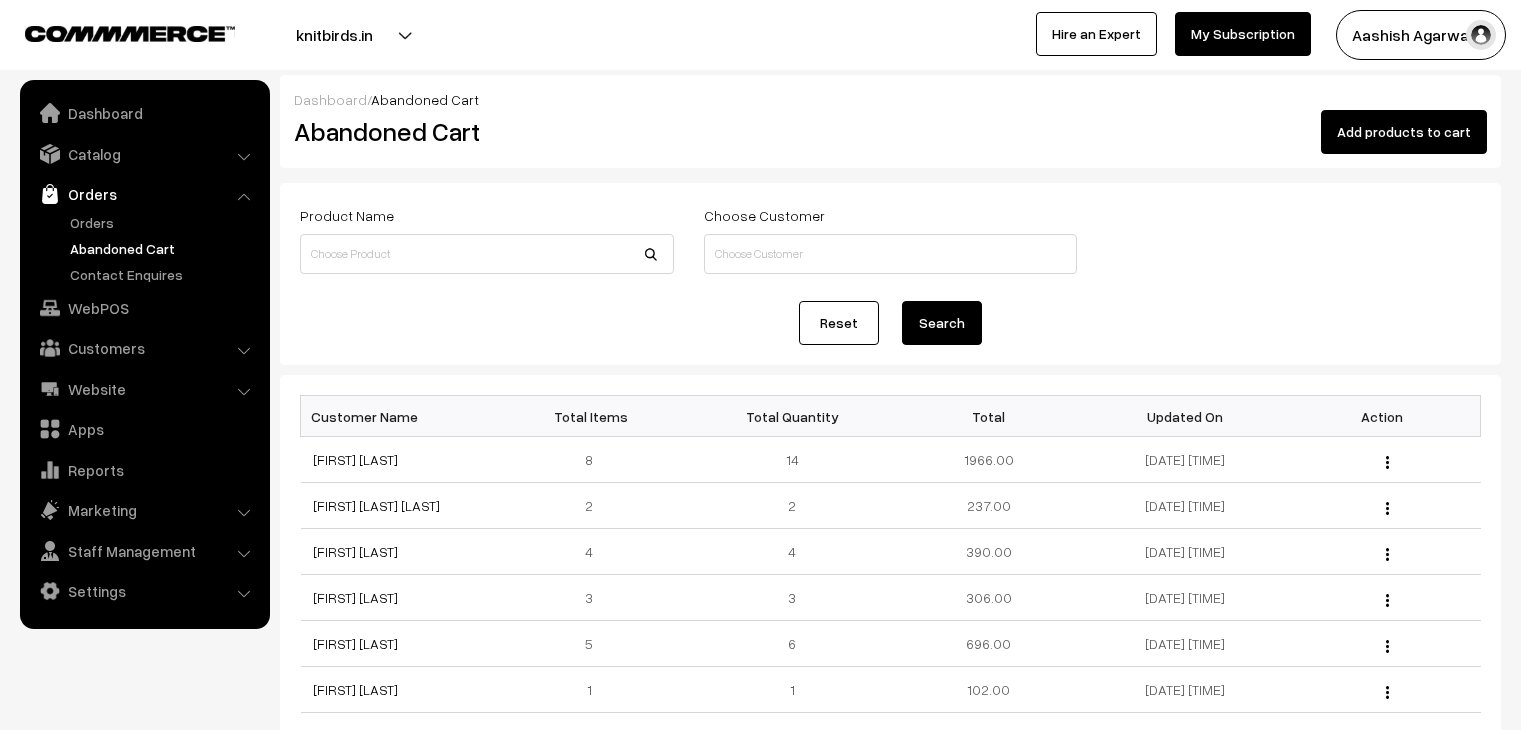 scroll, scrollTop: 0, scrollLeft: 0, axis: both 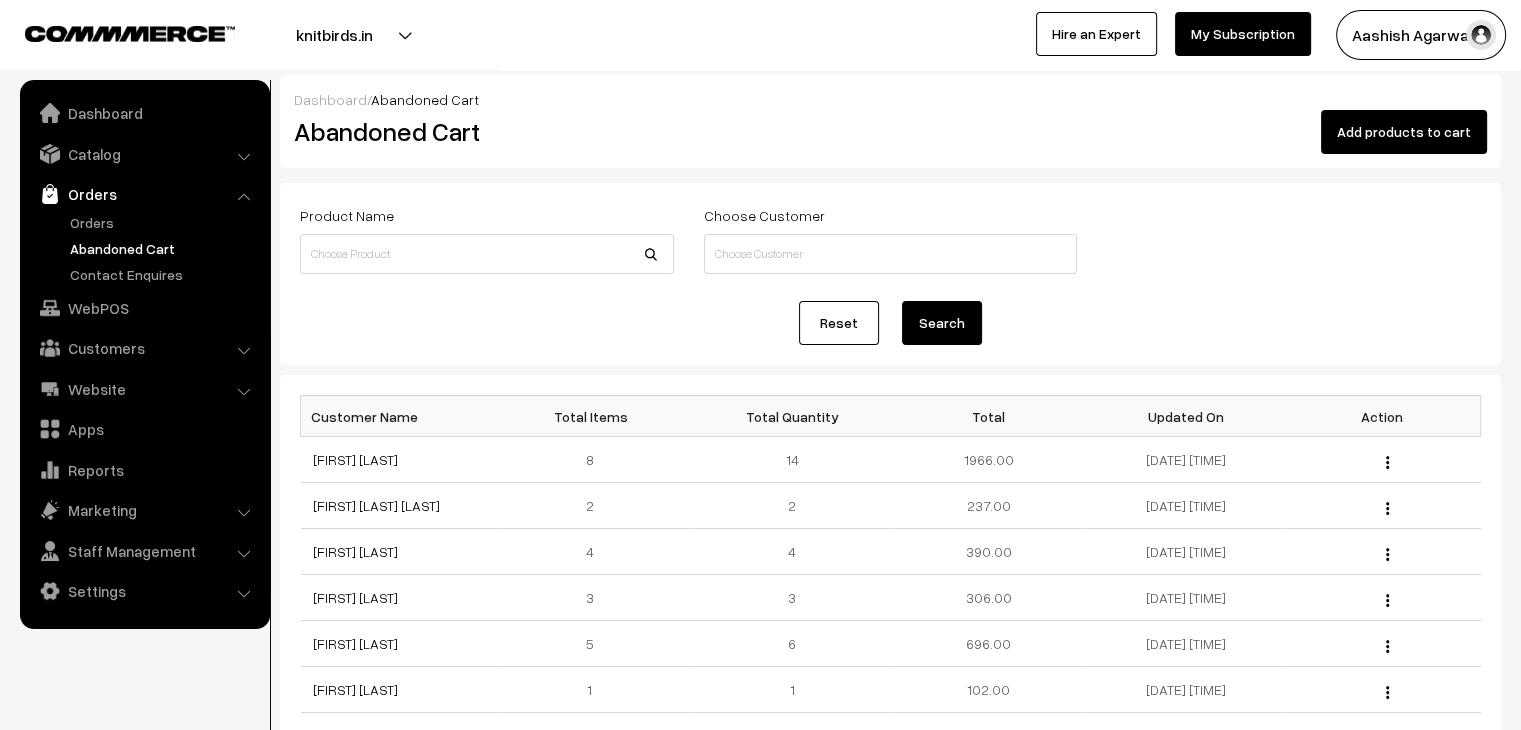 click on "Orders" at bounding box center (164, 222) 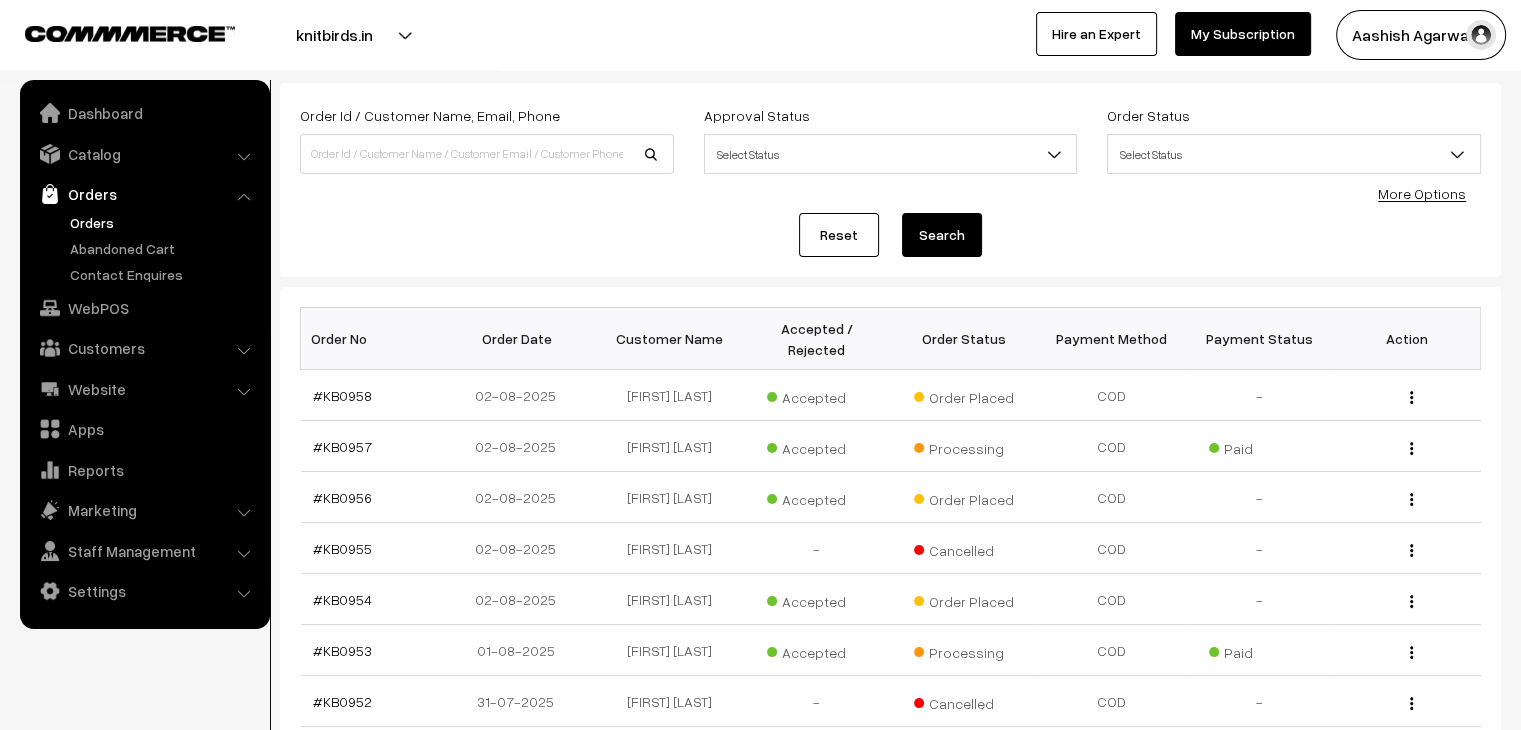 scroll, scrollTop: 83, scrollLeft: 0, axis: vertical 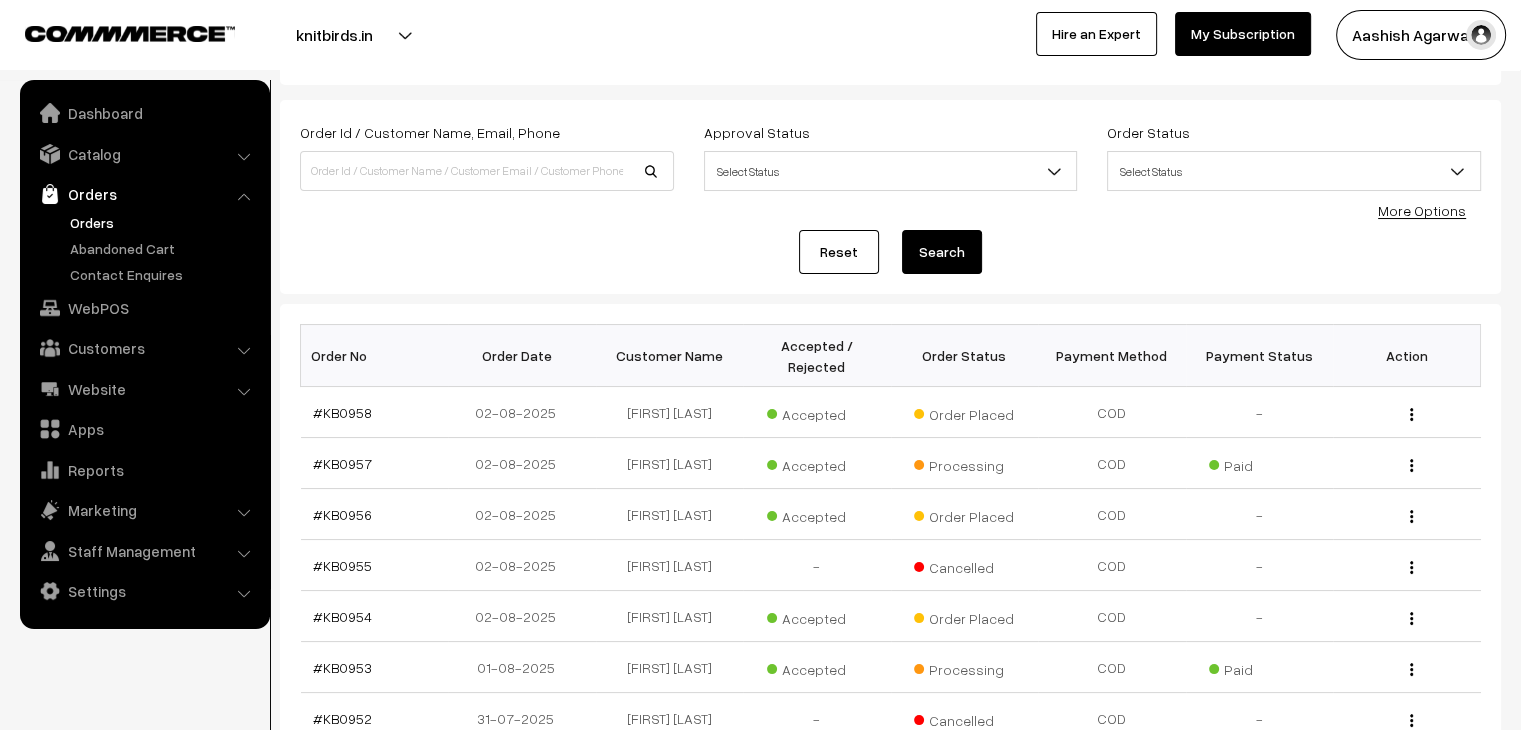 click on "Orders" at bounding box center (164, 222) 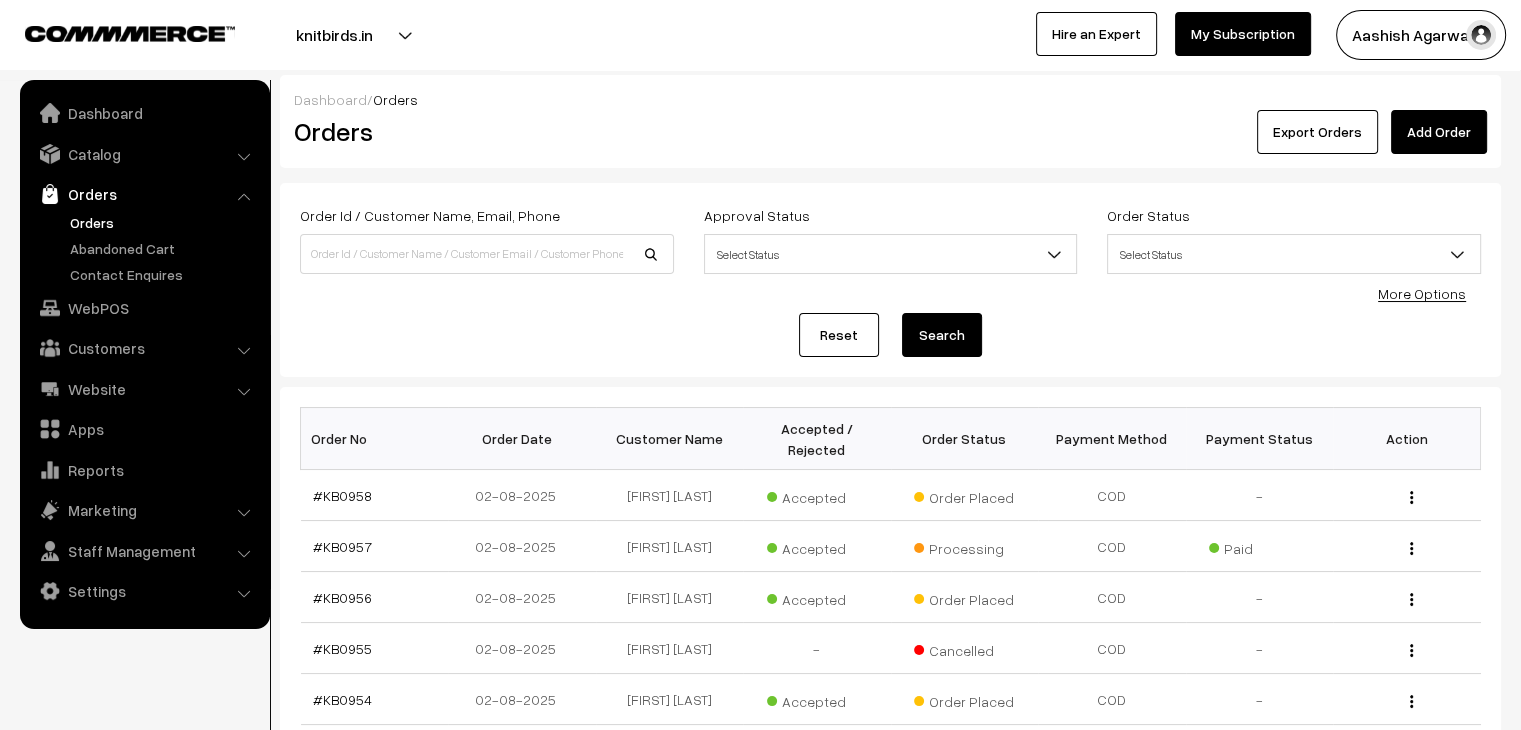scroll, scrollTop: 0, scrollLeft: 0, axis: both 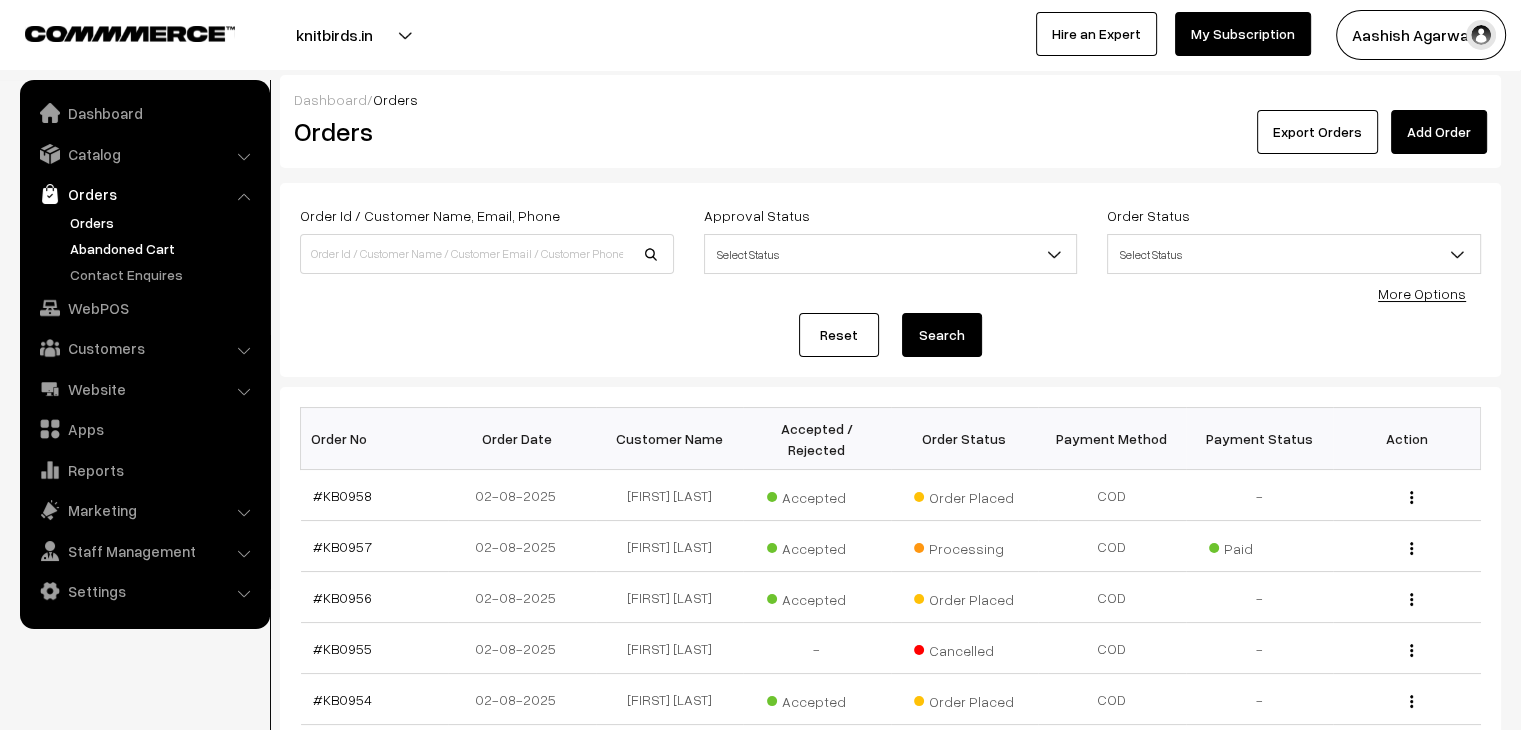 click on "Abandoned Cart" at bounding box center (164, 248) 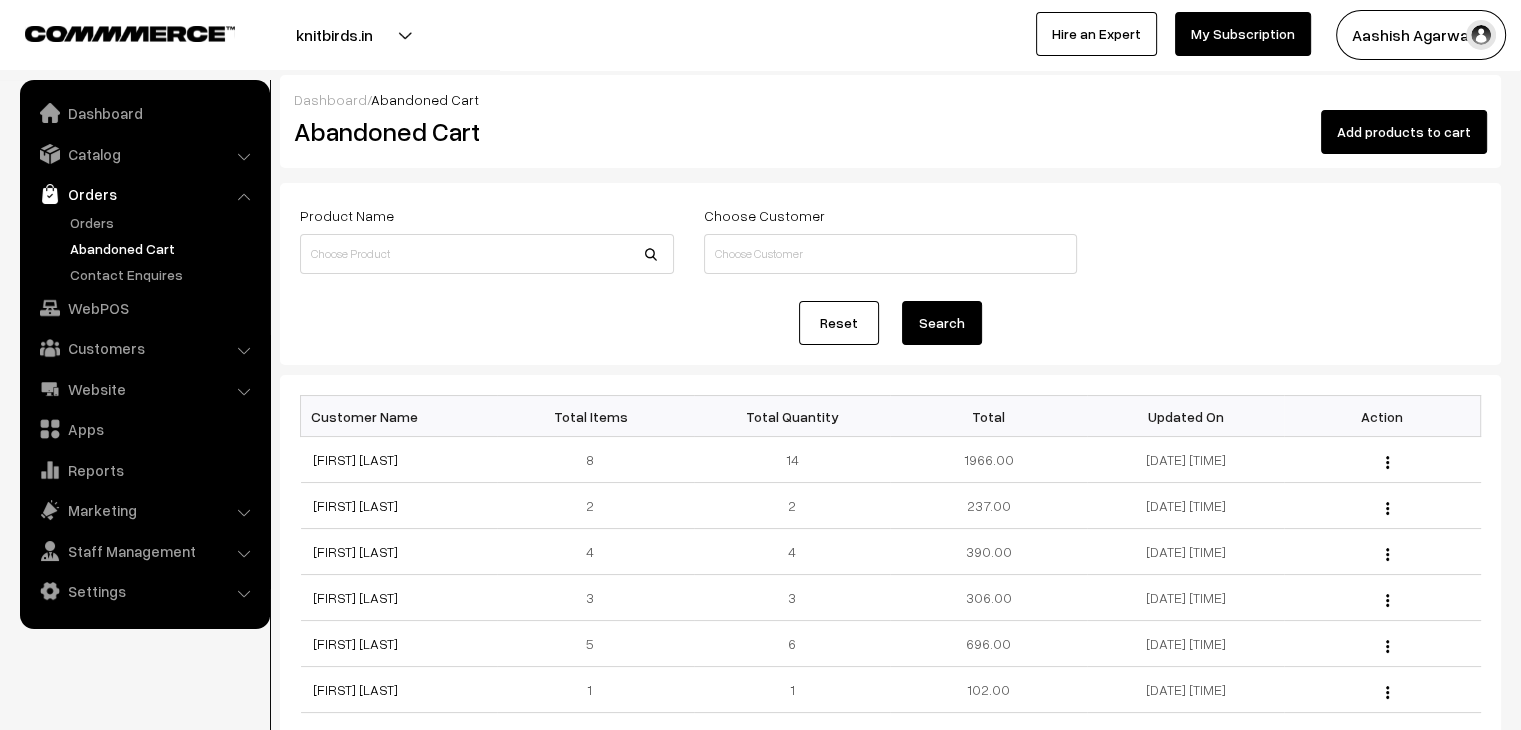 scroll, scrollTop: 0, scrollLeft: 0, axis: both 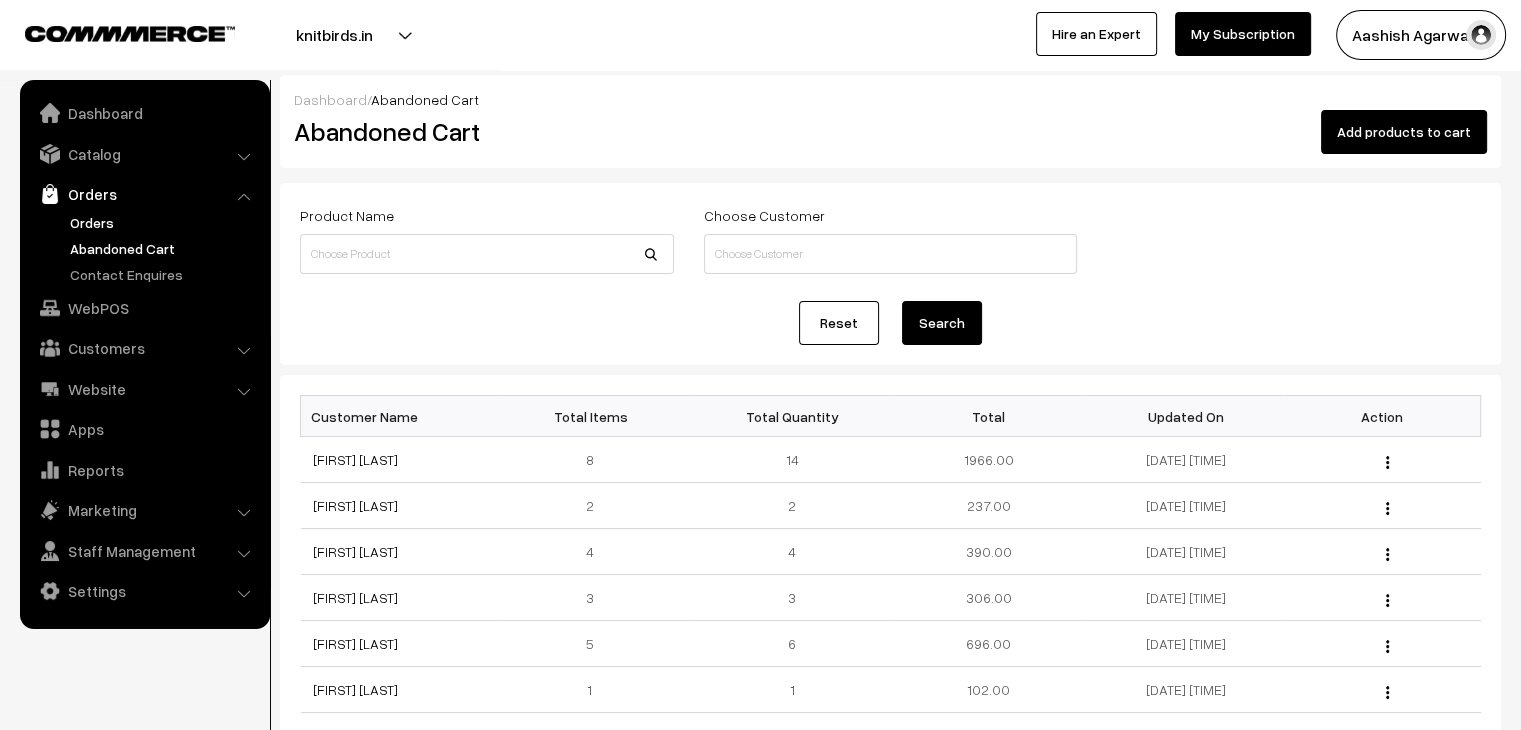 click on "Orders" at bounding box center [164, 222] 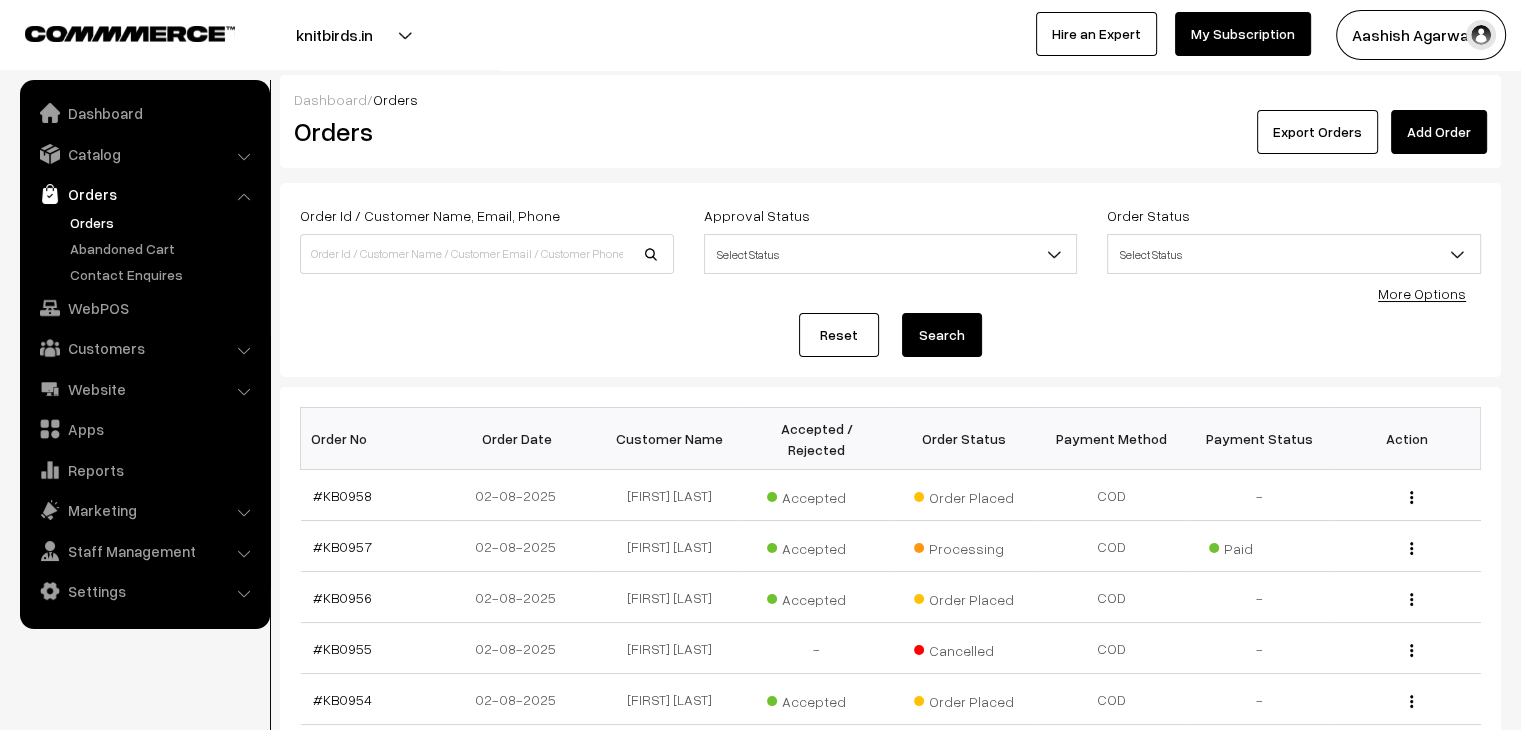 scroll, scrollTop: 0, scrollLeft: 0, axis: both 